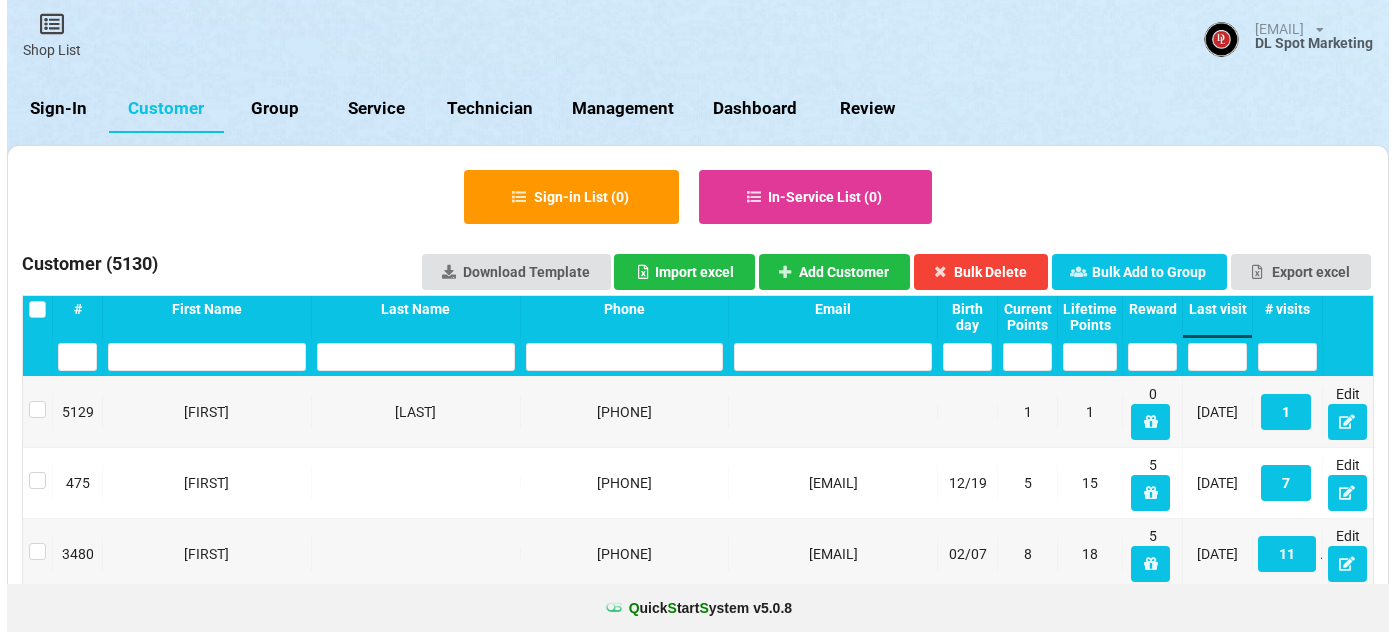 scroll, scrollTop: 0, scrollLeft: 0, axis: both 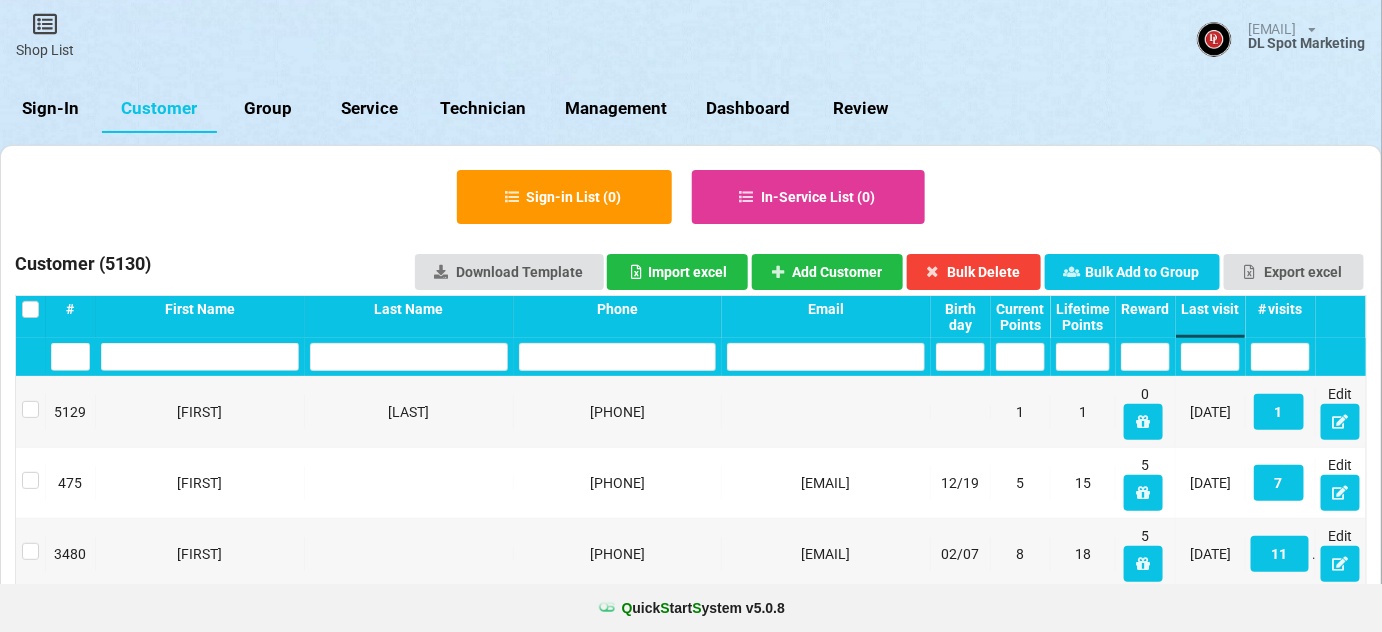 click on "Sign-In" at bounding box center [51, 109] 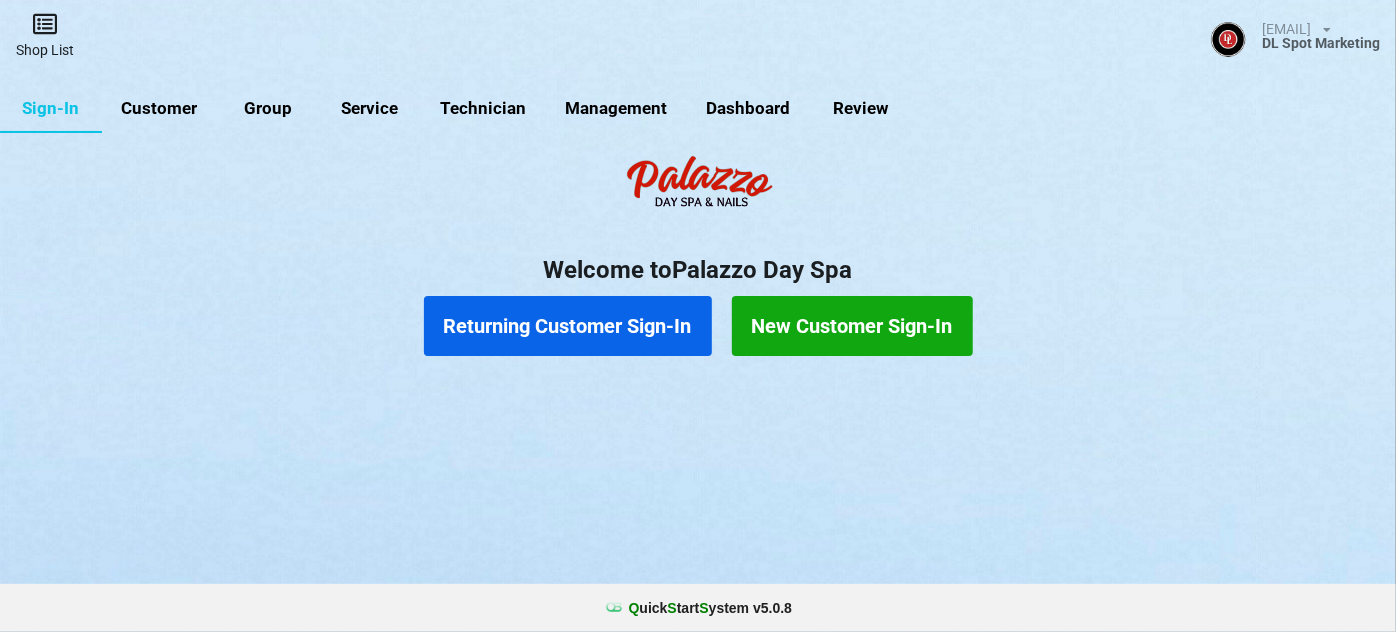 click at bounding box center (45, 24) 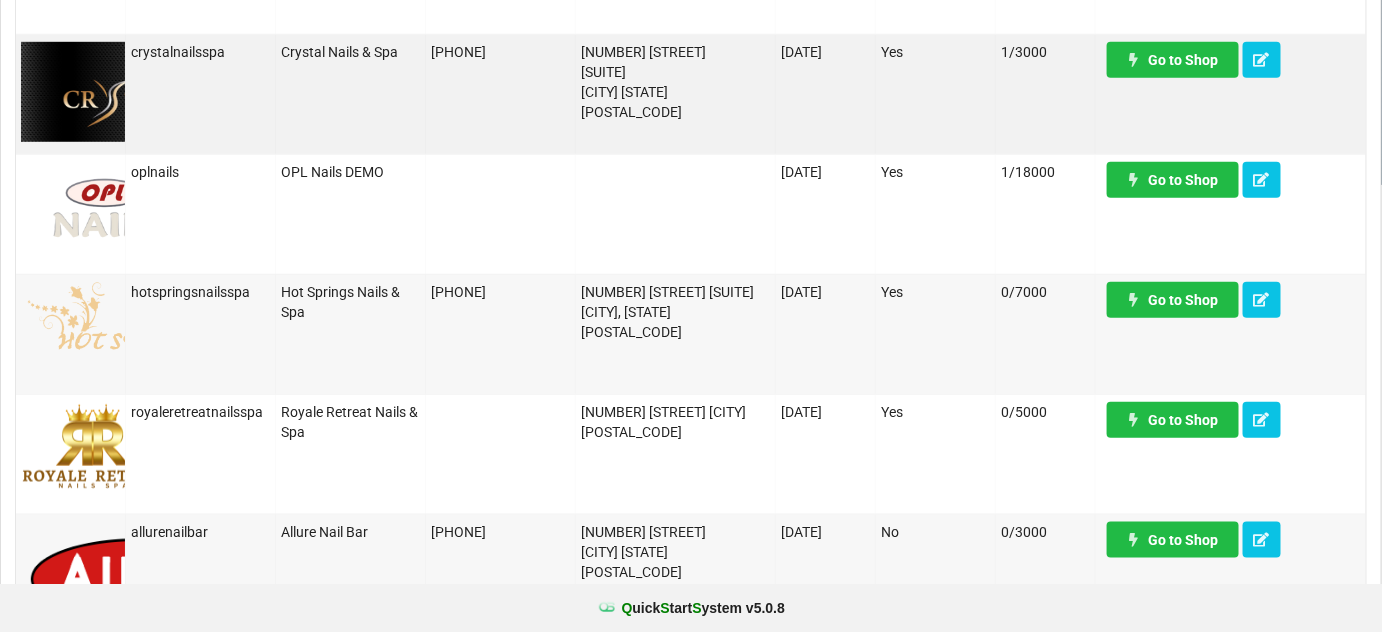 scroll, scrollTop: 485, scrollLeft: 0, axis: vertical 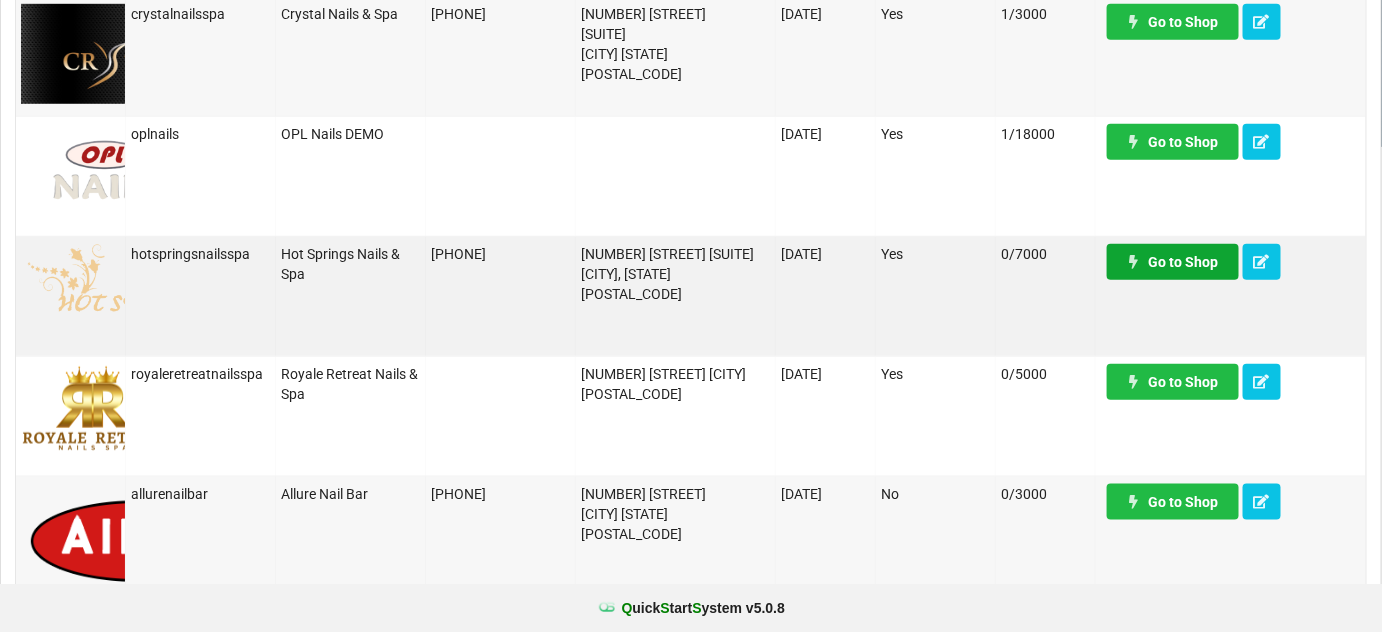 click on "Go to Shop" at bounding box center (1173, 262) 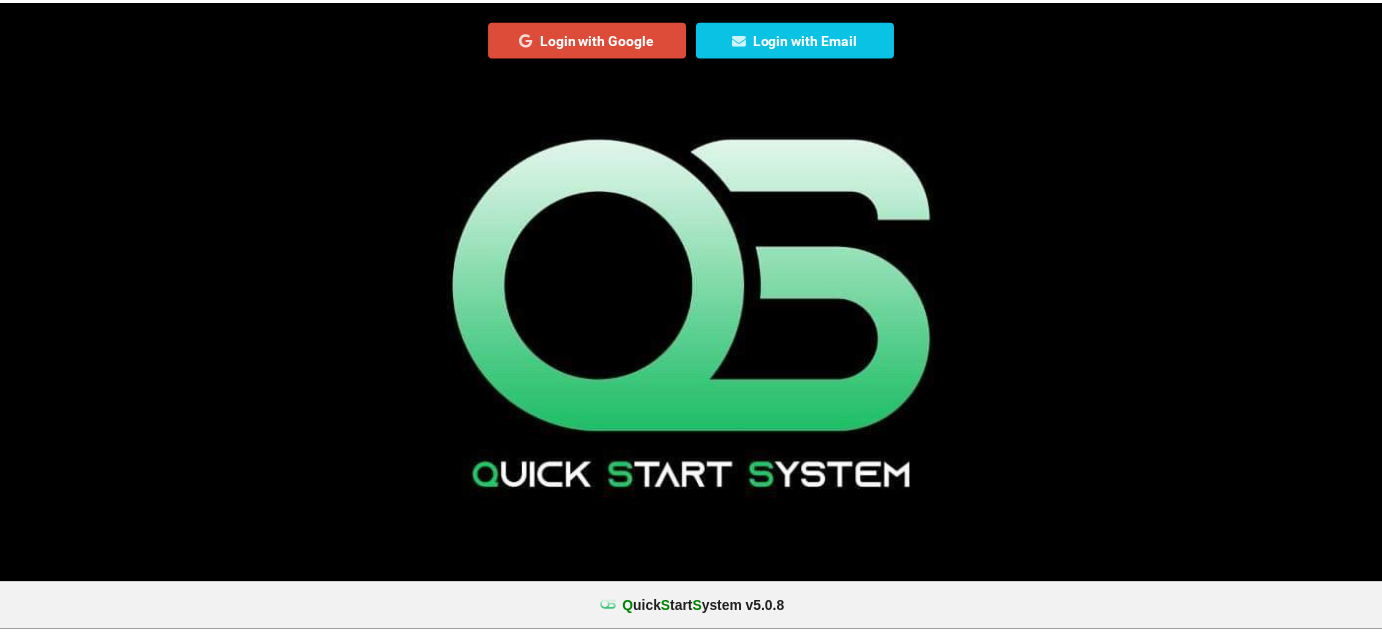scroll, scrollTop: 0, scrollLeft: 0, axis: both 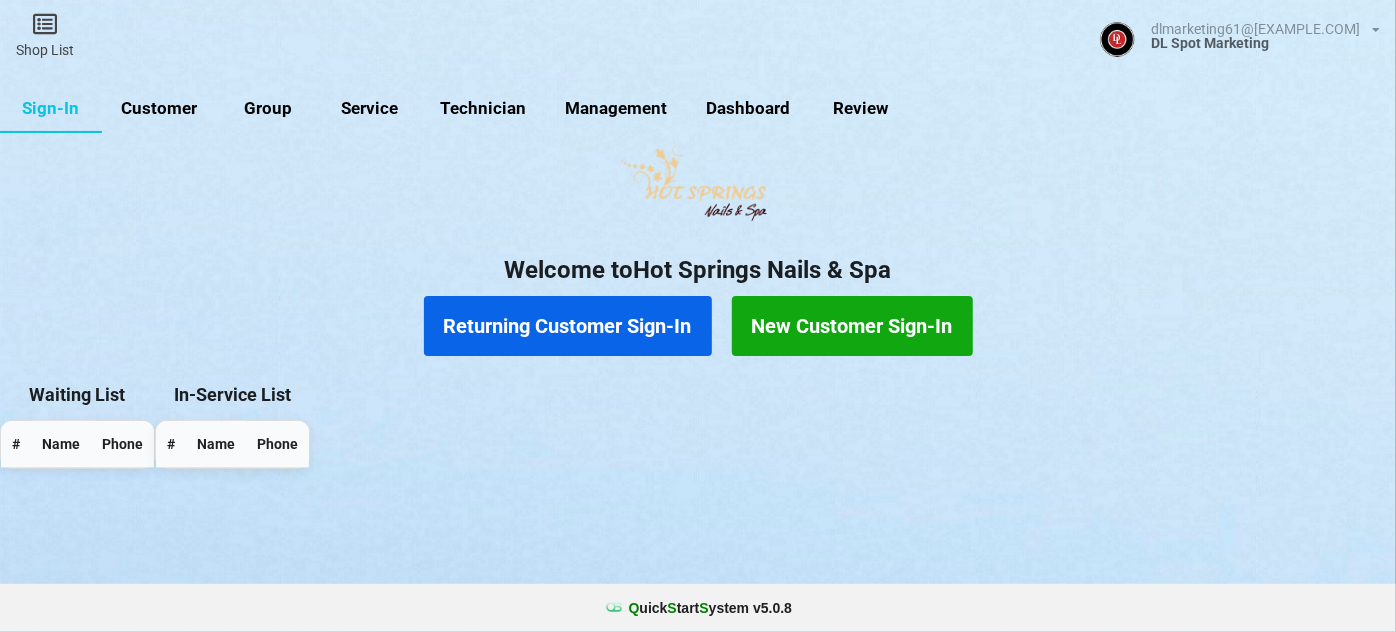 click on "Customer" at bounding box center [159, 109] 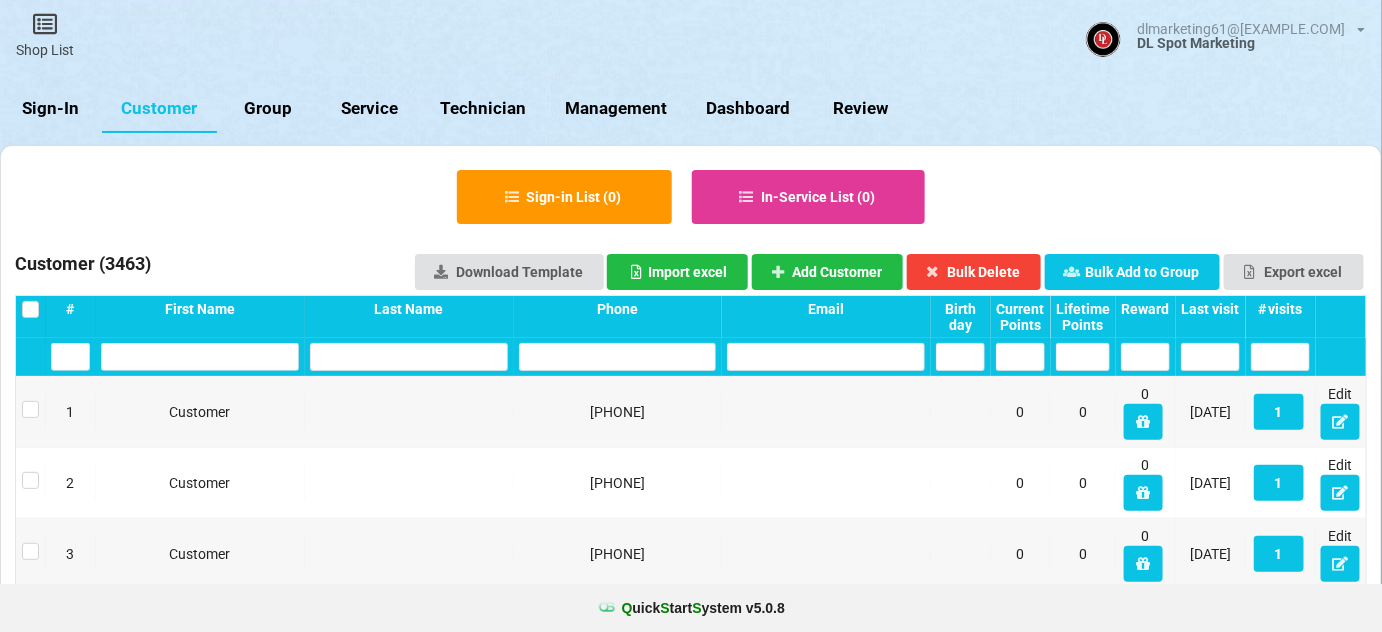 click at bounding box center (70, 357) 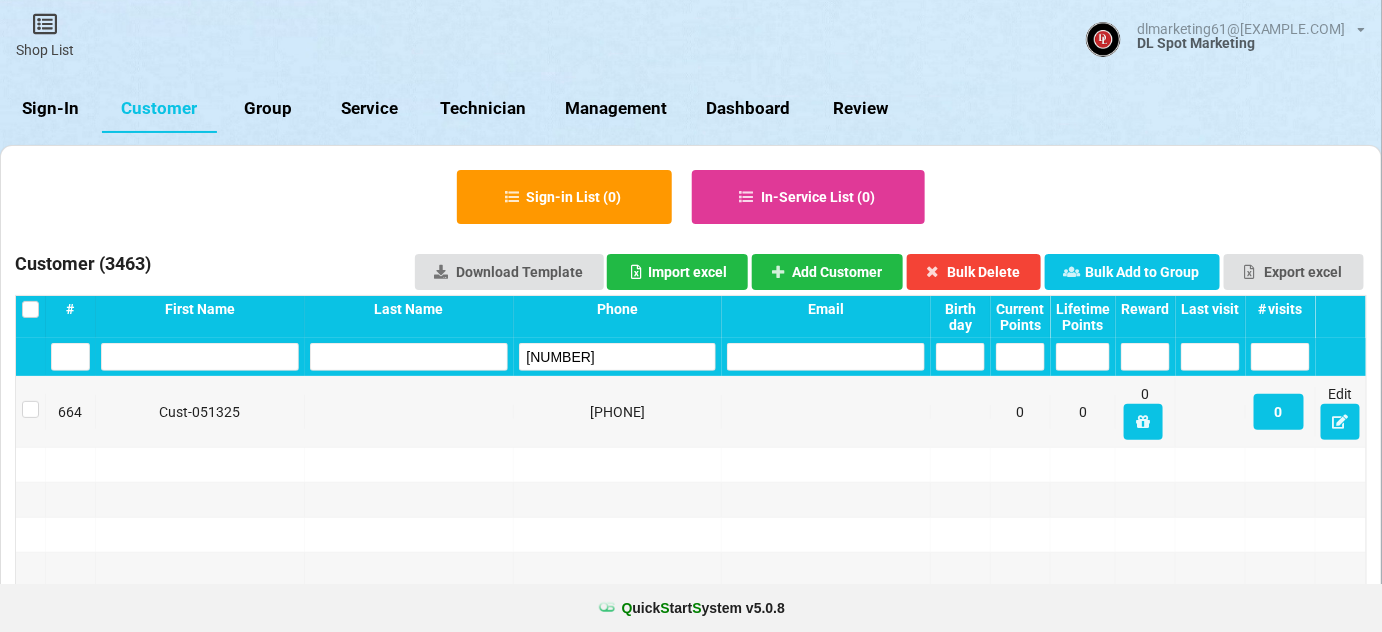 type on "[NUMBER]" 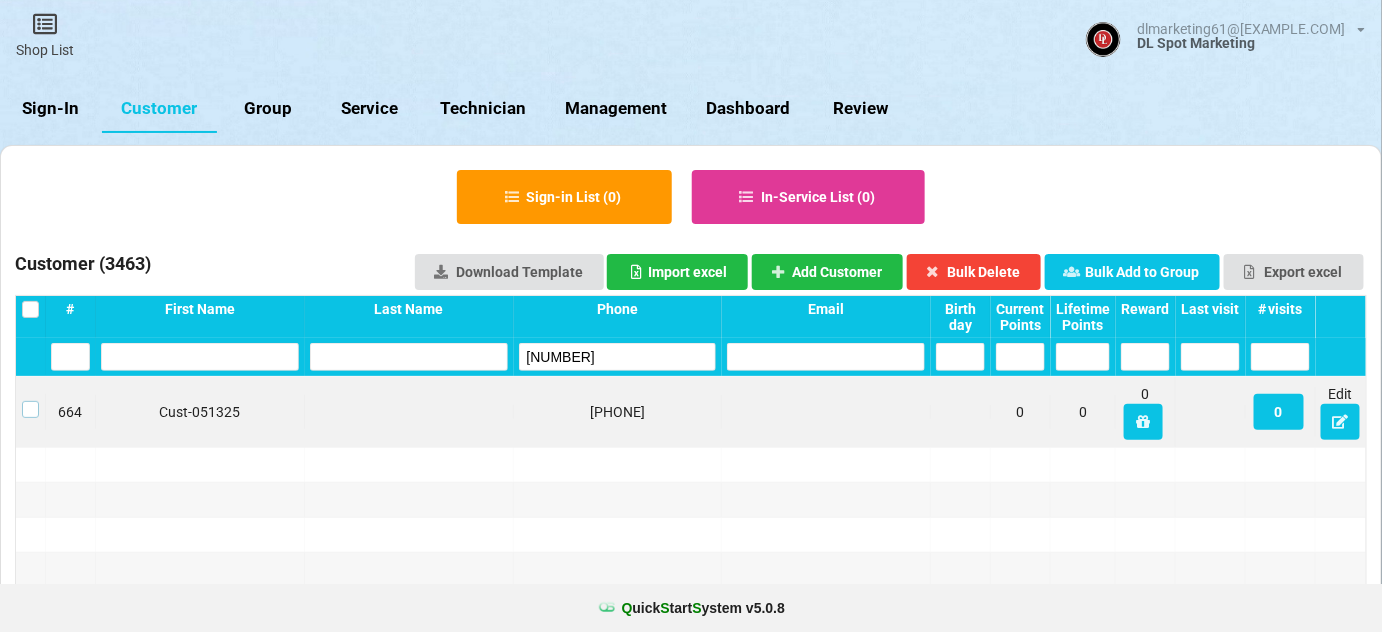 click at bounding box center [30, 401] 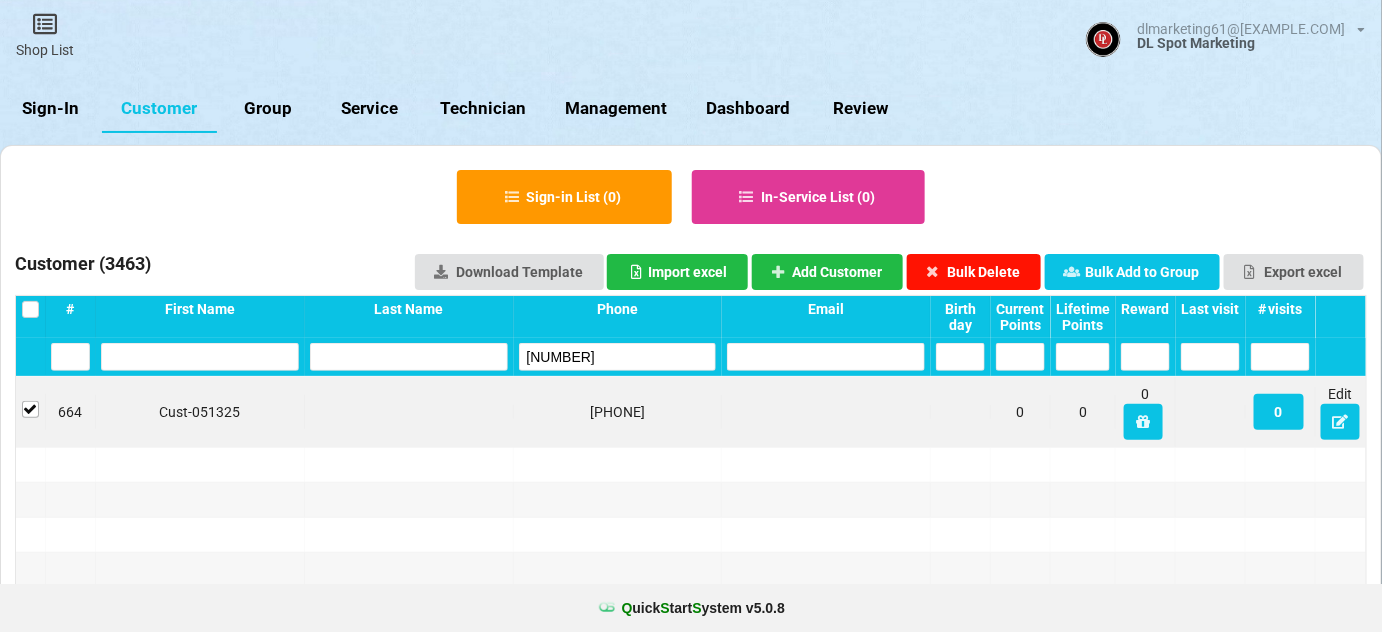 click on "Bulk Delete" at bounding box center [974, 272] 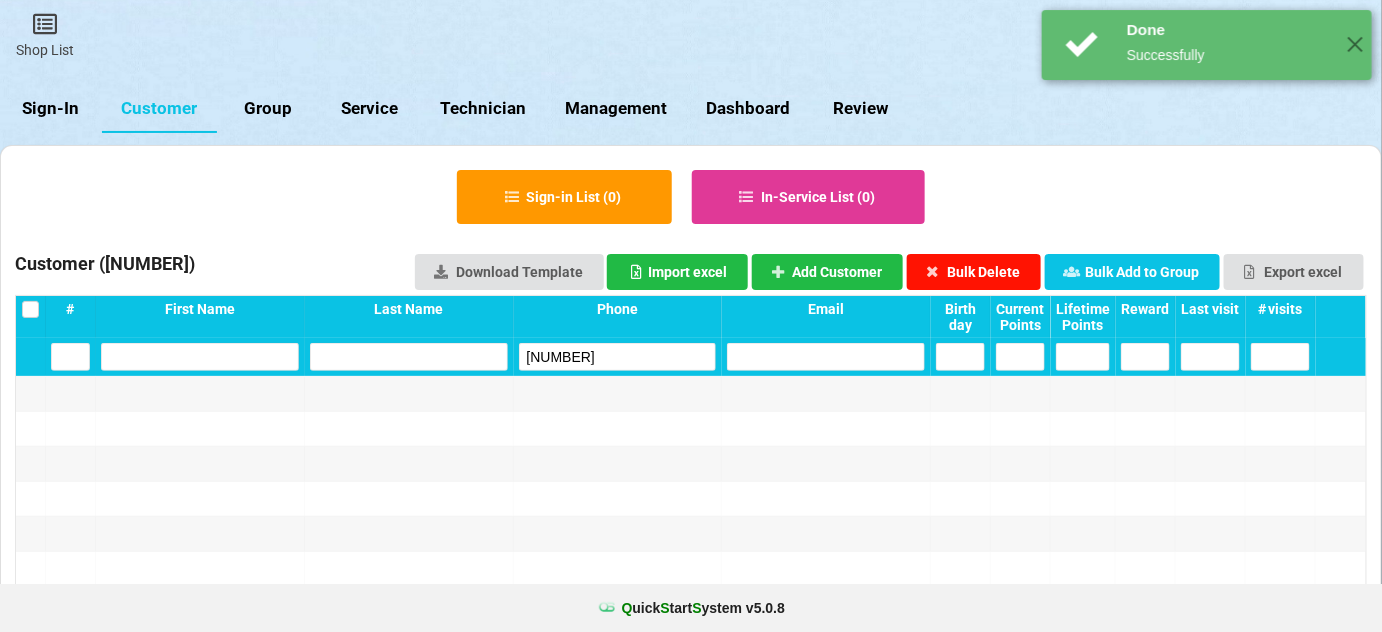 type 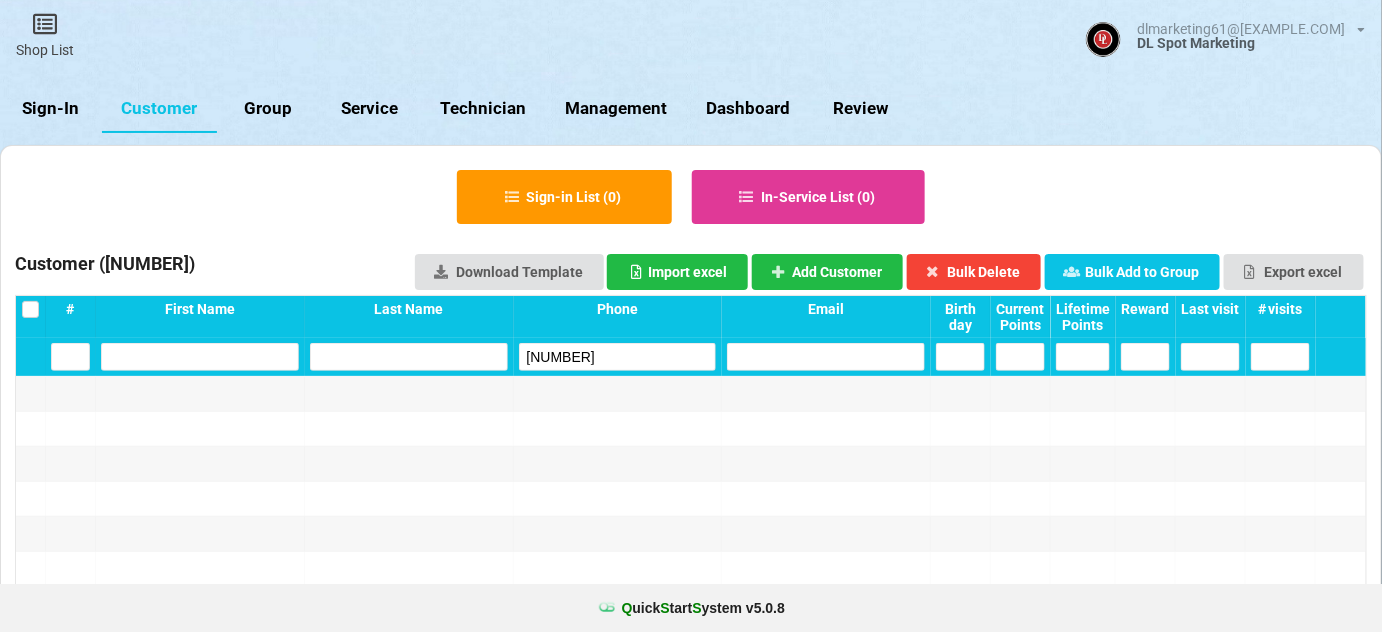 click on "[NUMBER]" at bounding box center (70, 357) 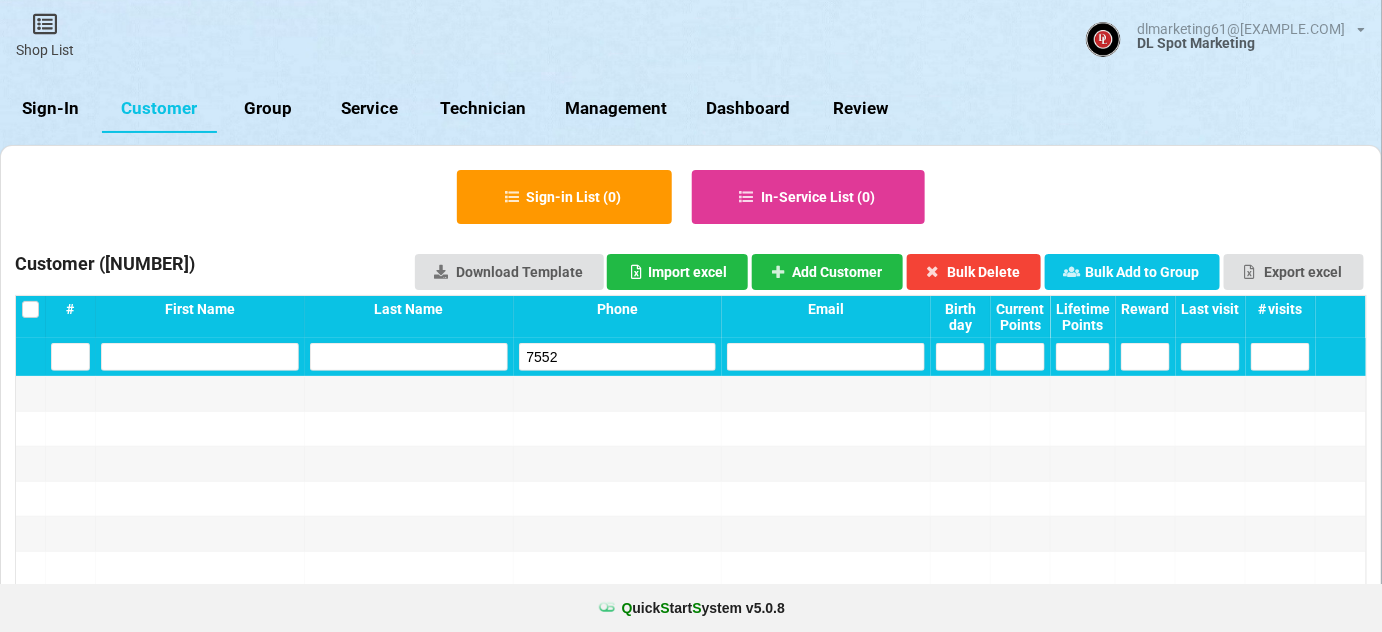 click on "7552" at bounding box center (70, 357) 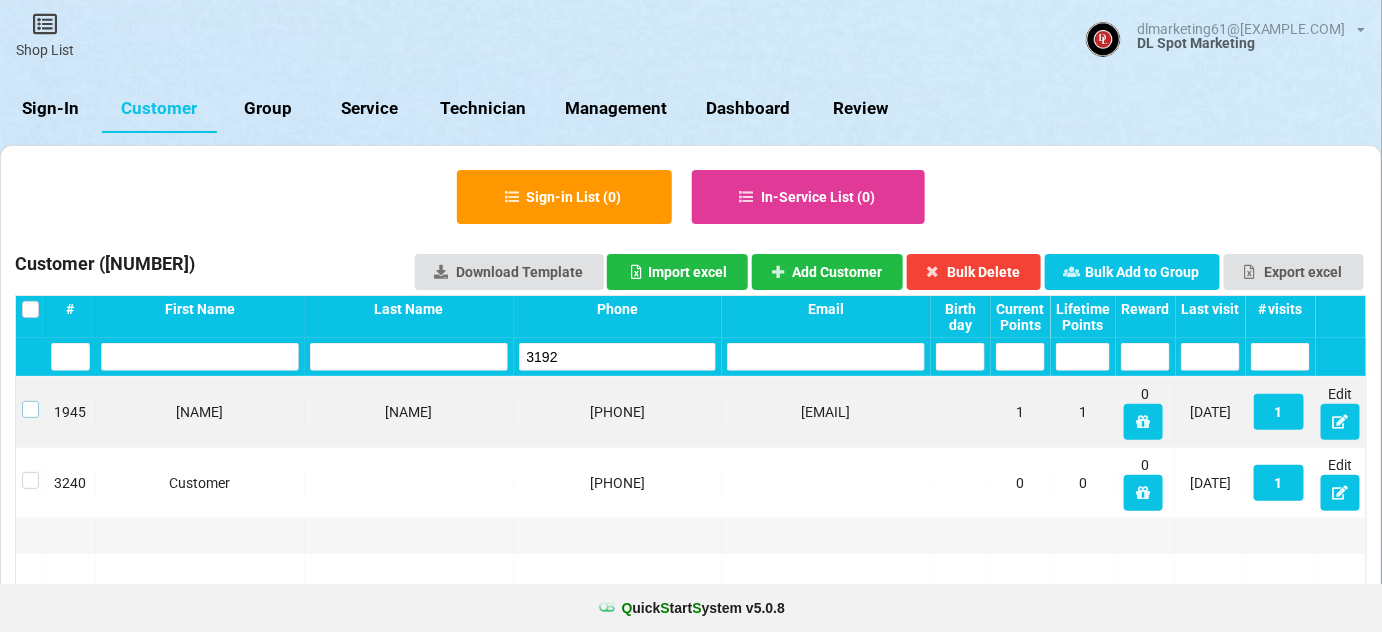 click at bounding box center (30, 401) 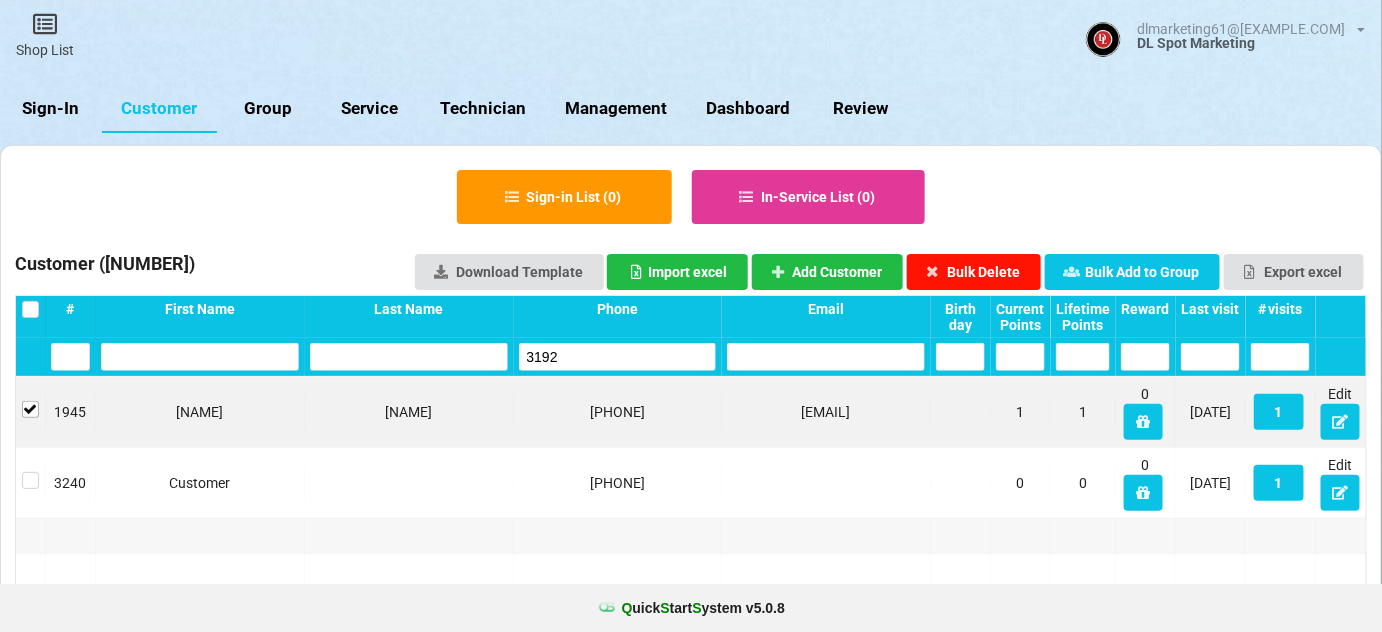 click on "Bulk Delete" at bounding box center [974, 272] 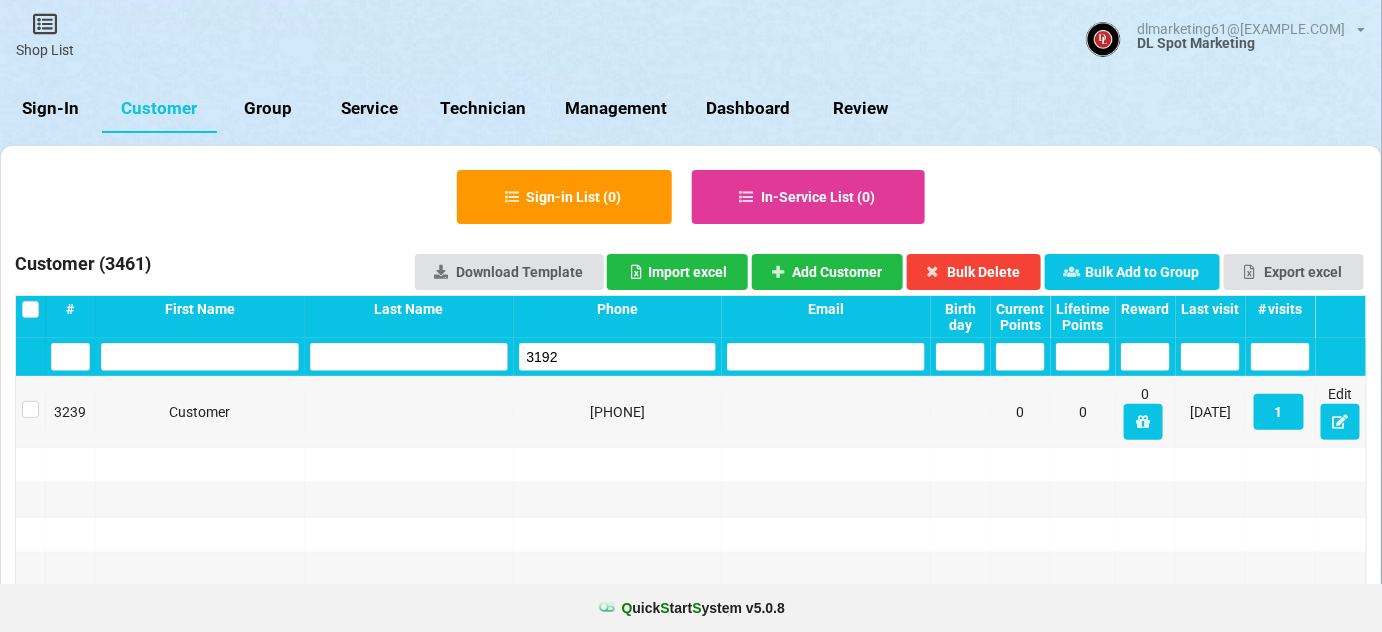 click on "3192" at bounding box center (70, 357) 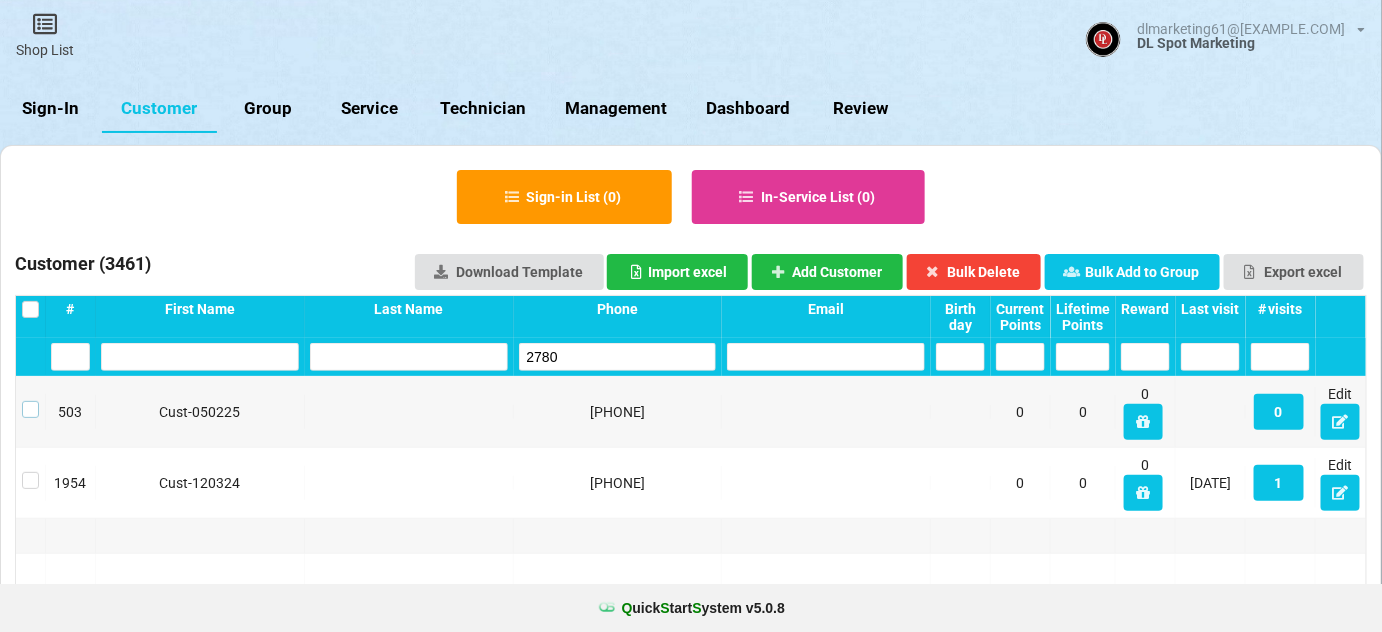click at bounding box center [30, 401] 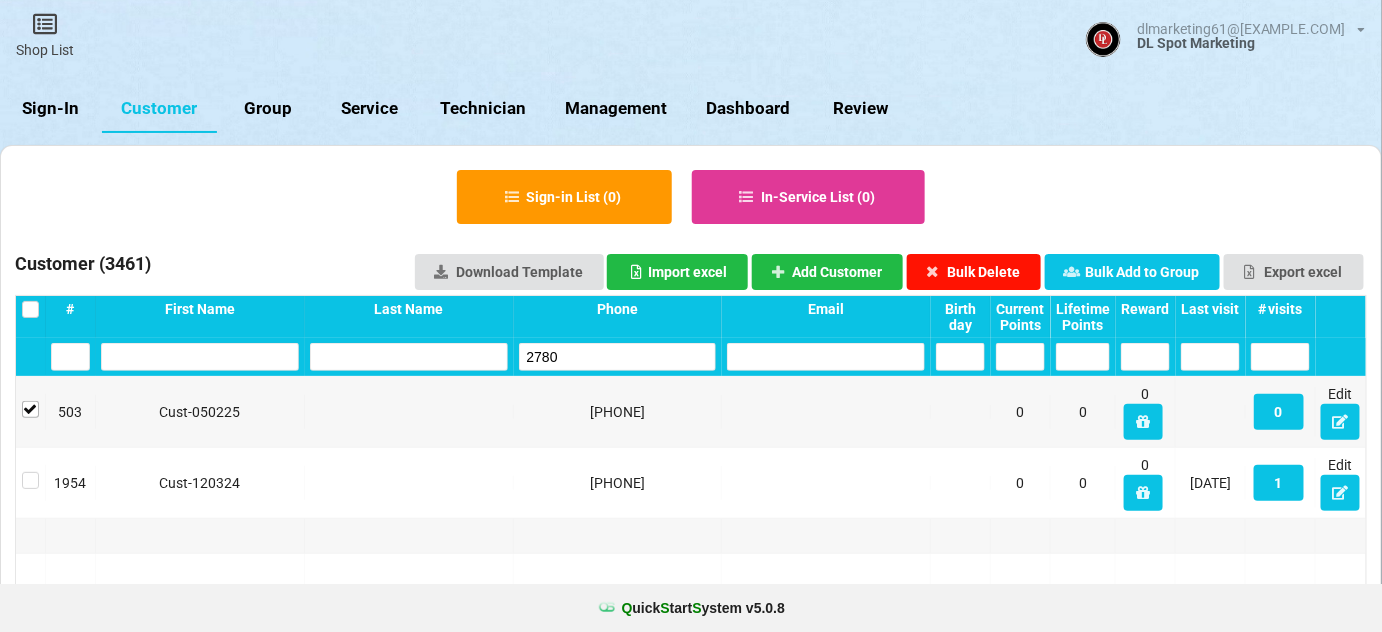 click on "Bulk Delete" at bounding box center [974, 272] 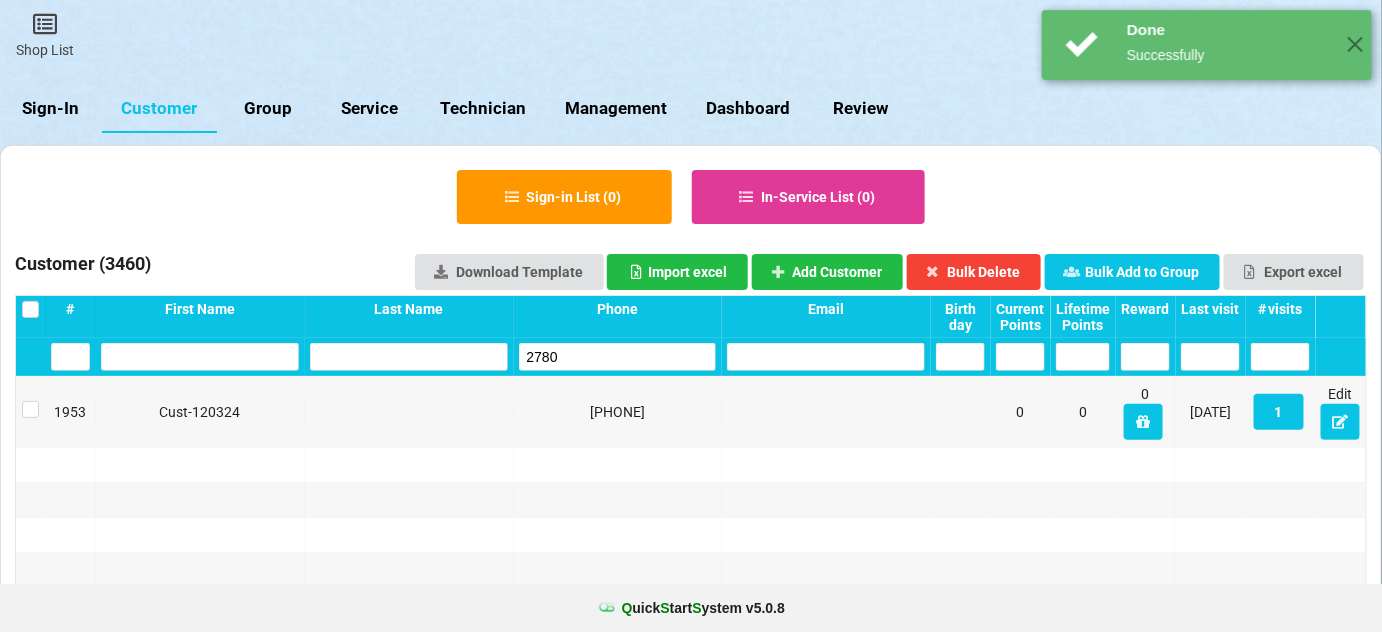 click on "2780" at bounding box center [70, 357] 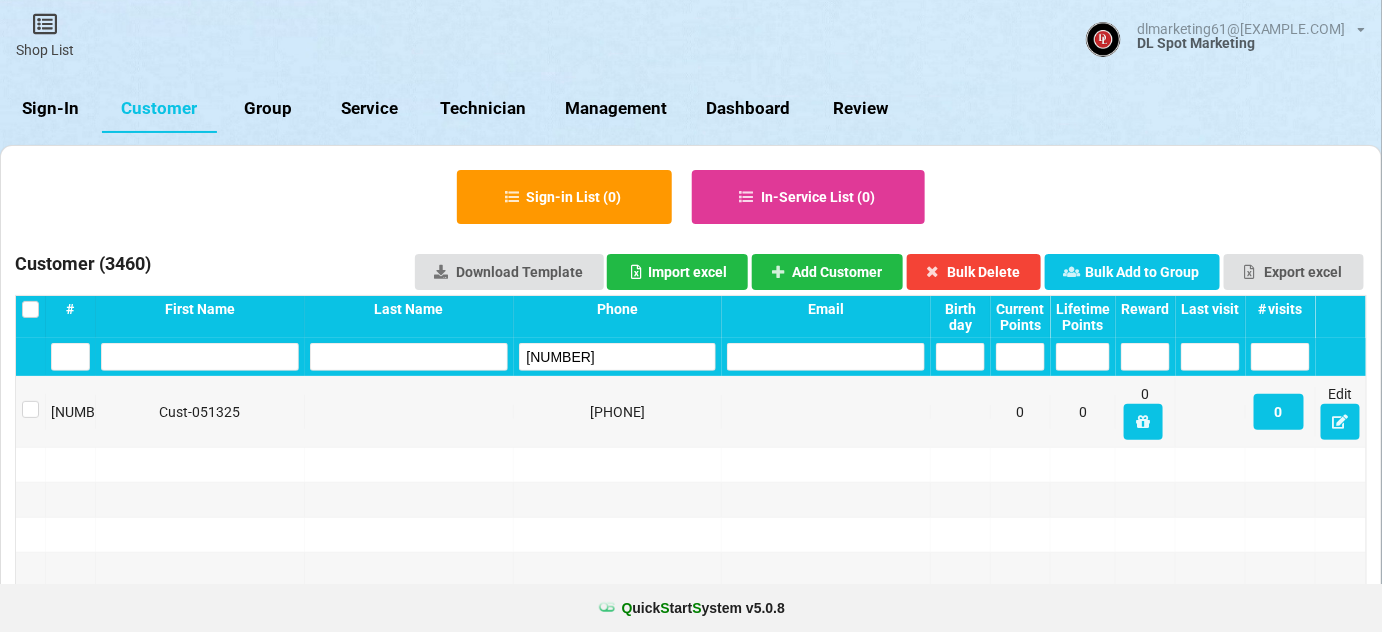 click on "[NUMBER]" at bounding box center (70, 357) 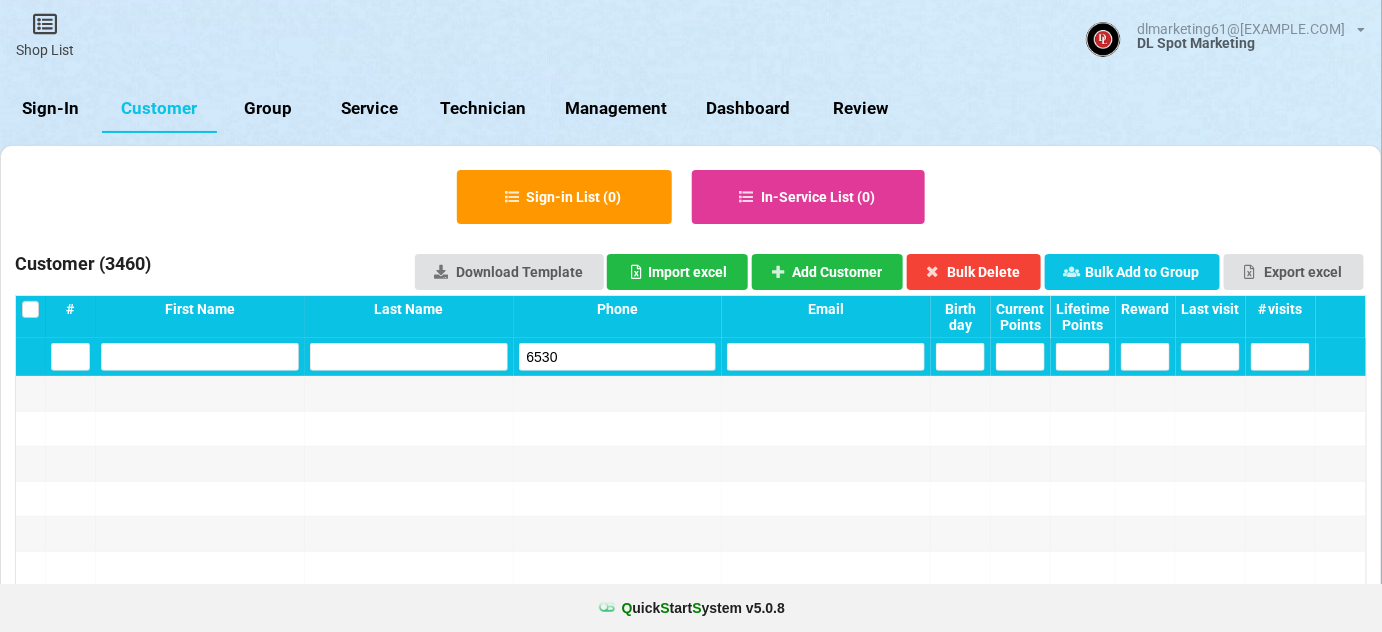 click on "6530" at bounding box center (618, 357) 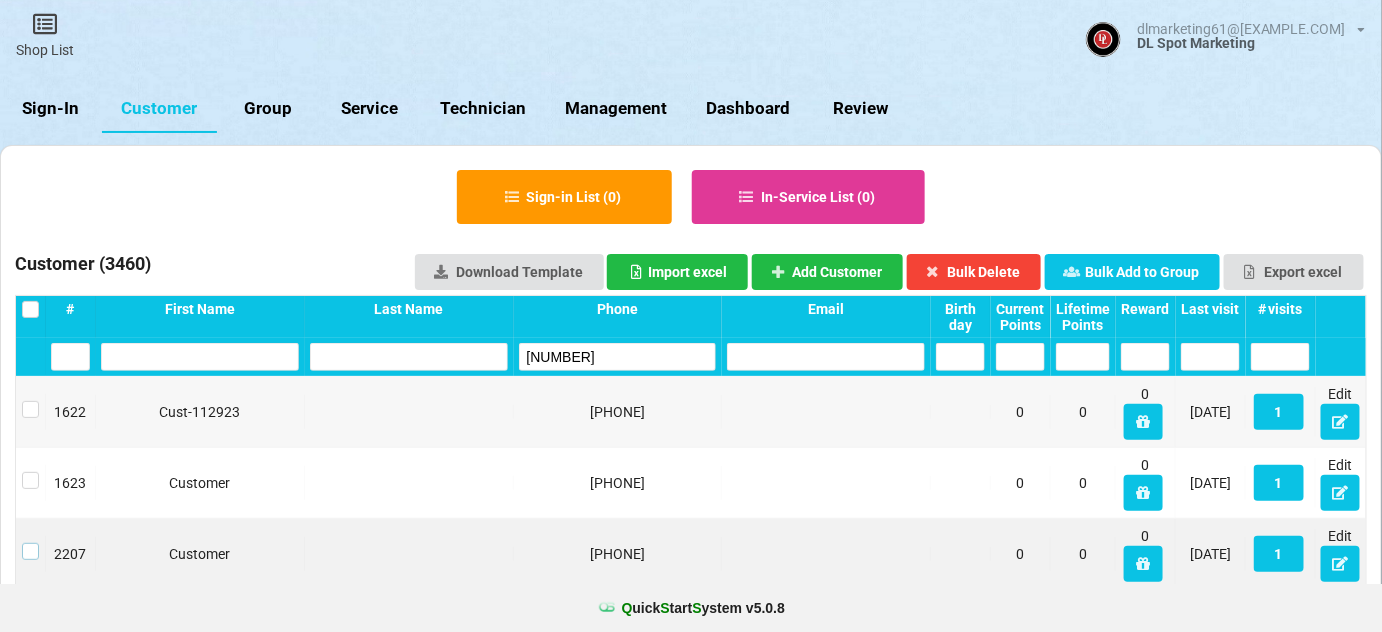 click at bounding box center [30, 401] 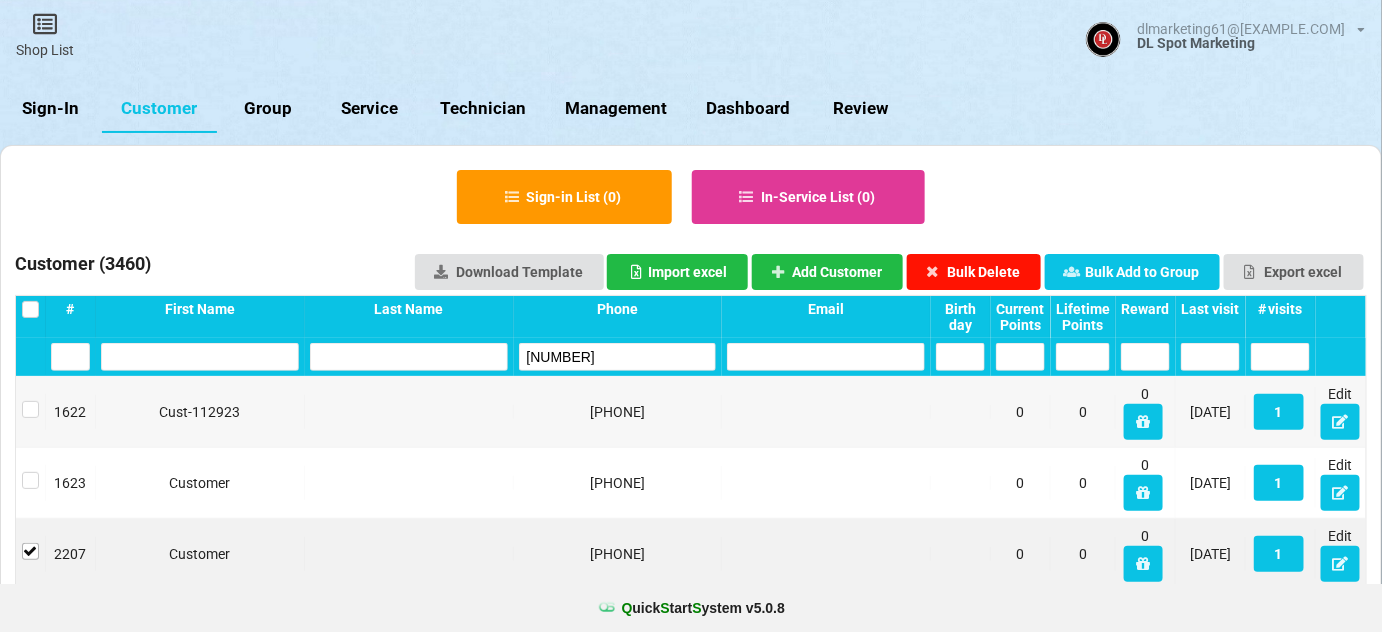 click on "Bulk Delete" at bounding box center [974, 272] 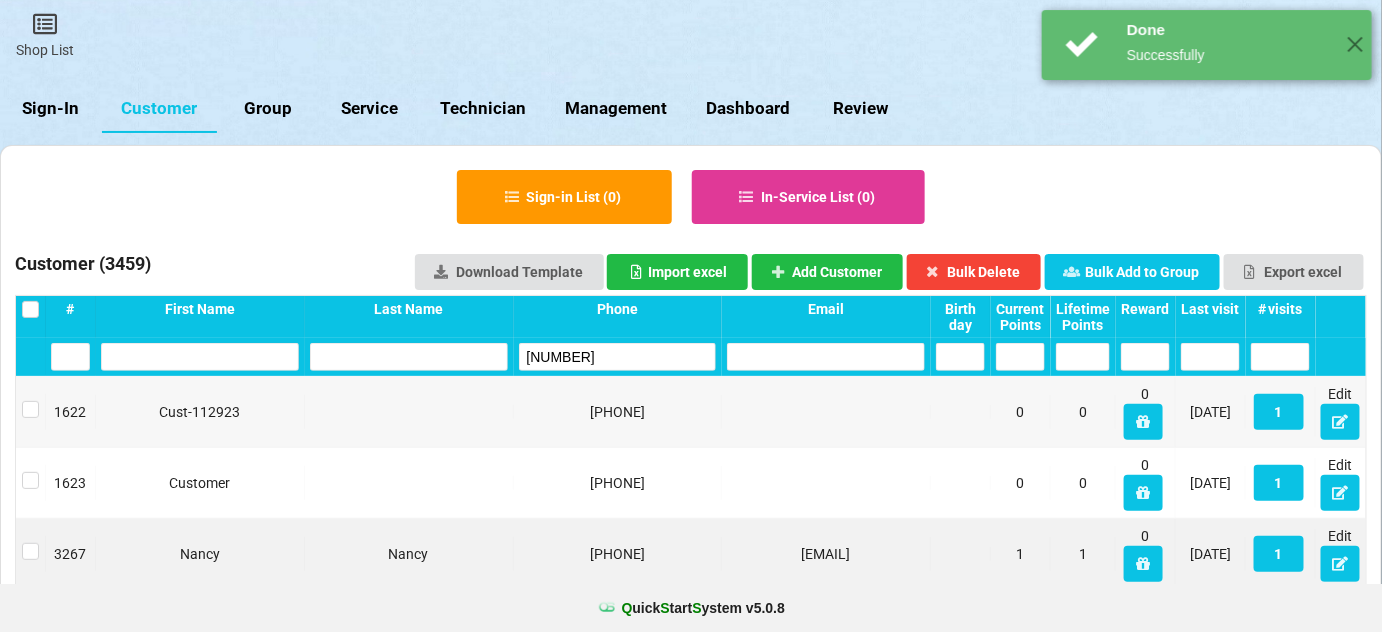 click on "[NUMBER]" at bounding box center [70, 357] 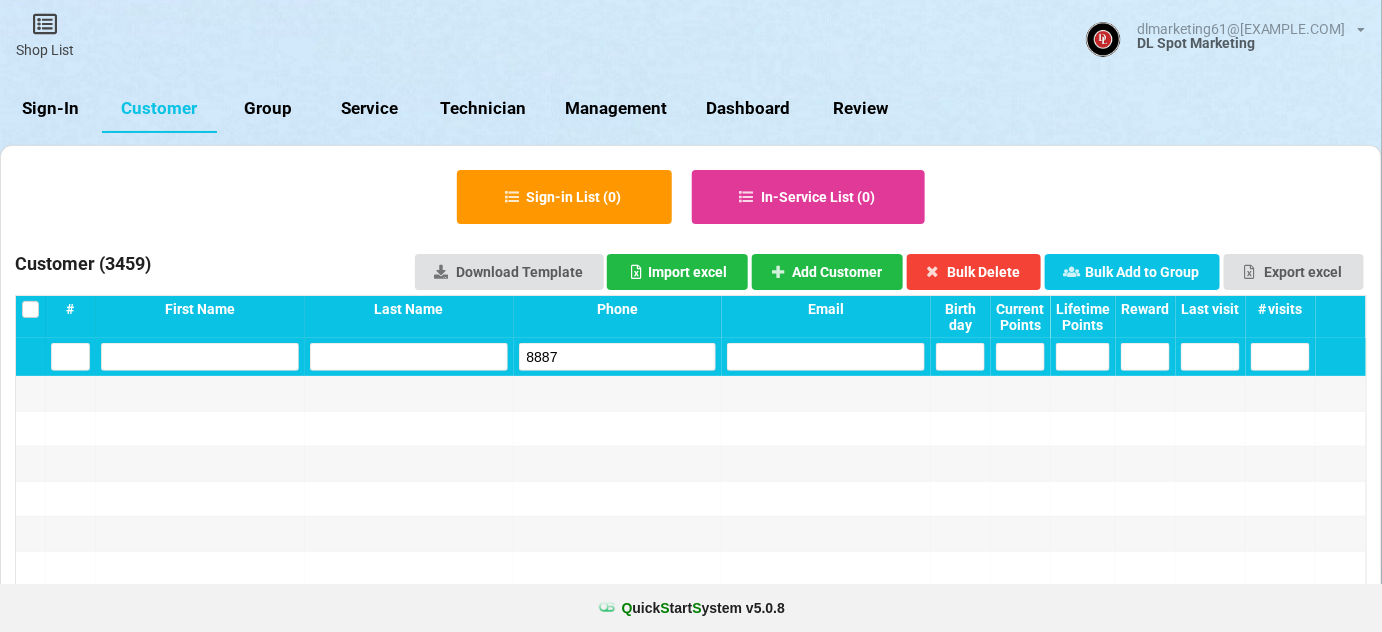 click on "8887" at bounding box center [70, 357] 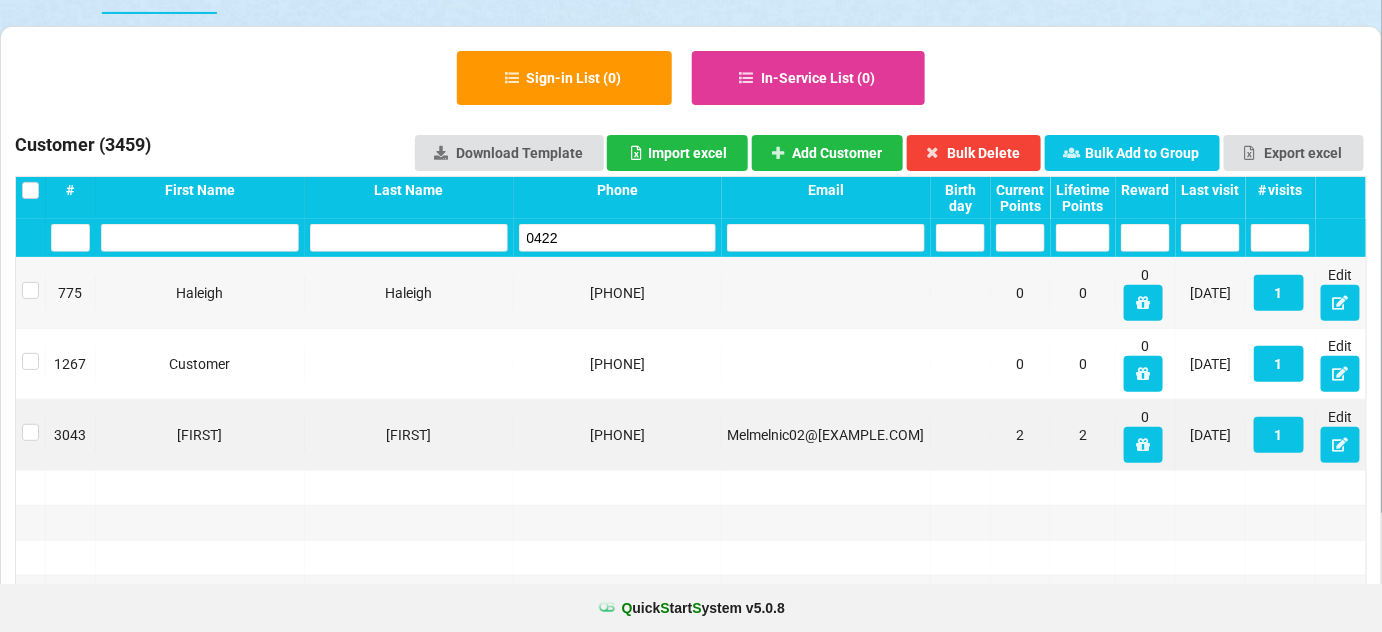 scroll, scrollTop: 121, scrollLeft: 0, axis: vertical 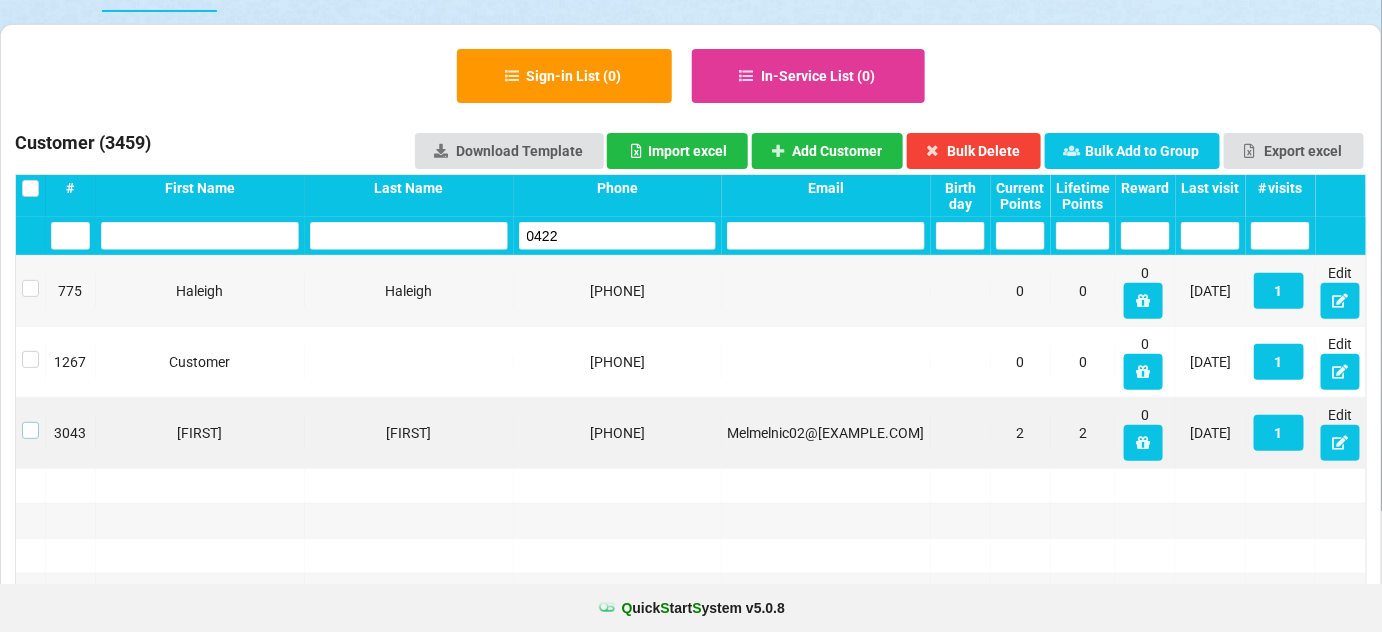 click at bounding box center [30, 280] 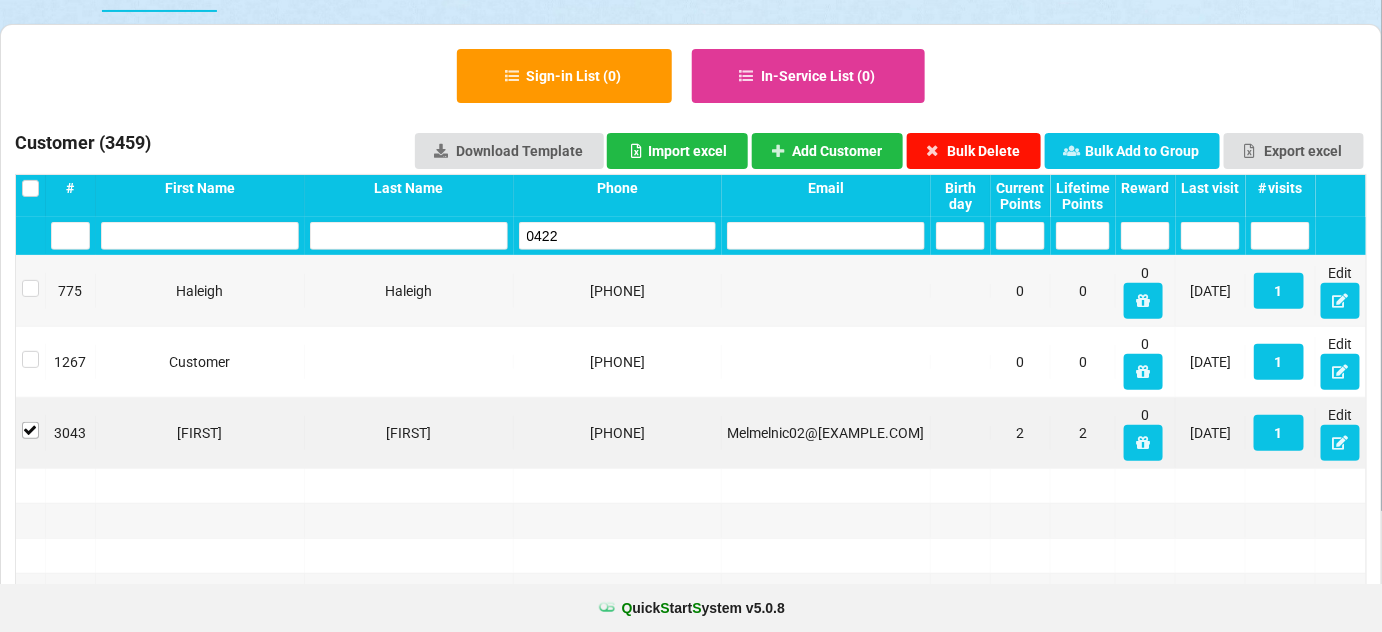 click on "Bulk Delete" at bounding box center [974, 151] 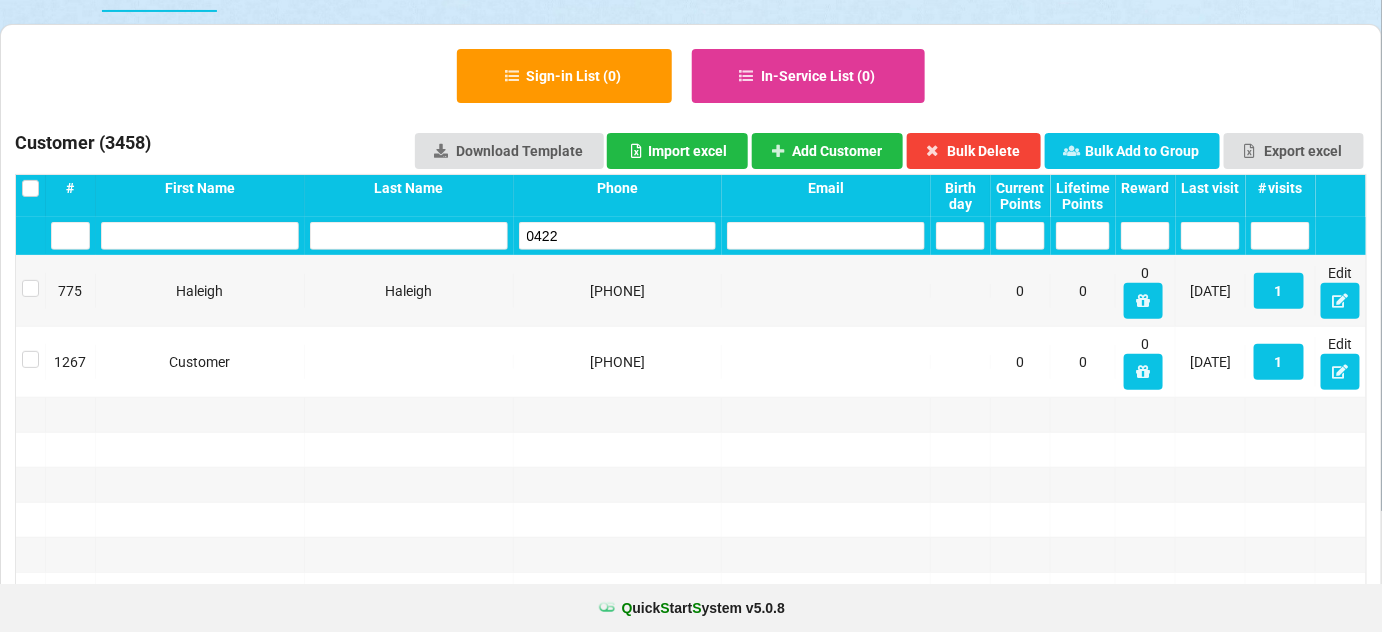 click on "0422" at bounding box center [70, 236] 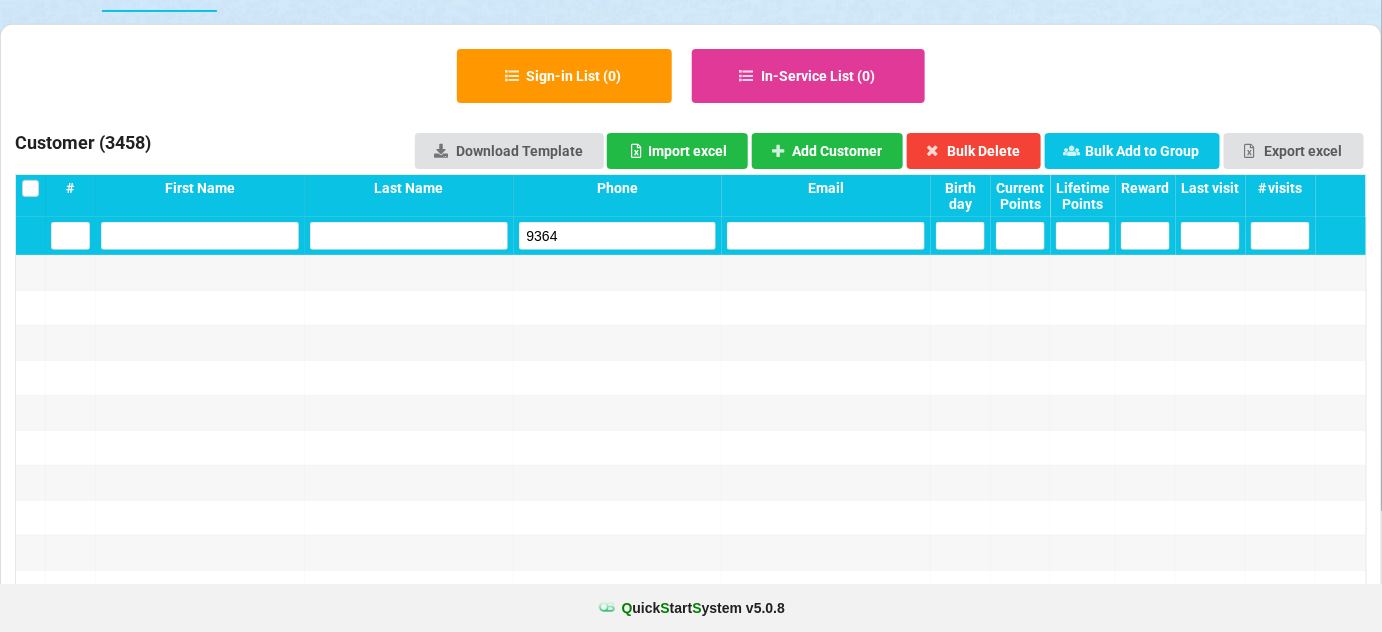 click on "9364" at bounding box center [70, 236] 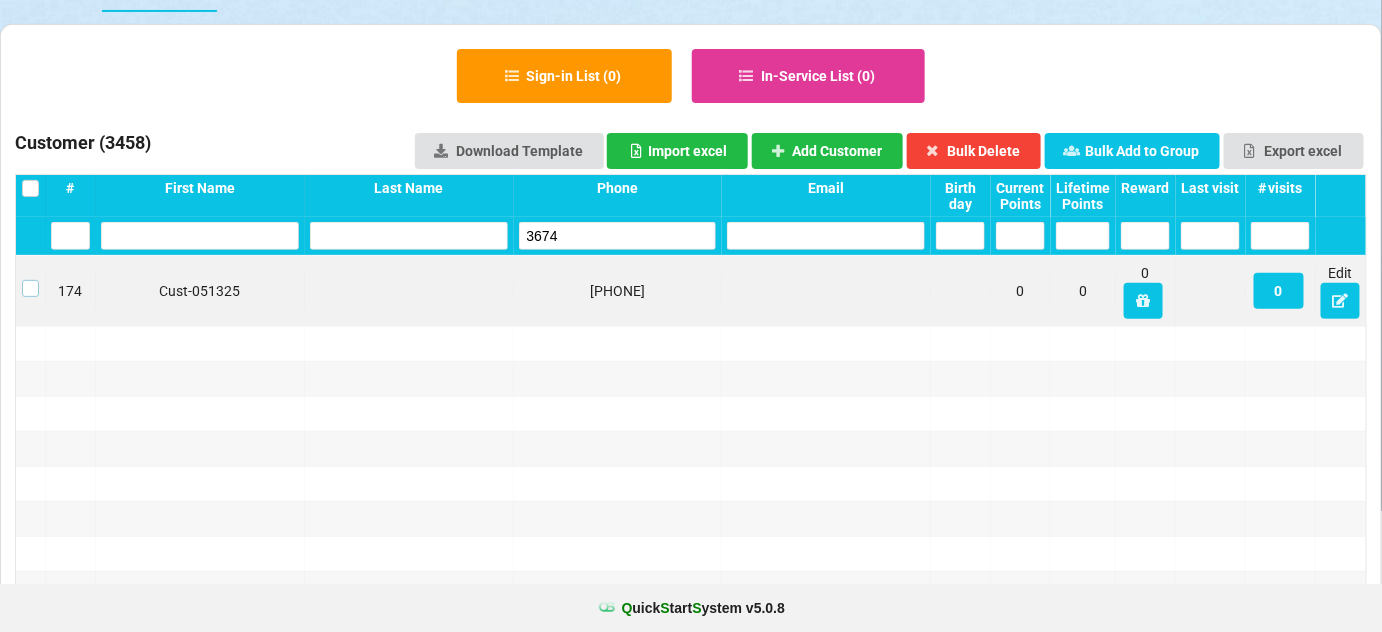click at bounding box center (30, 280) 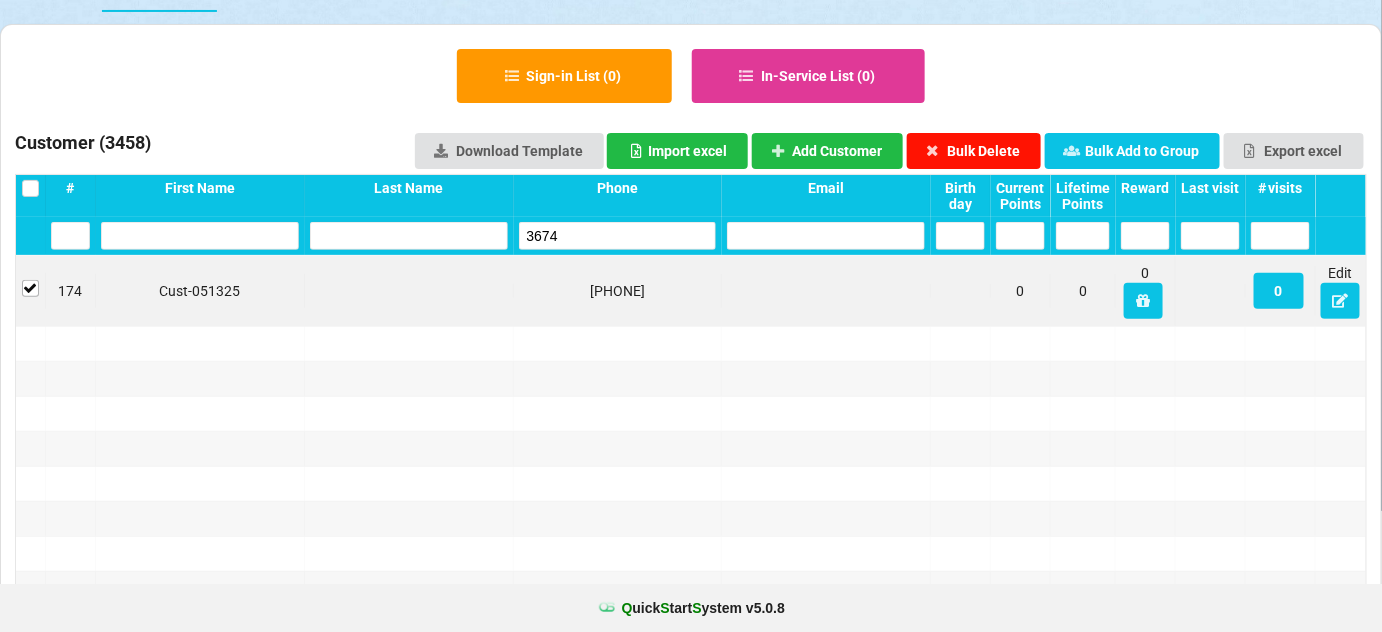 drag, startPoint x: 1011, startPoint y: 151, endPoint x: 917, endPoint y: 186, distance: 100.304535 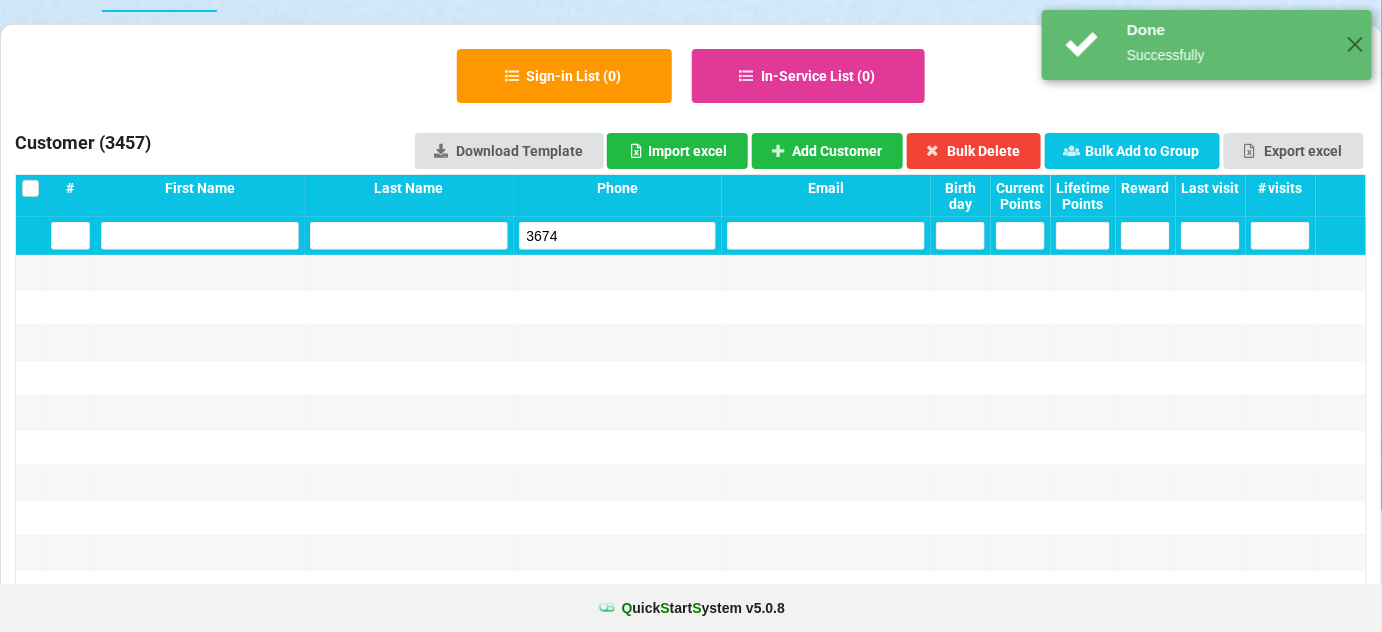 click on "3674" at bounding box center (70, 236) 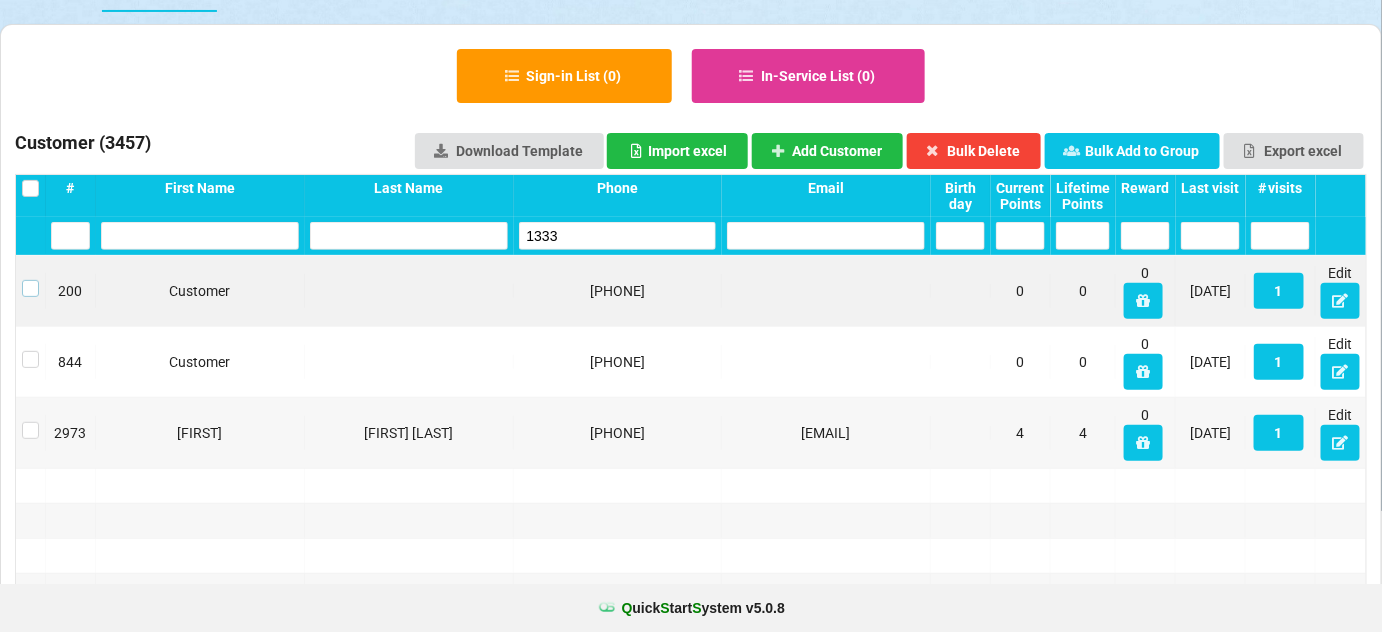 click at bounding box center [30, 280] 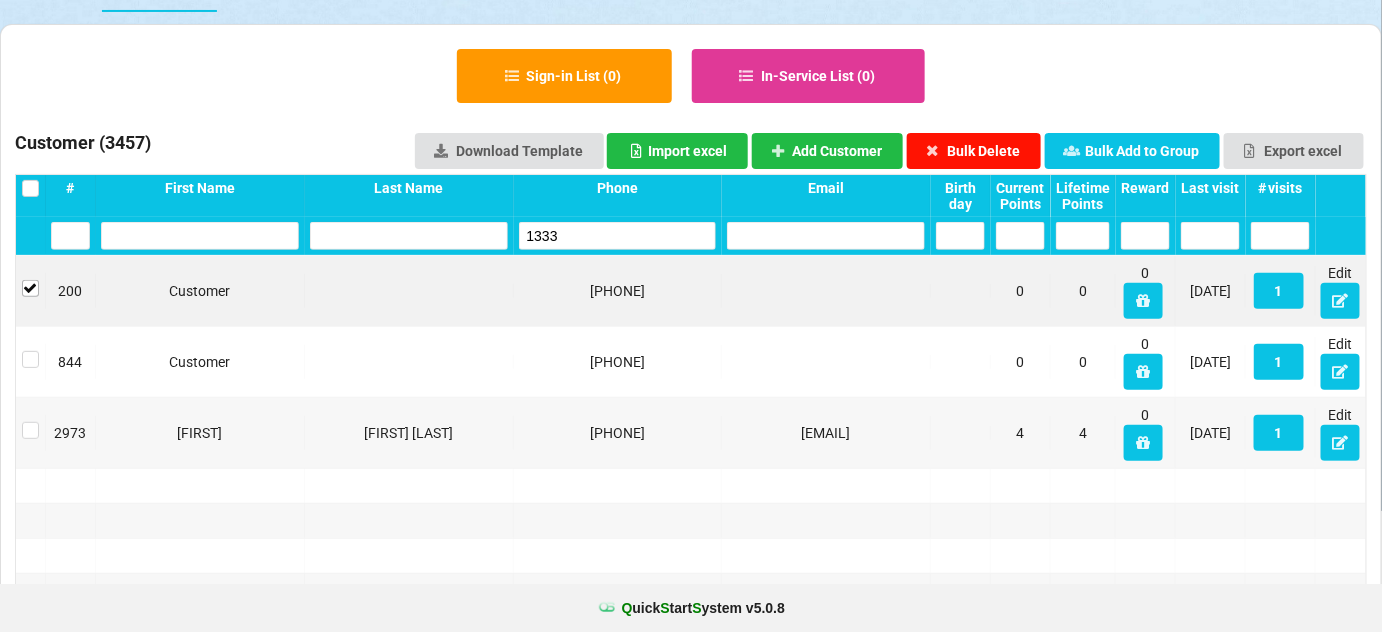 click on "Bulk Delete" at bounding box center [974, 151] 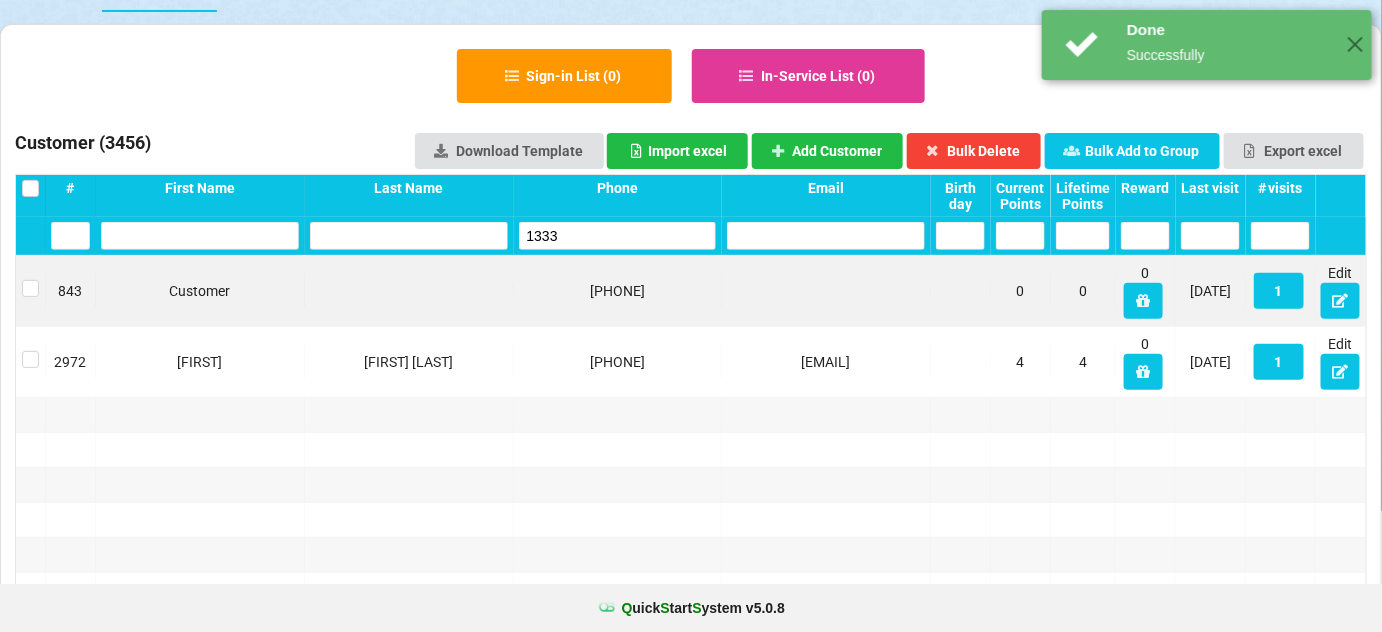 click on "1333" at bounding box center [70, 236] 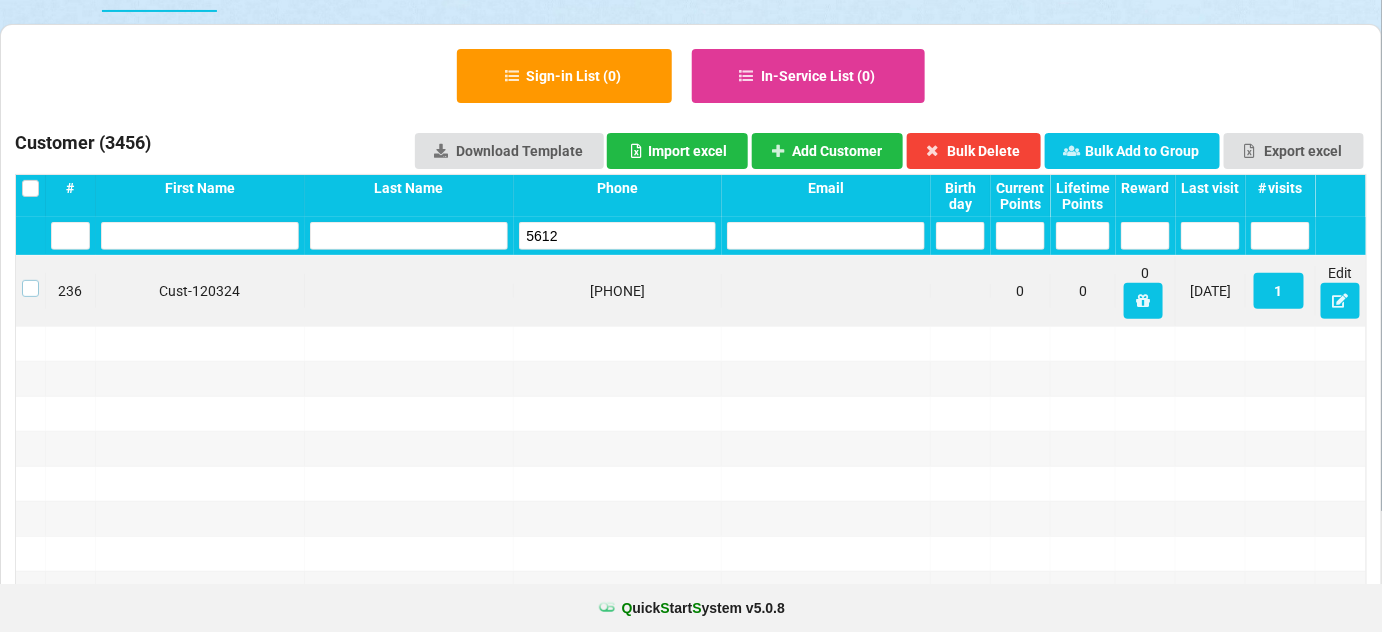 click at bounding box center [30, 280] 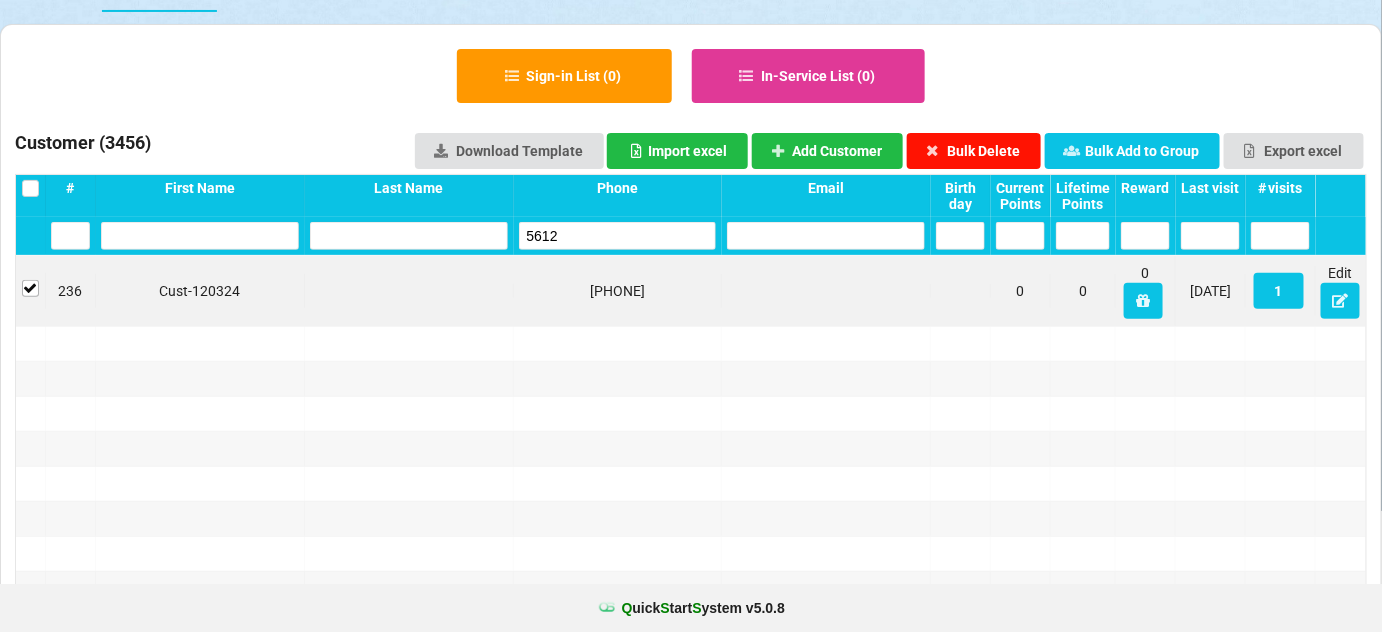 drag, startPoint x: 998, startPoint y: 156, endPoint x: 978, endPoint y: 171, distance: 25 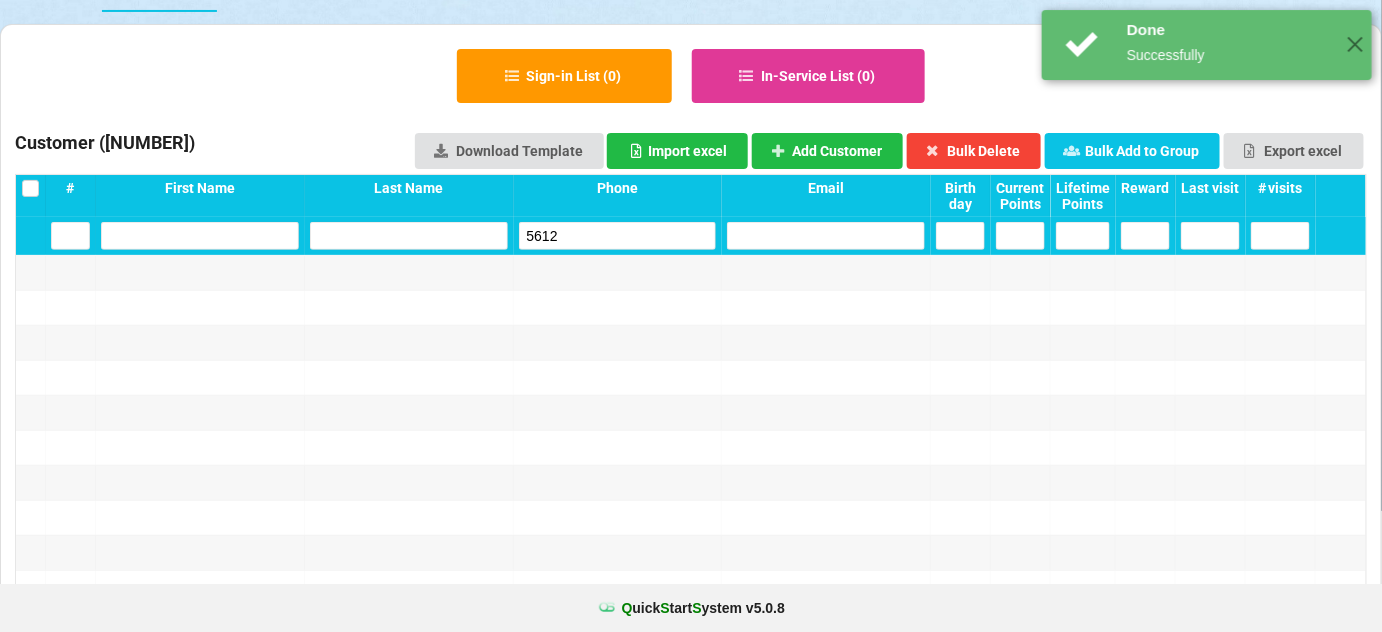 click on "5612" at bounding box center (70, 236) 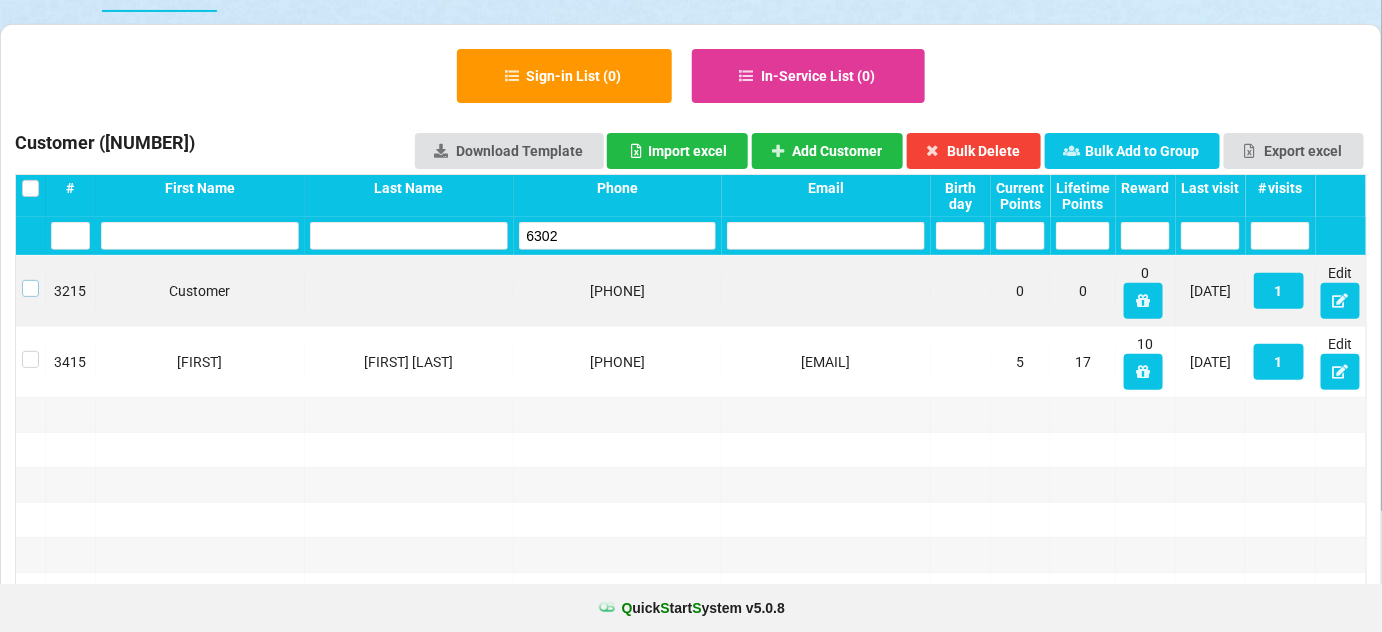 click at bounding box center [30, 280] 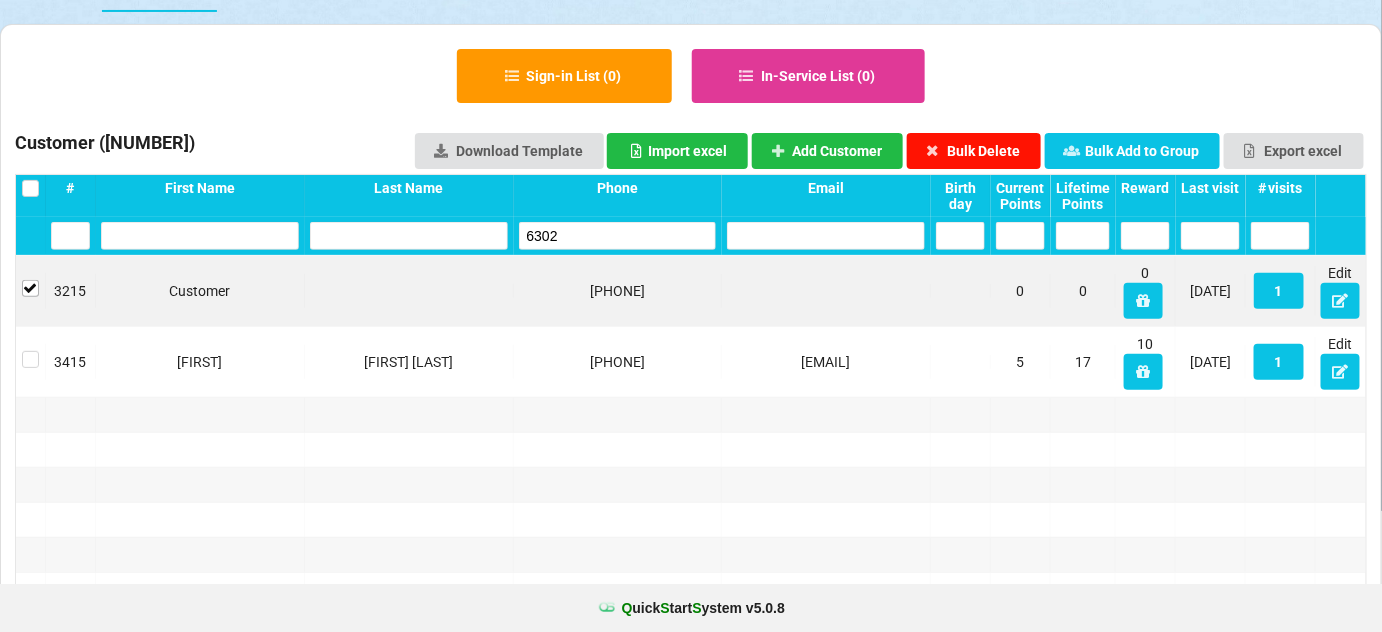 click on "Bulk Delete" at bounding box center [974, 151] 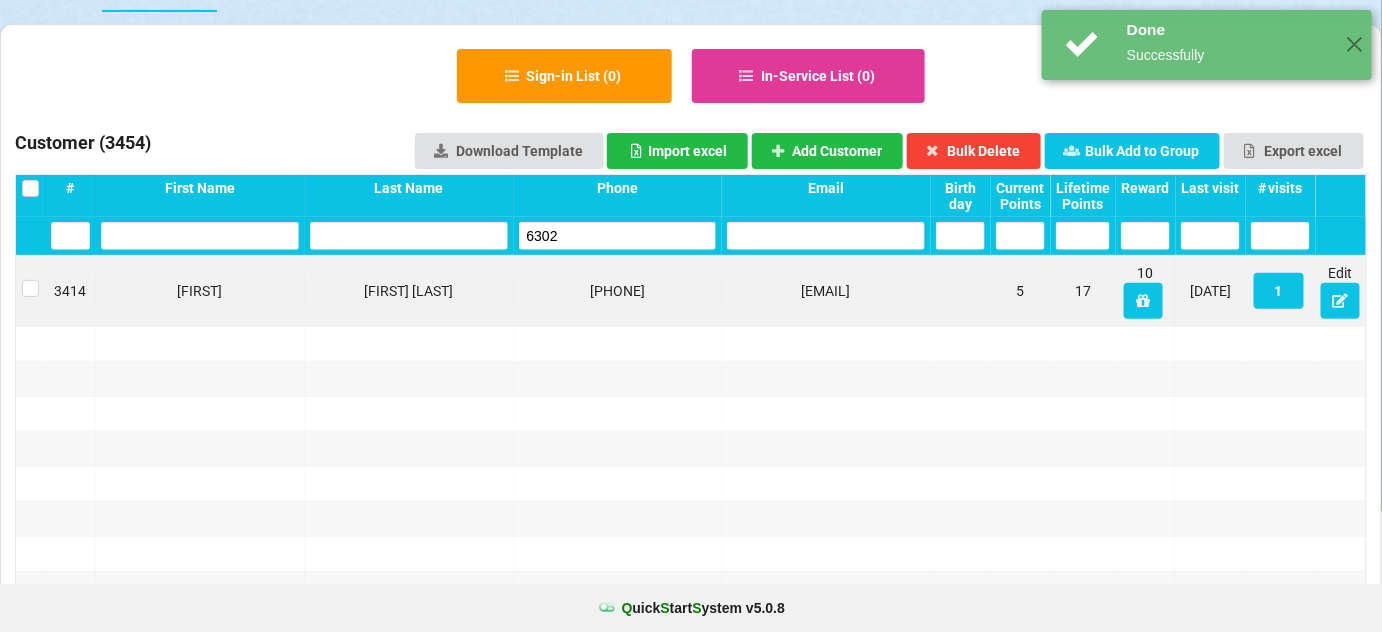 click on "6302" at bounding box center [70, 236] 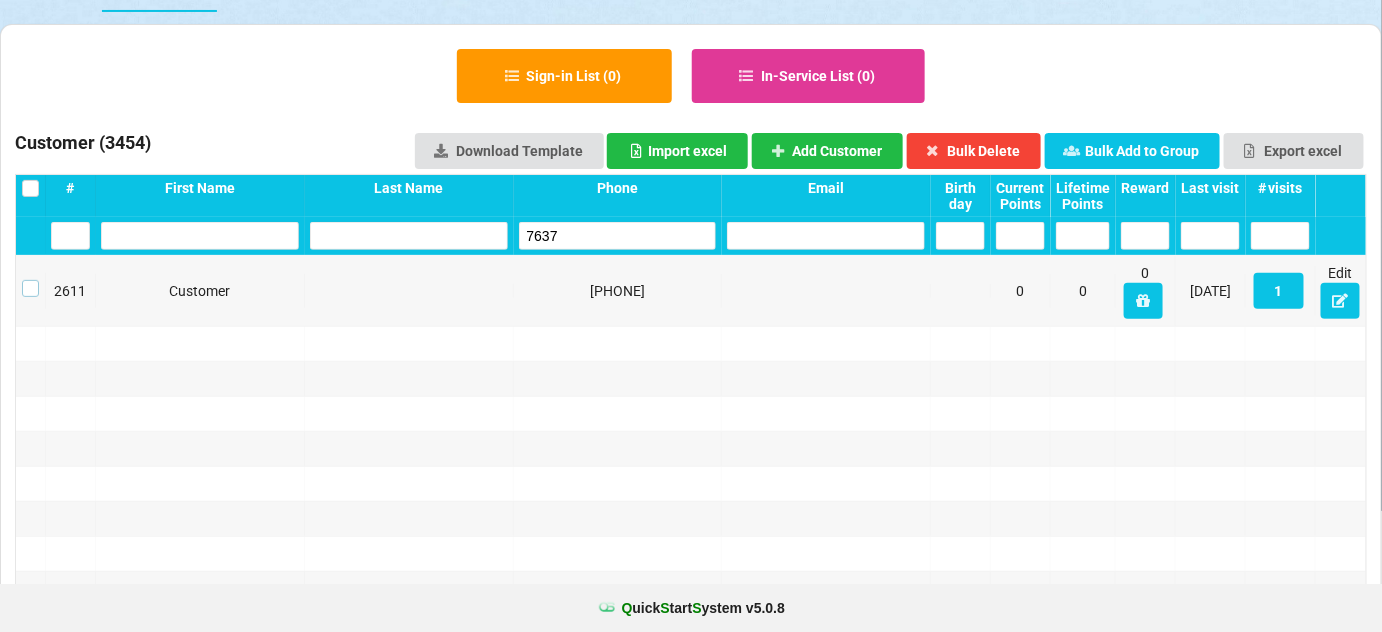 click at bounding box center [30, 280] 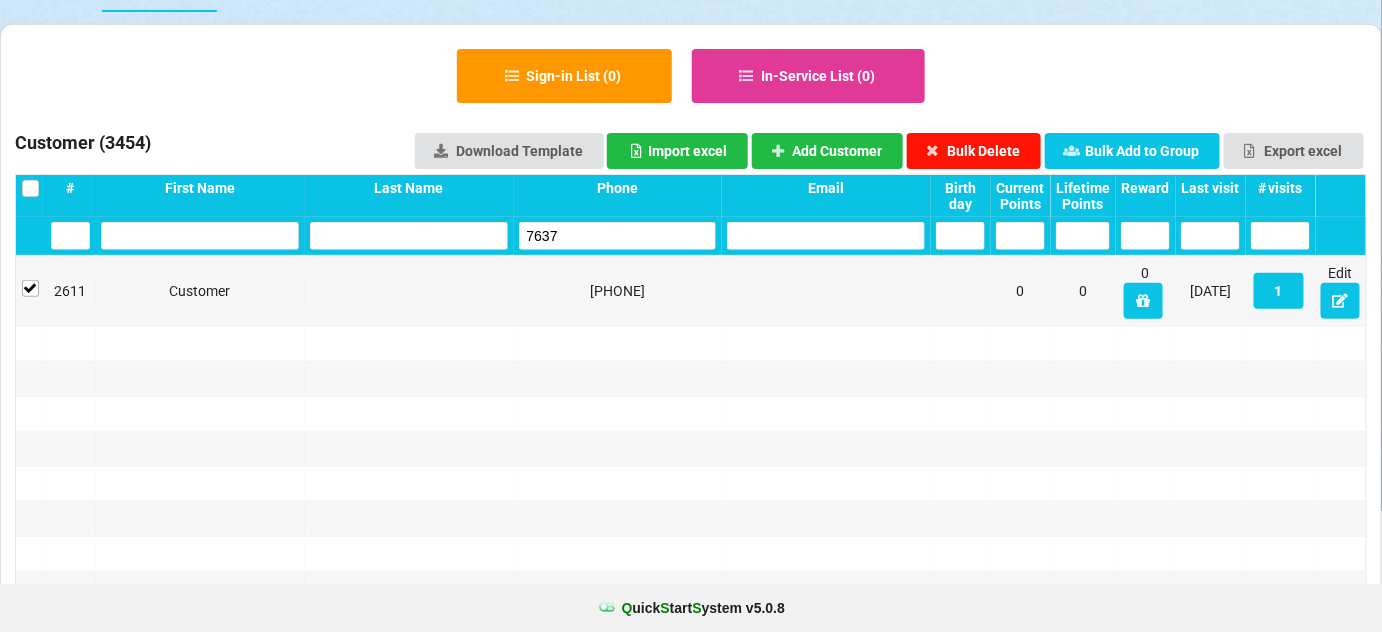 click on "Bulk Delete" at bounding box center (974, 151) 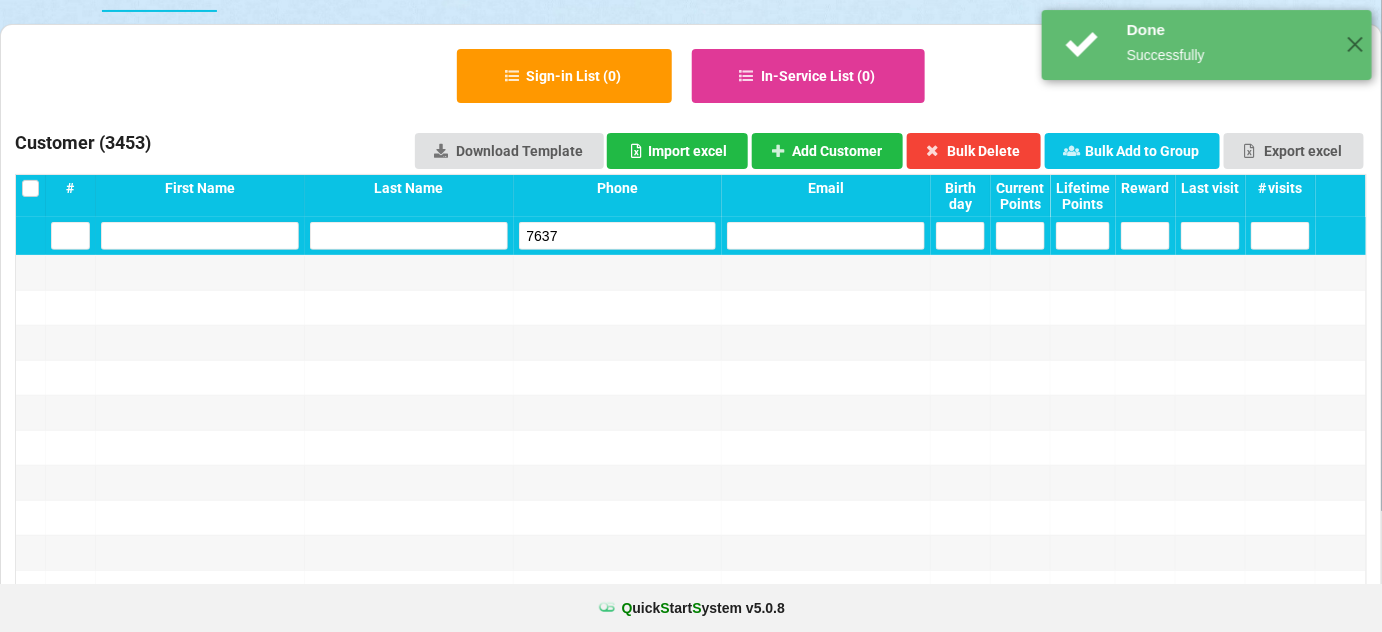 click on "7637" at bounding box center [70, 236] 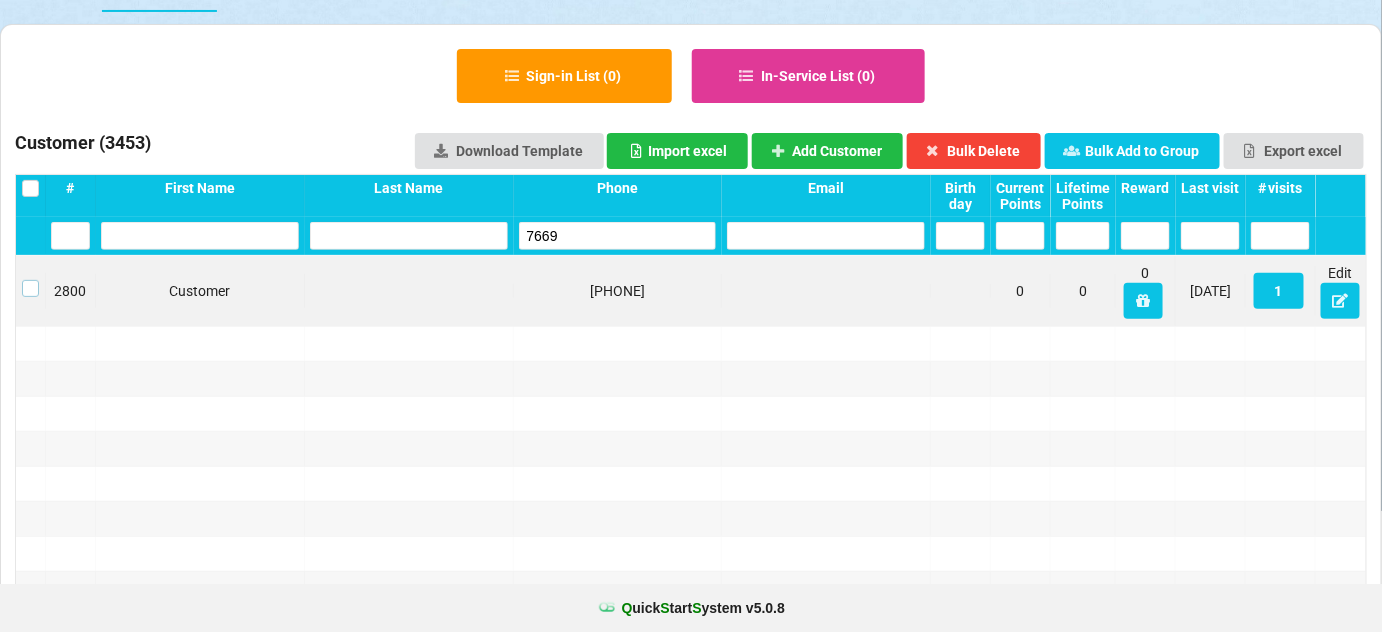 click at bounding box center [30, 280] 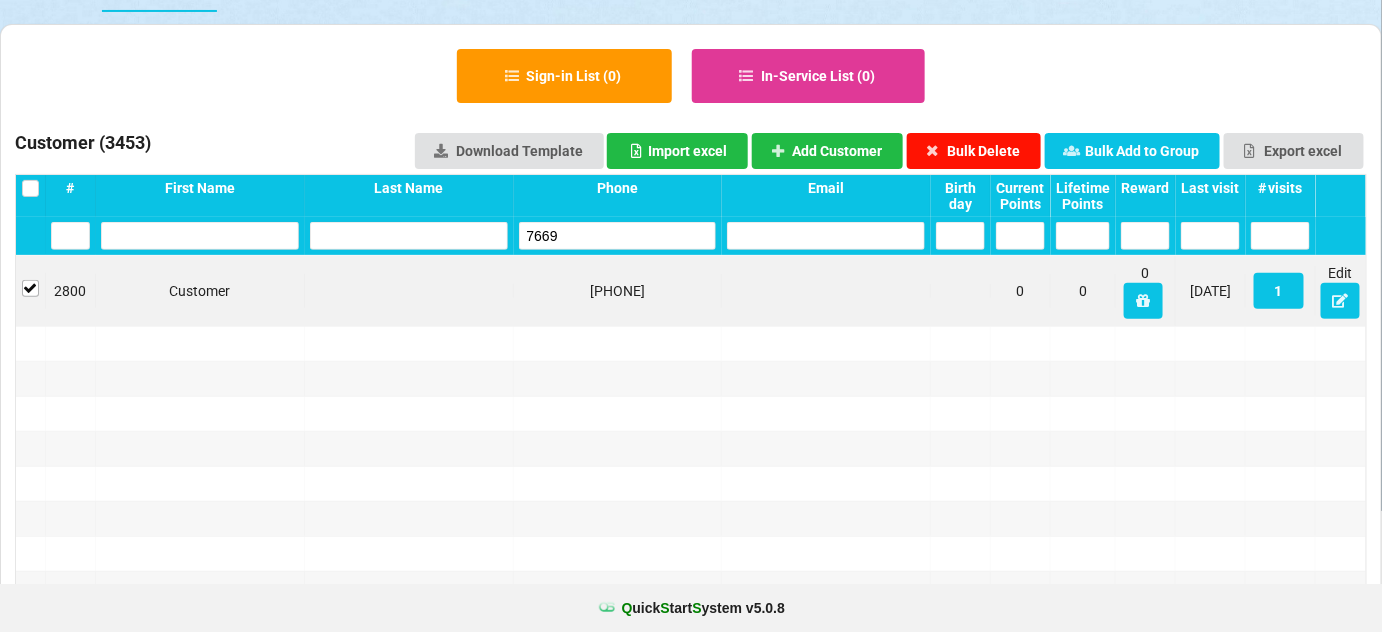click on "Bulk Delete" at bounding box center [974, 151] 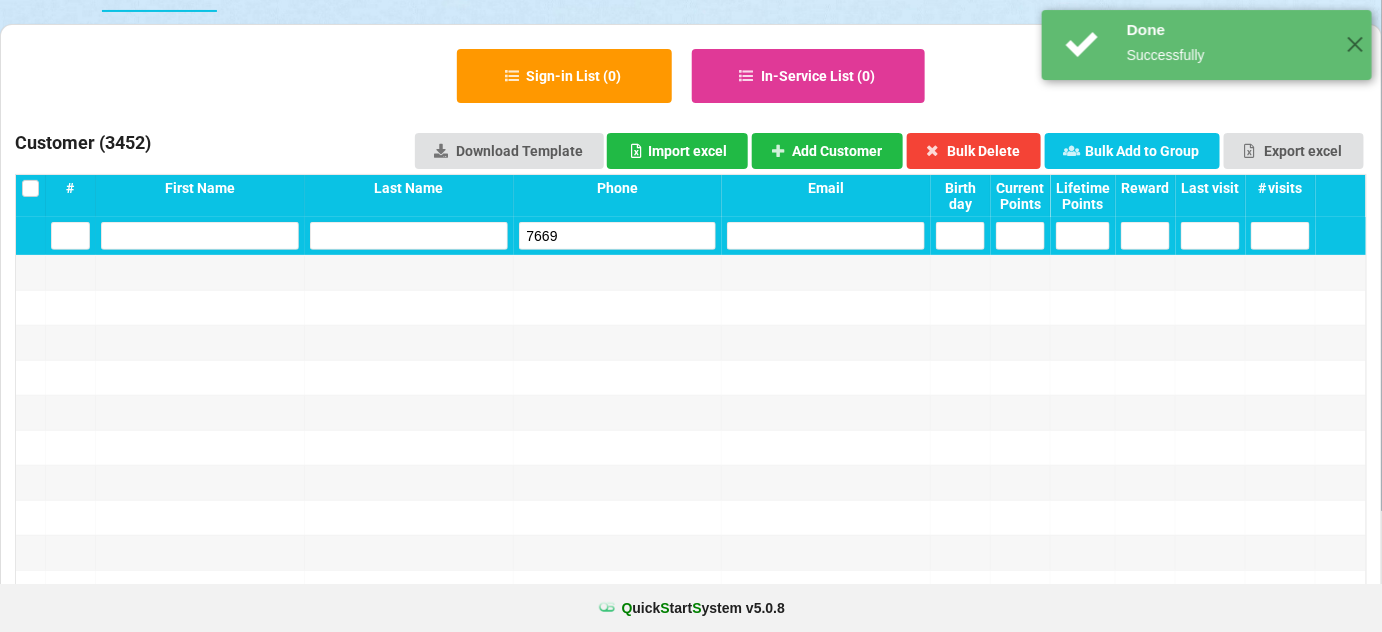 click on "7669" at bounding box center (70, 236) 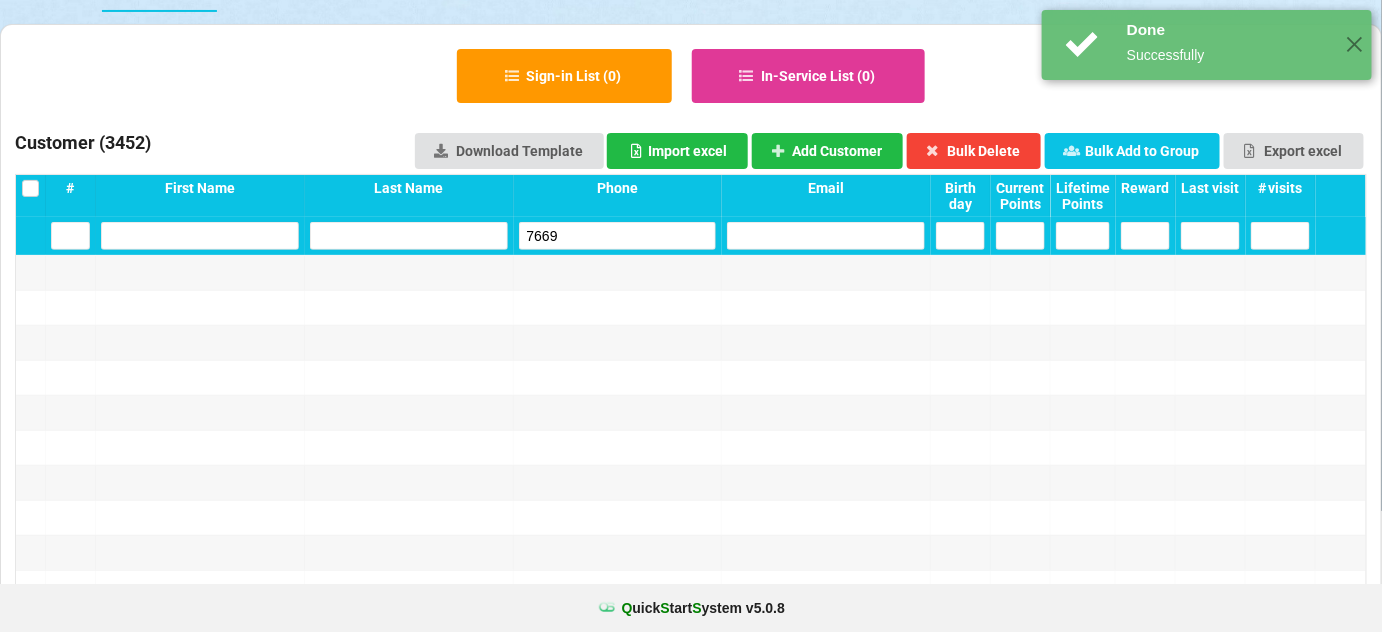 click on "7669" at bounding box center [70, 236] 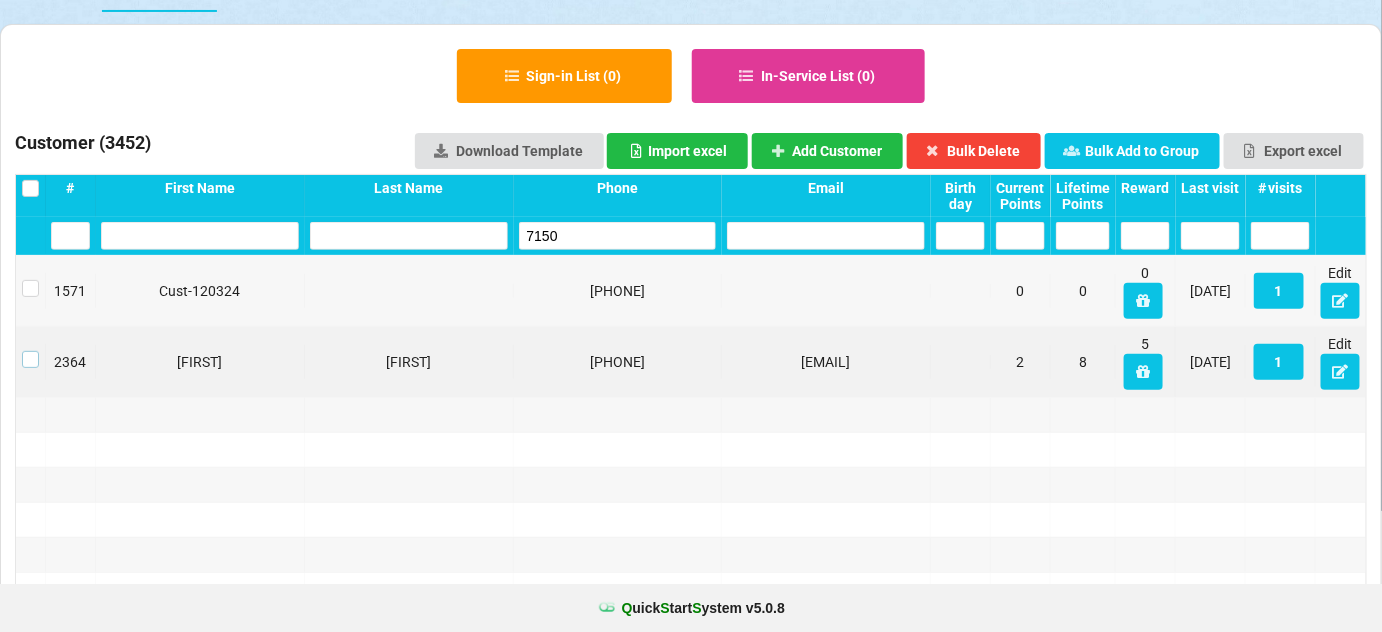 click at bounding box center (30, 351) 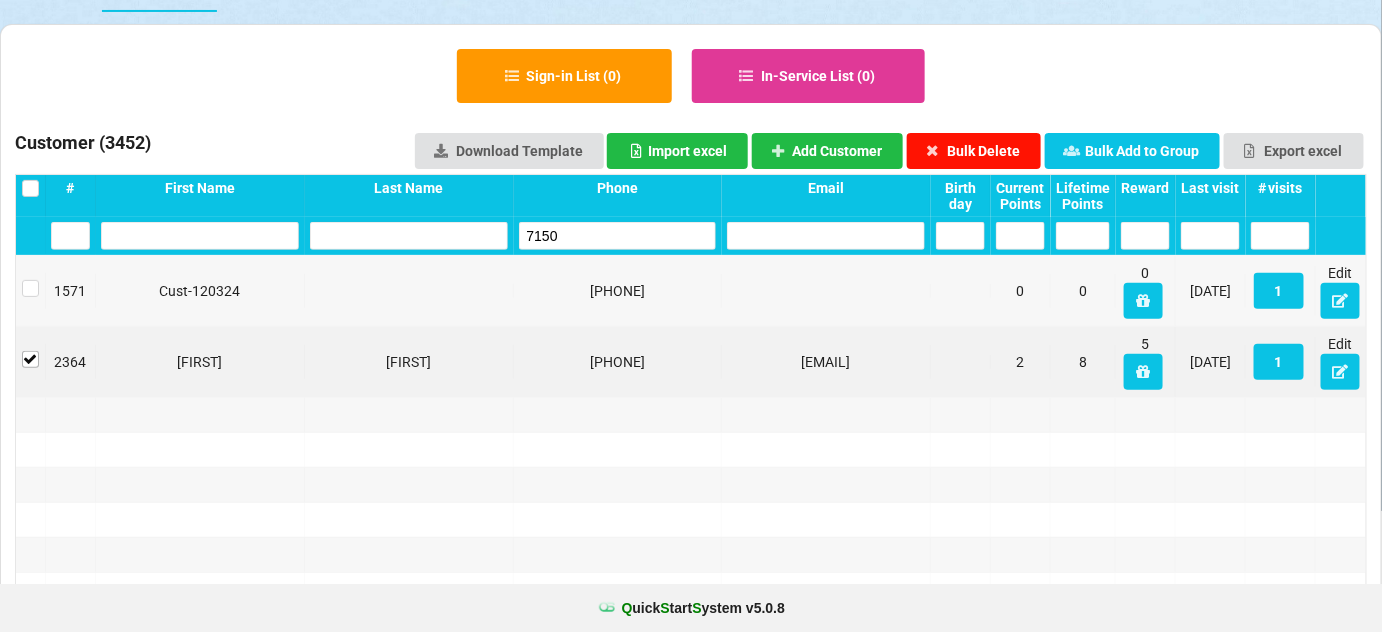 click on "Bulk Delete" at bounding box center [974, 151] 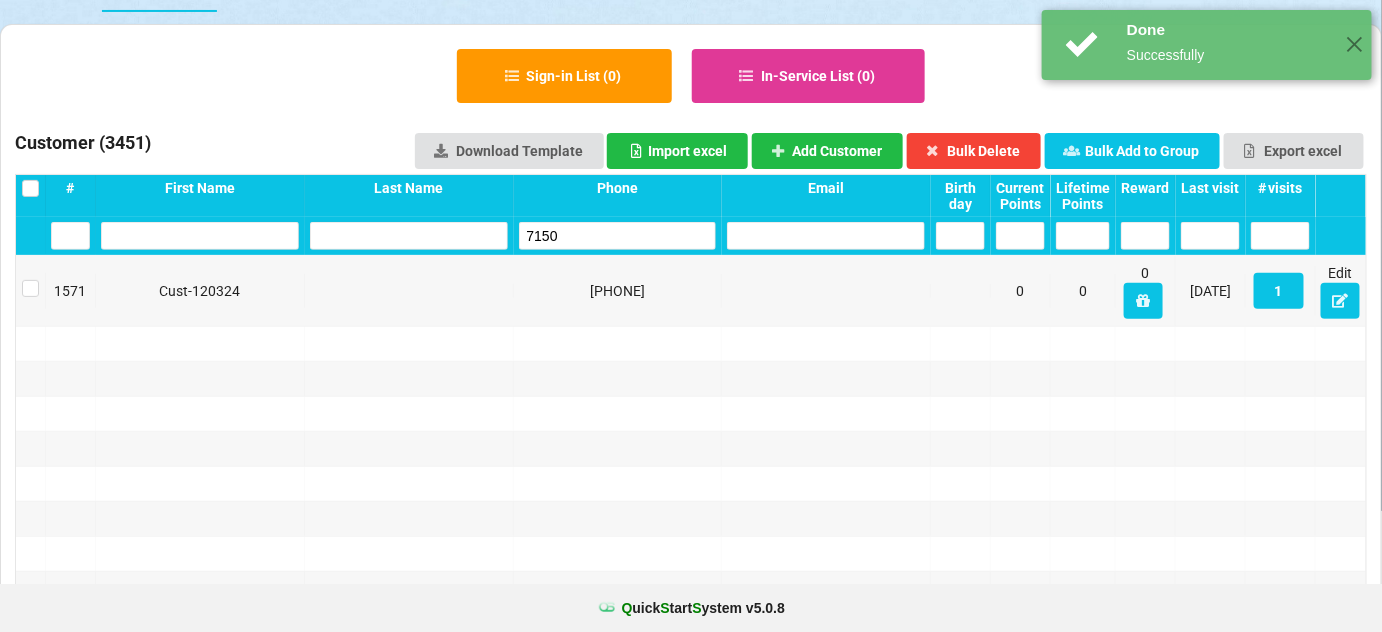 click on "7150" at bounding box center [70, 236] 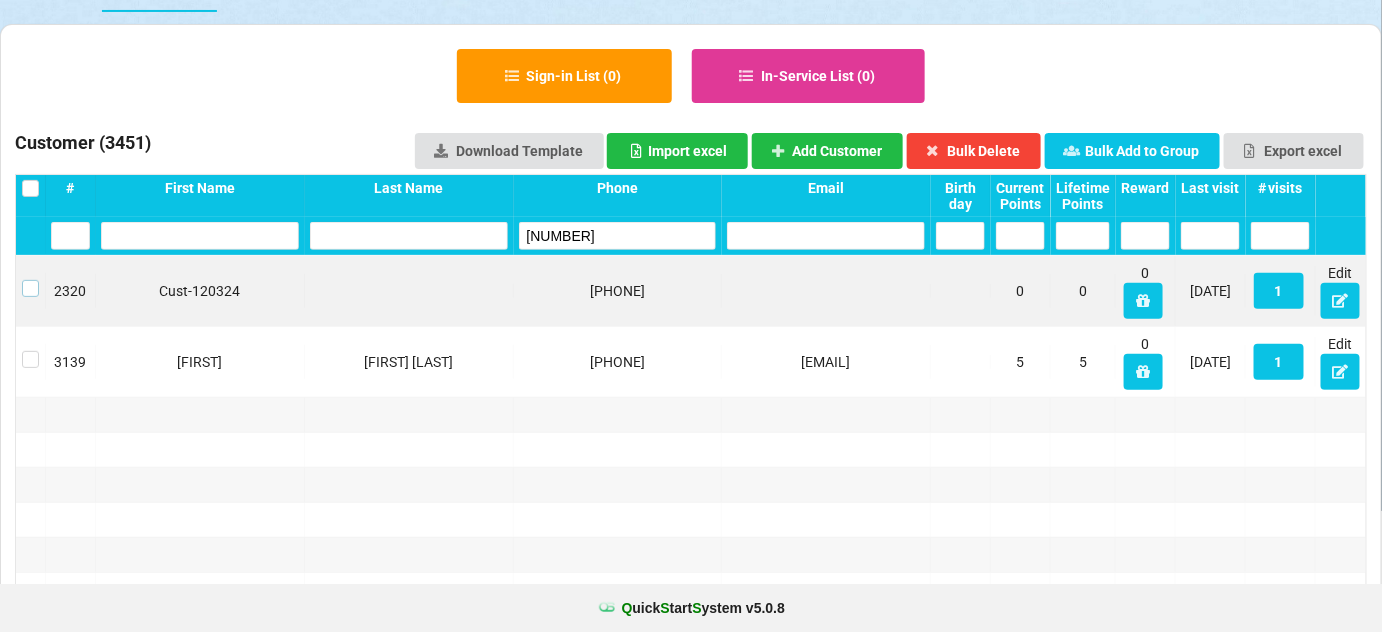 click at bounding box center (30, 280) 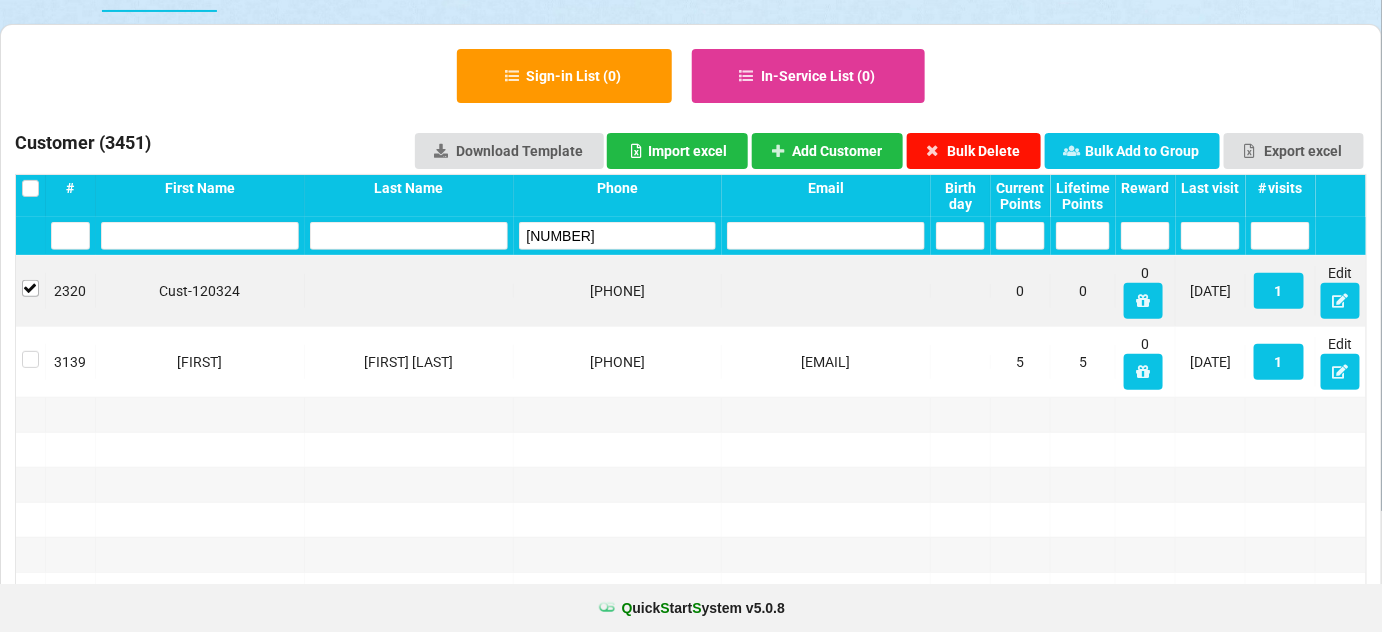 click on "Bulk Delete" at bounding box center [974, 151] 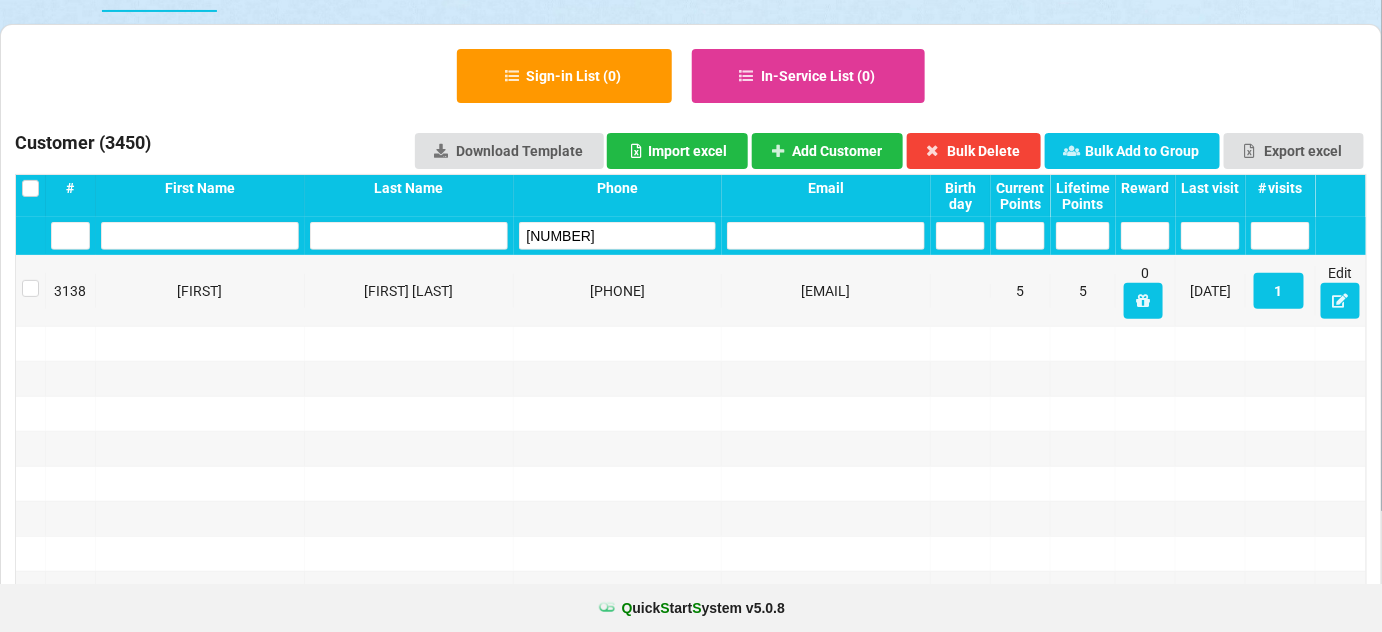 click on "[NUMBER]" at bounding box center [70, 236] 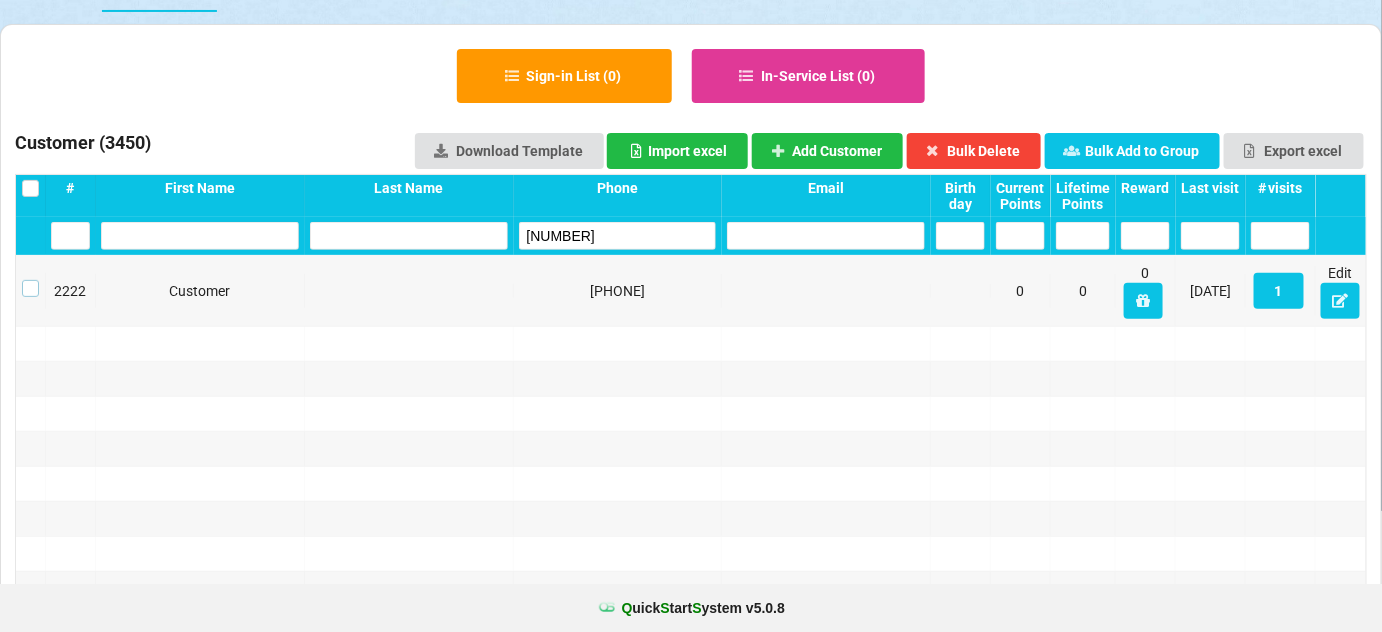 click at bounding box center (30, 280) 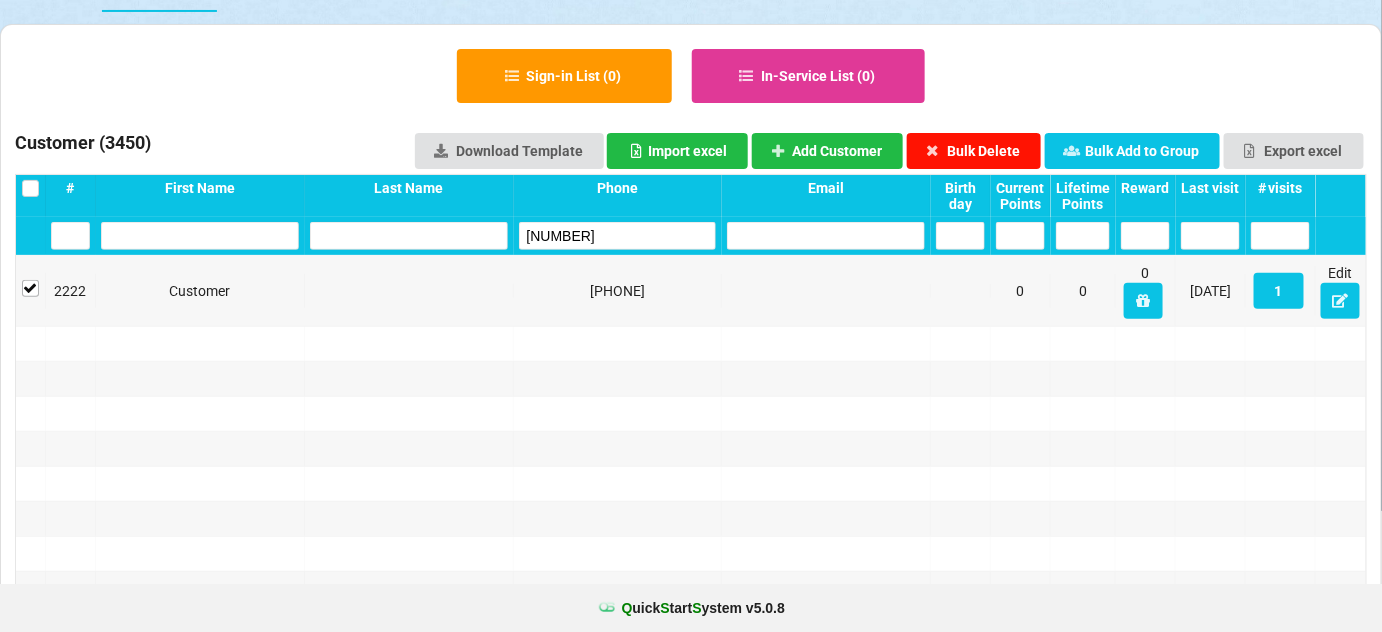 click on "Bulk Delete" at bounding box center (974, 151) 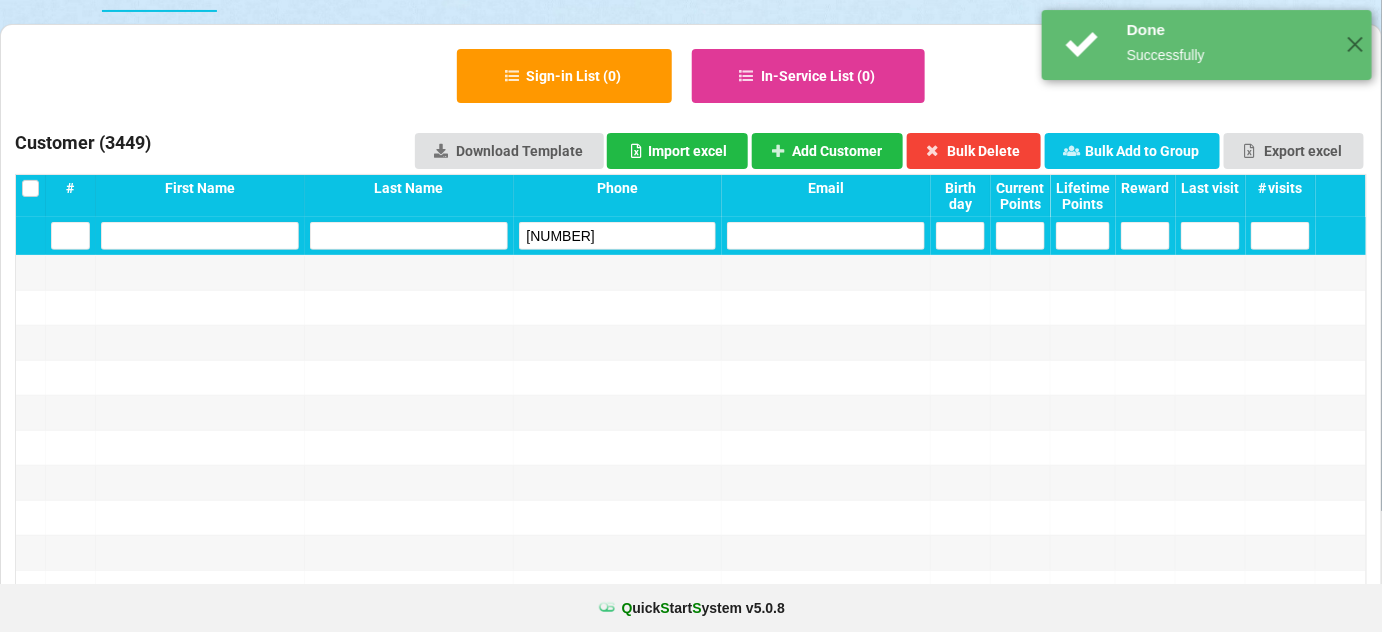 click on "[NUMBER]" at bounding box center (70, 236) 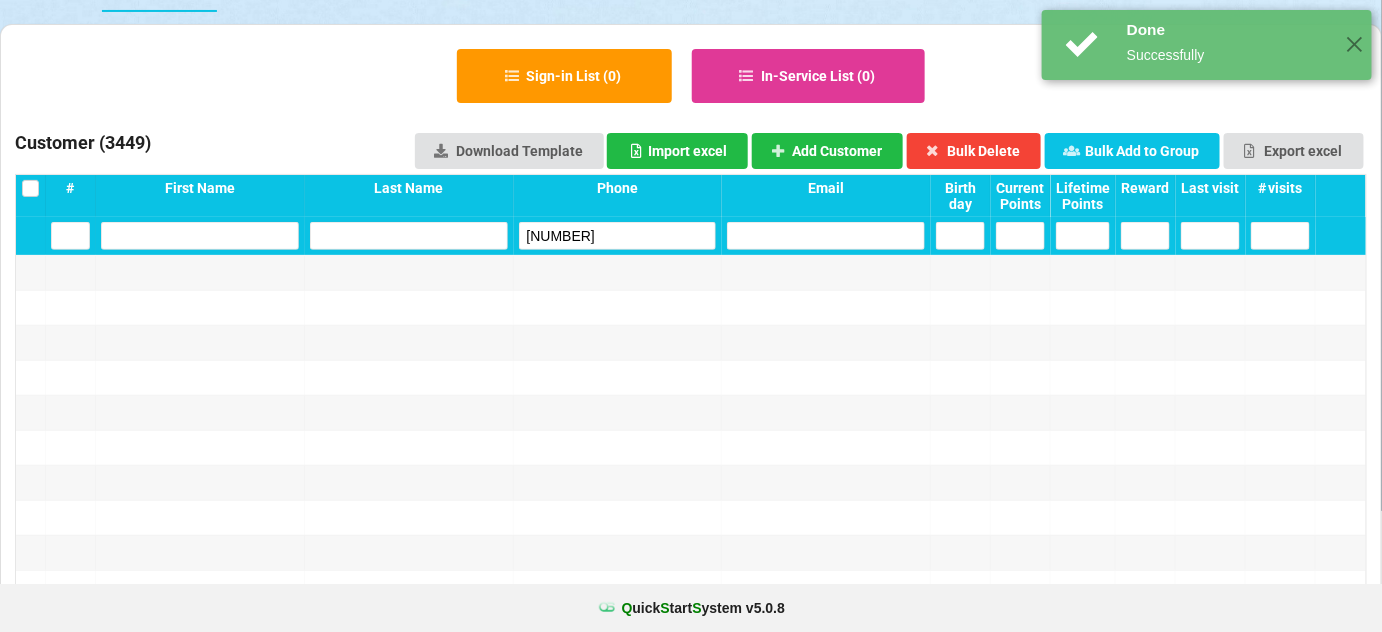 click on "[NUMBER]" at bounding box center [70, 236] 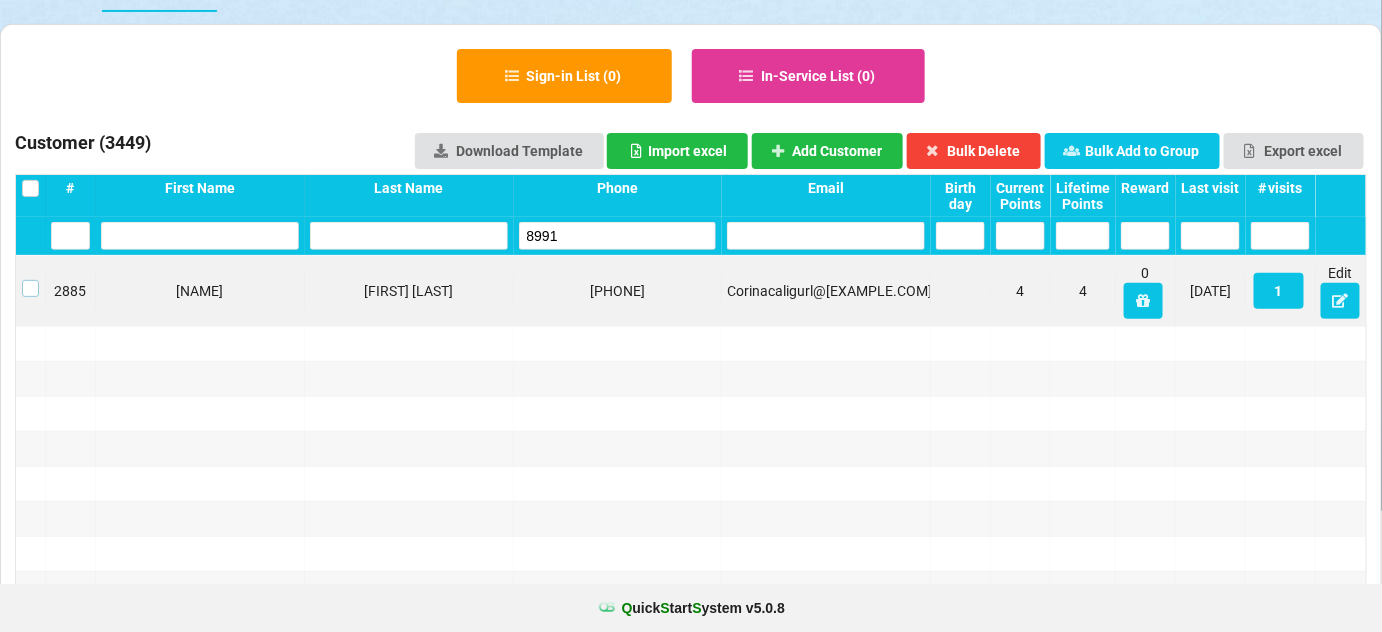 click at bounding box center (30, 280) 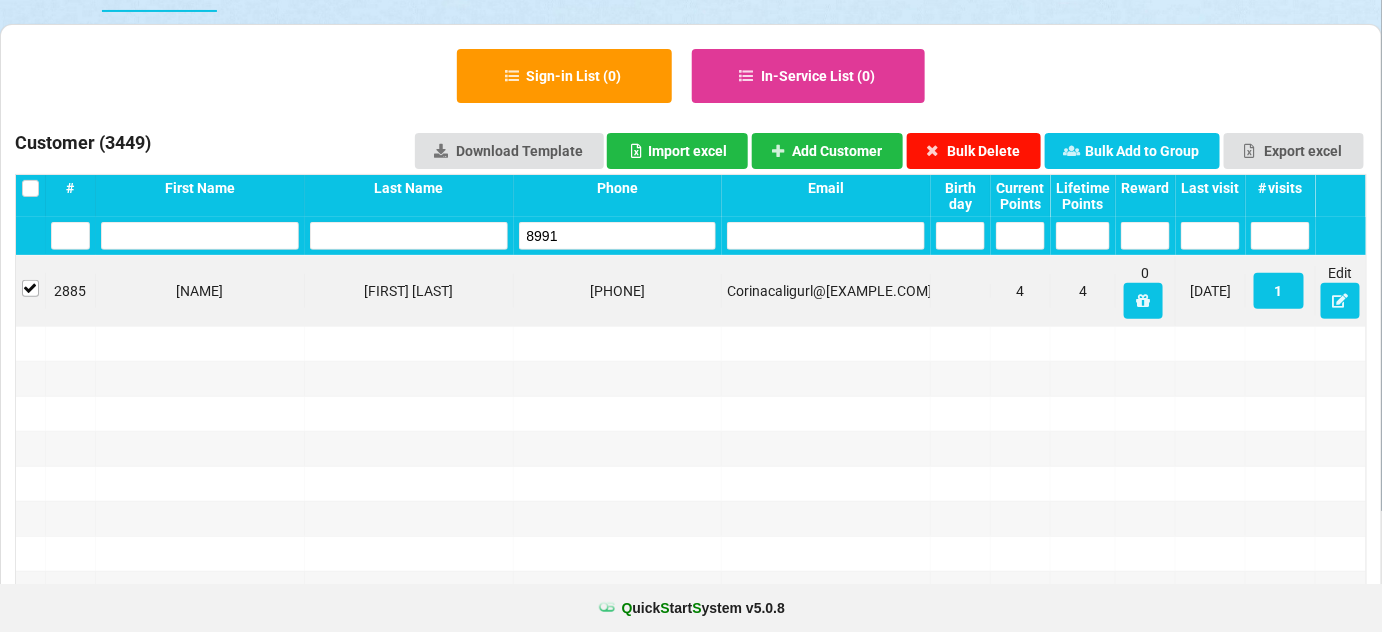 click on "Bulk Delete" at bounding box center (974, 151) 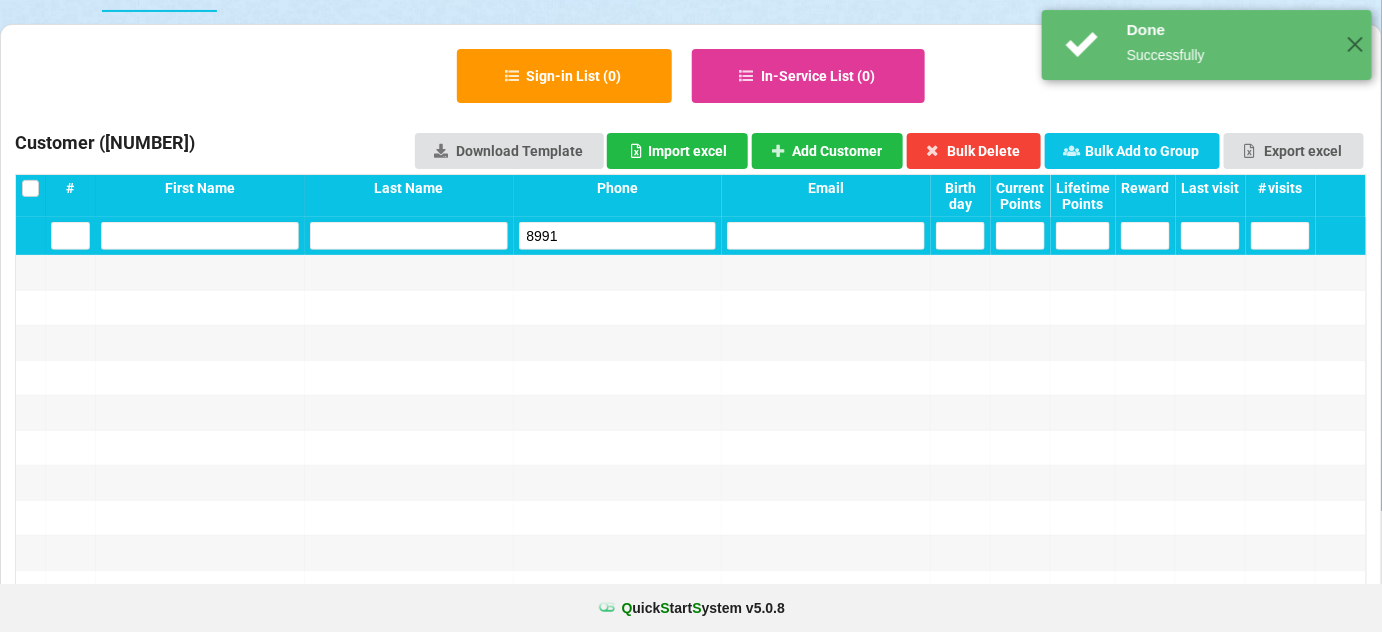 click on "8991" at bounding box center [70, 236] 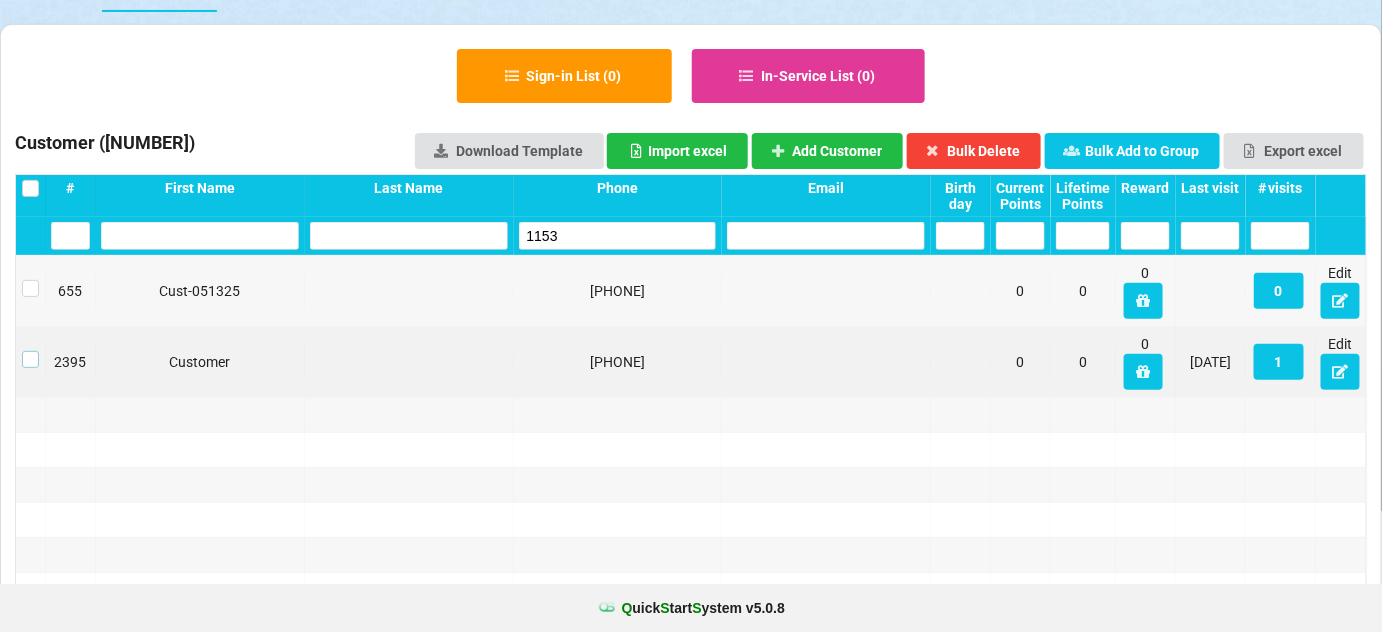 drag, startPoint x: 30, startPoint y: 359, endPoint x: 42, endPoint y: 356, distance: 12.369317 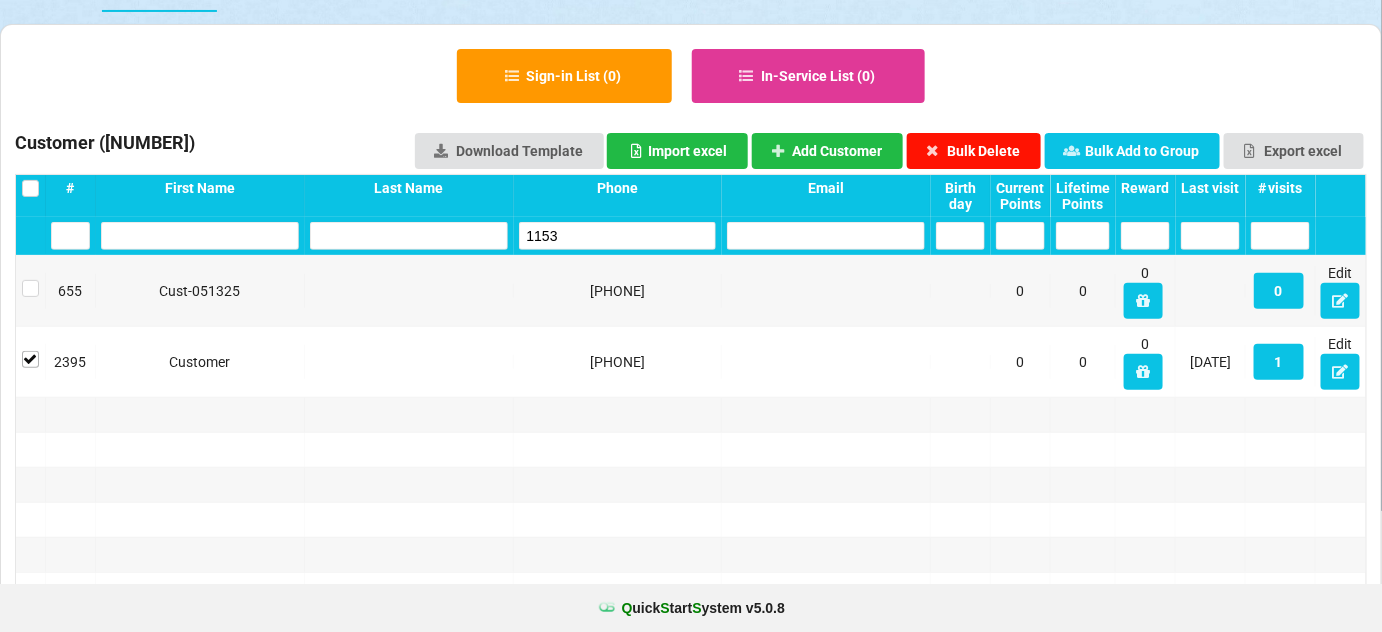 click on "Bulk Delete" at bounding box center [974, 151] 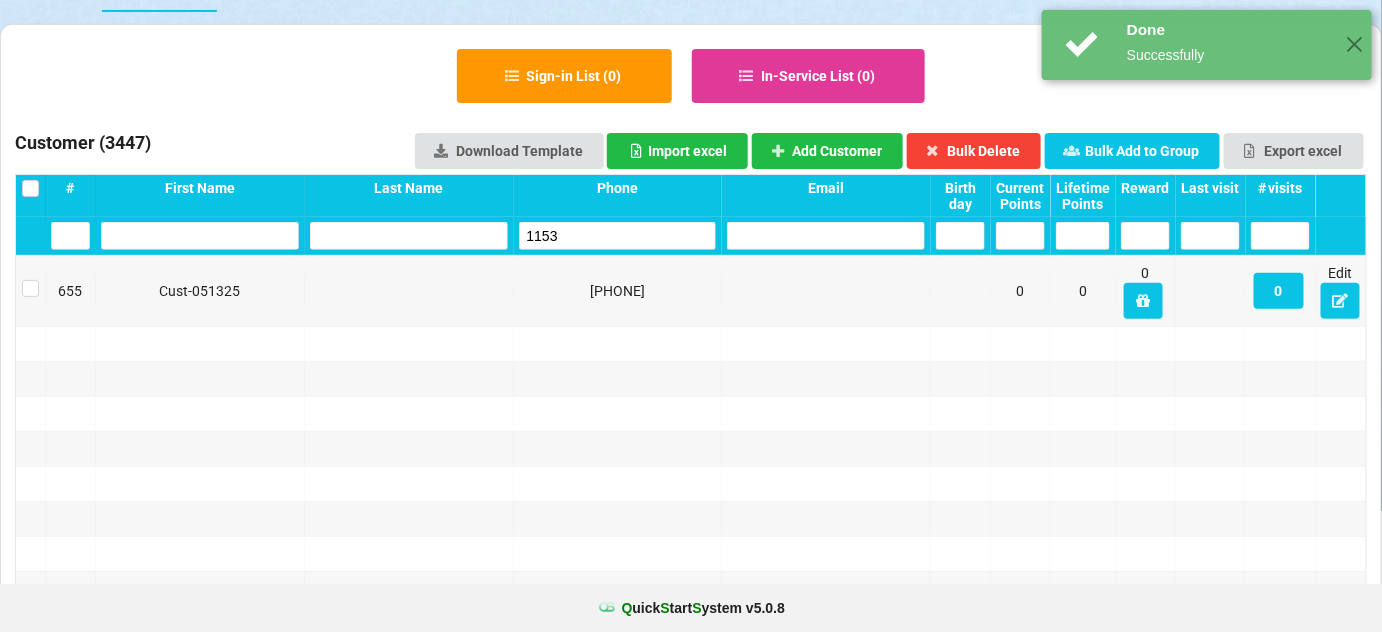 click on "1153" at bounding box center (70, 236) 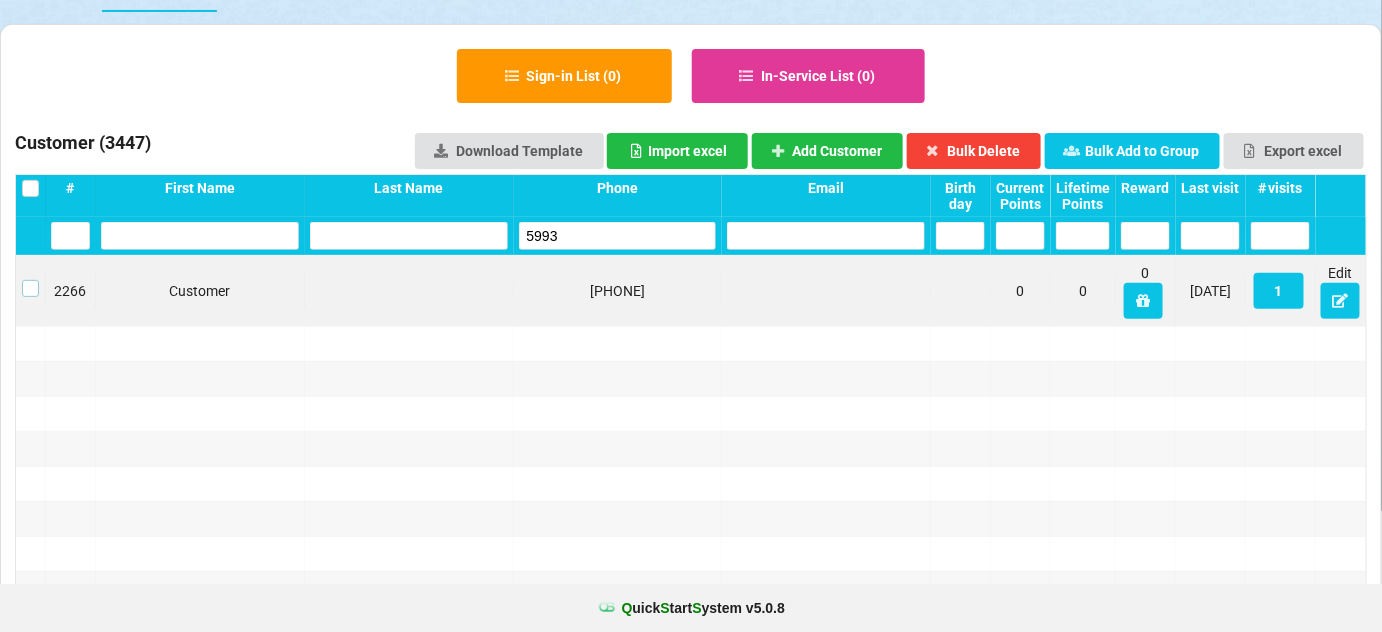 drag, startPoint x: 33, startPoint y: 290, endPoint x: 45, endPoint y: 290, distance: 12 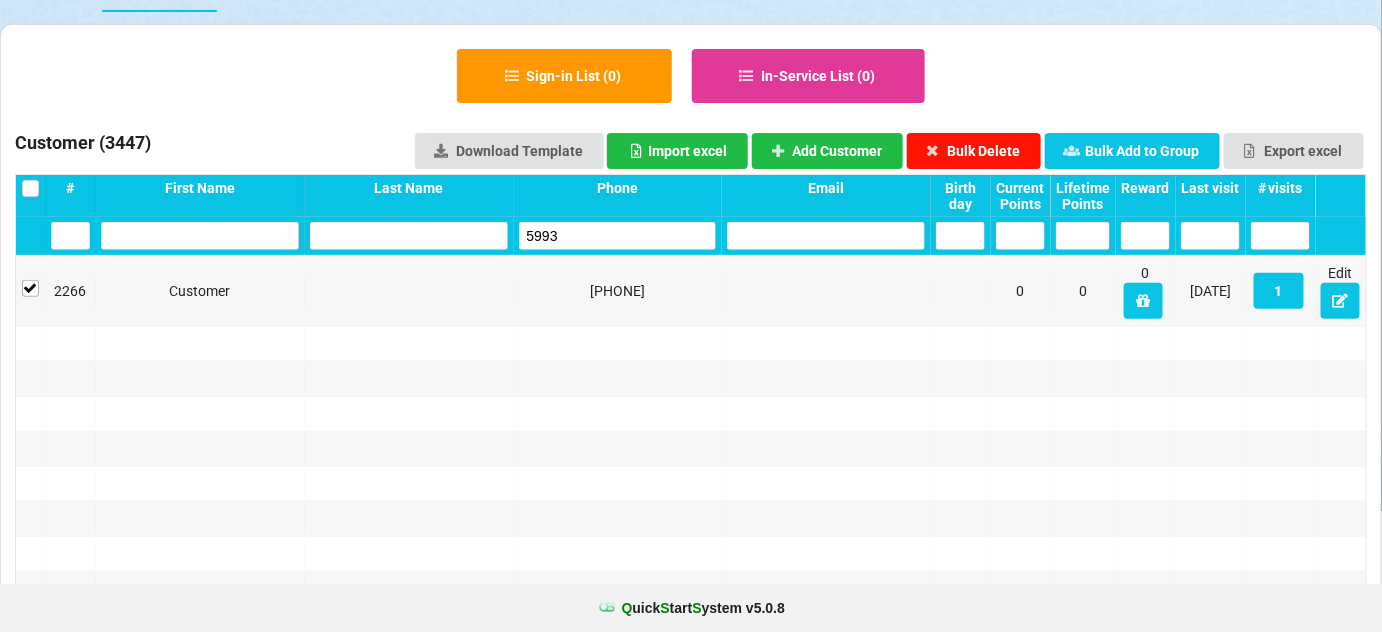click on "Bulk Delete" at bounding box center [974, 151] 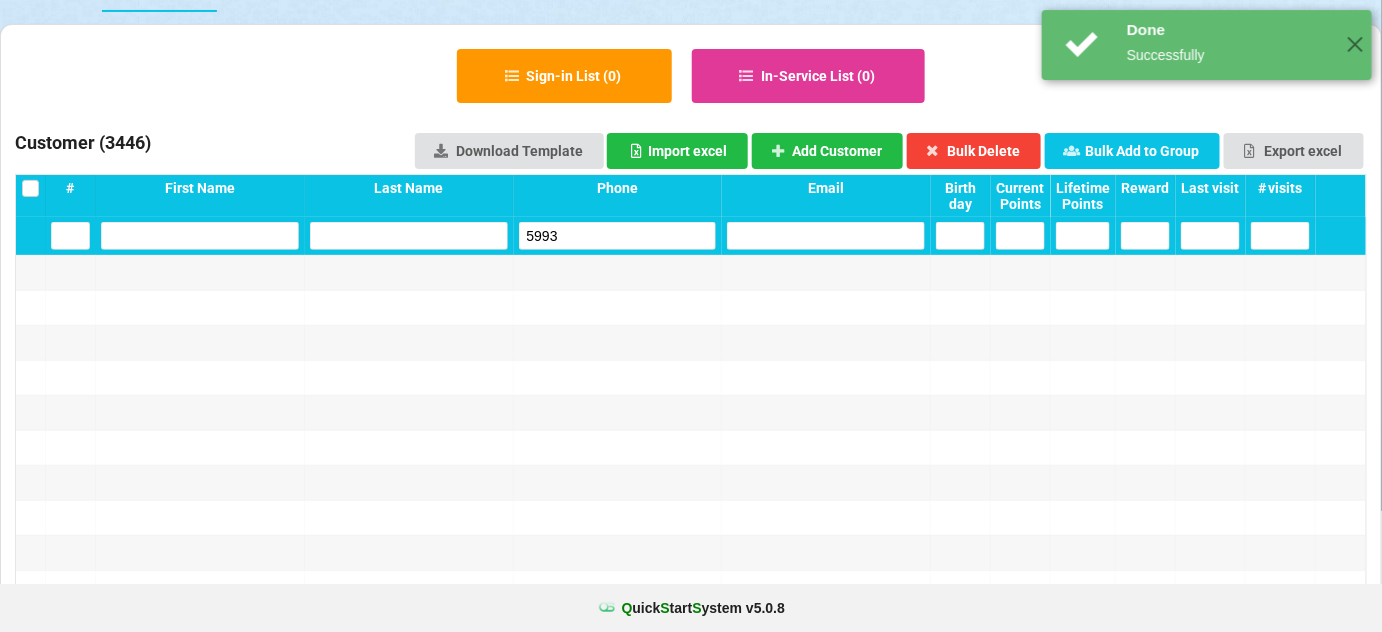 click on "5993" at bounding box center (70, 236) 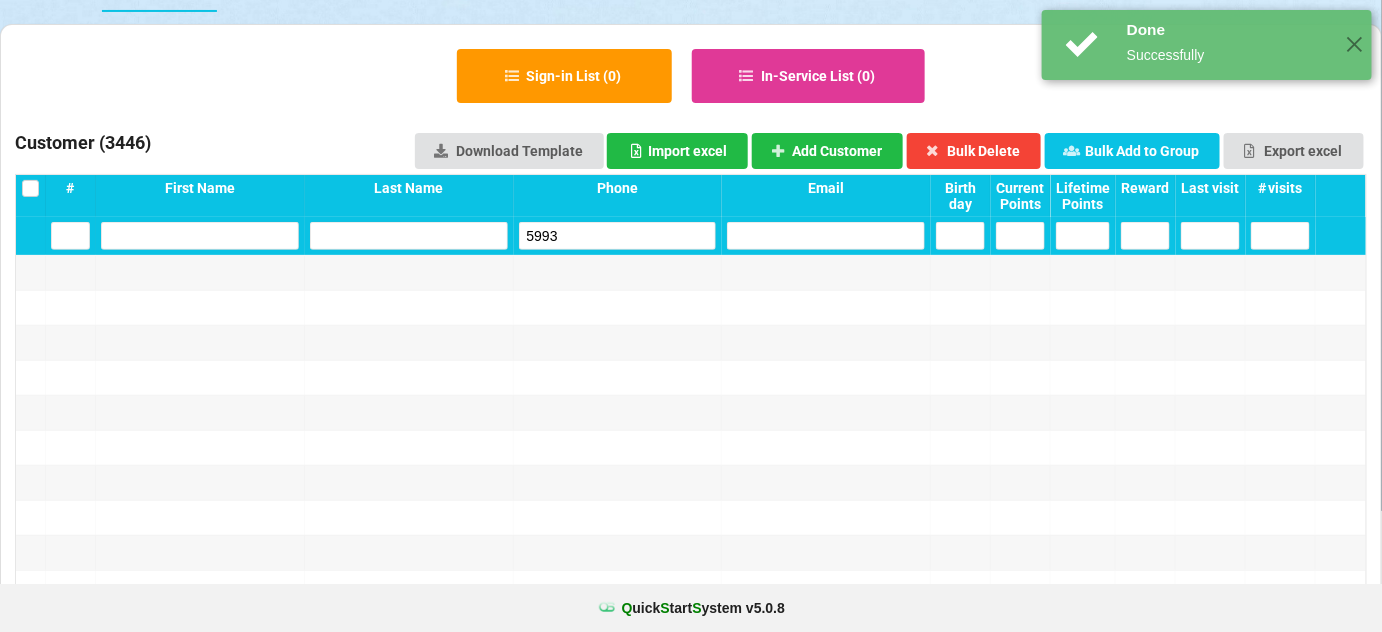 click on "5993" at bounding box center (70, 236) 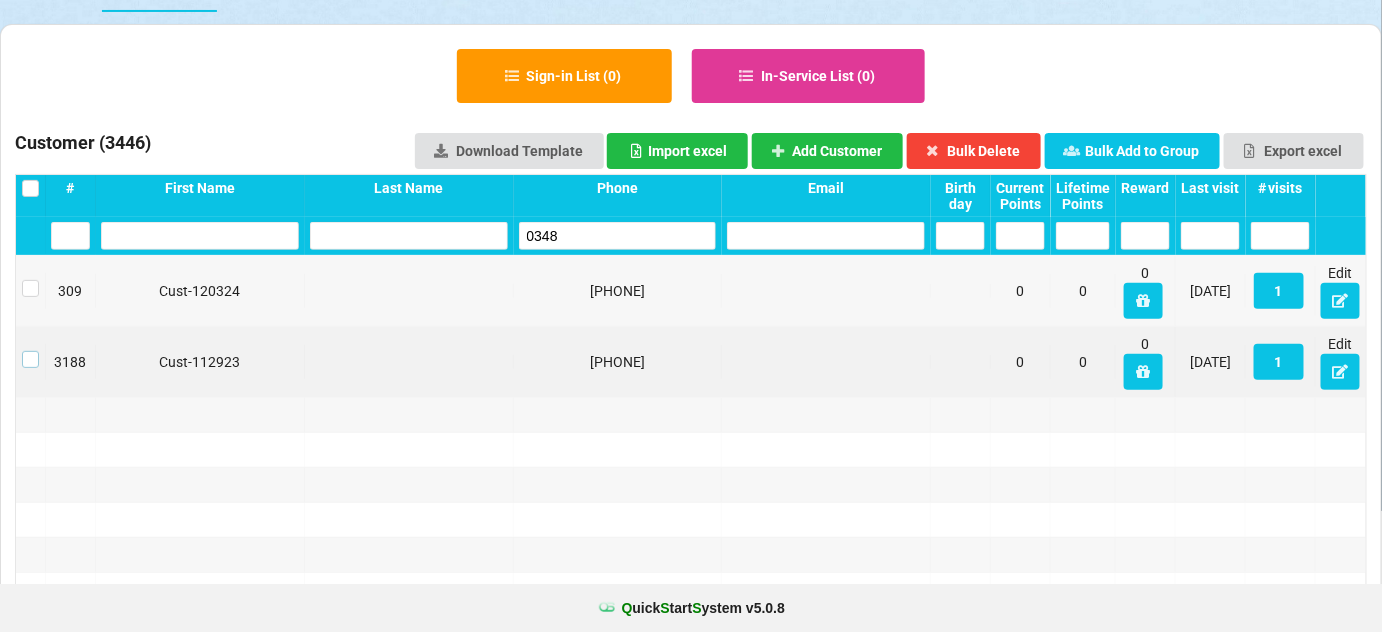 click at bounding box center (30, 351) 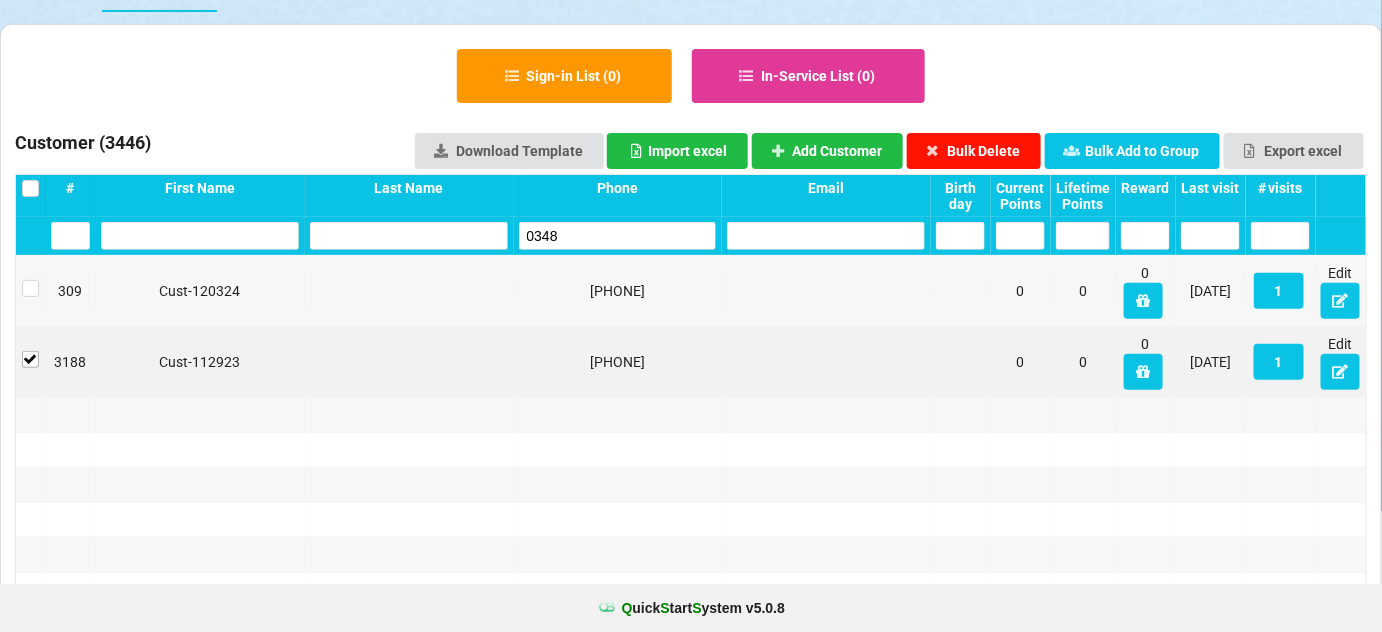 click on "Bulk Delete" at bounding box center (974, 151) 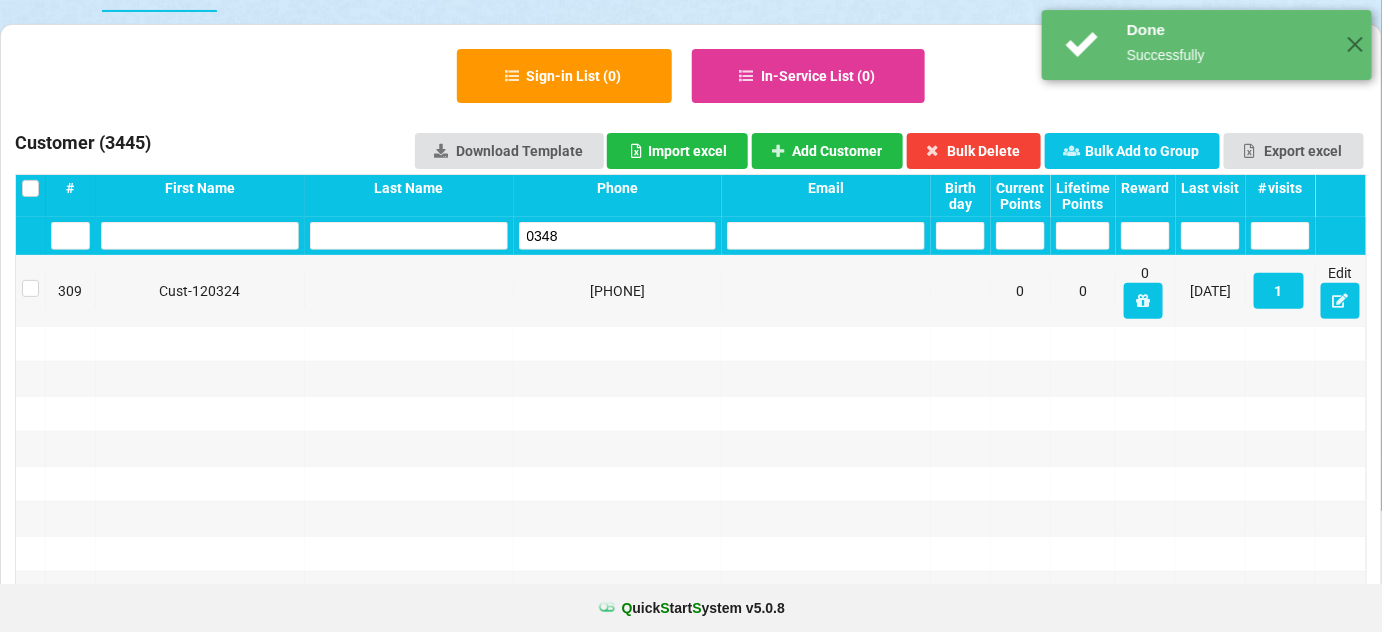 click on "0348" at bounding box center [70, 236] 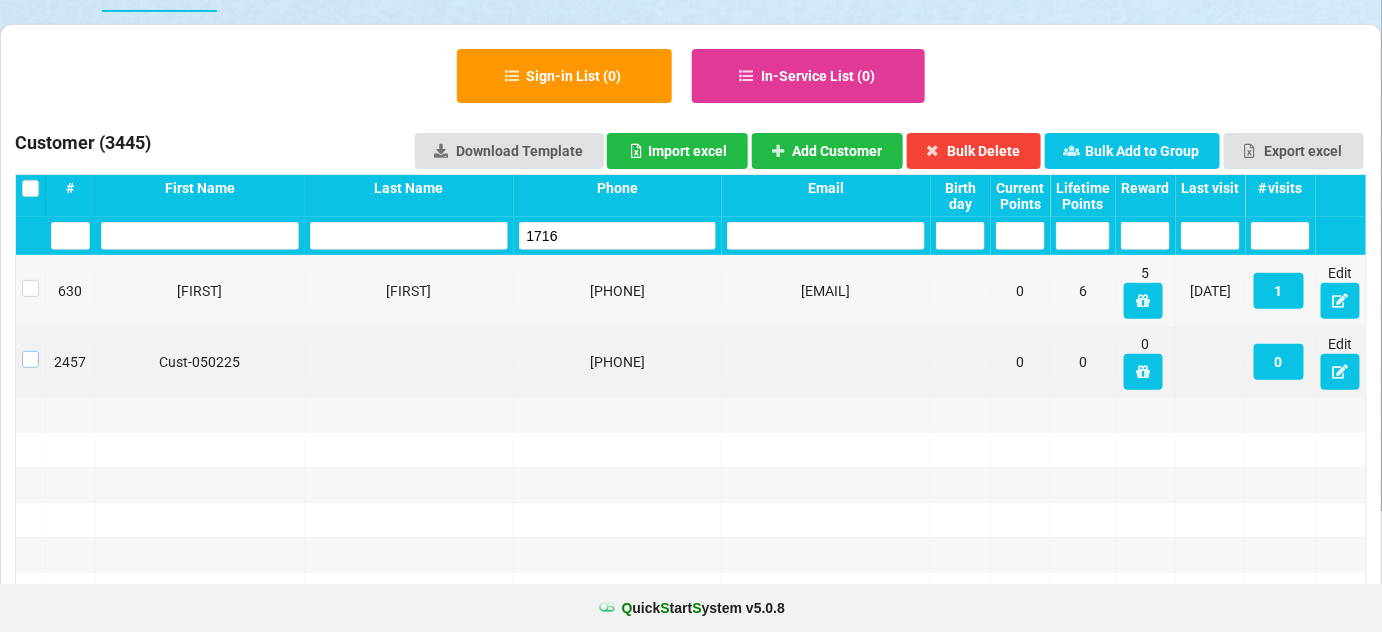 click at bounding box center [30, 351] 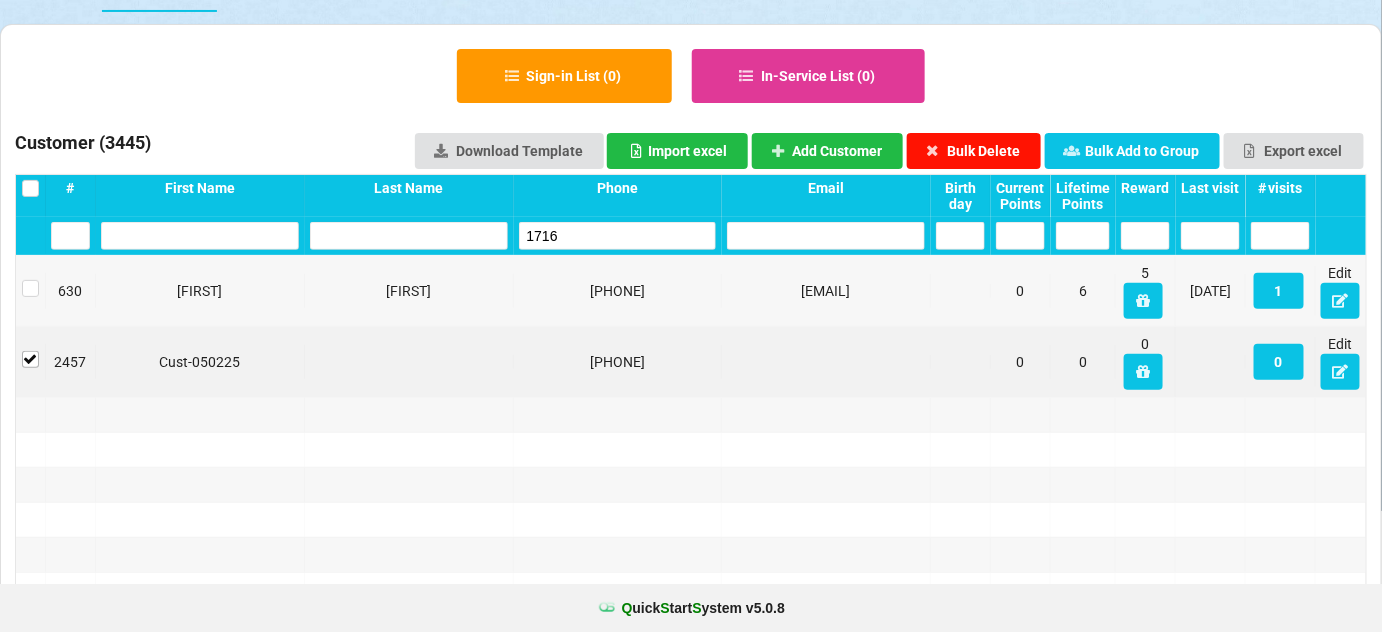 click on "Bulk Delete" at bounding box center [974, 151] 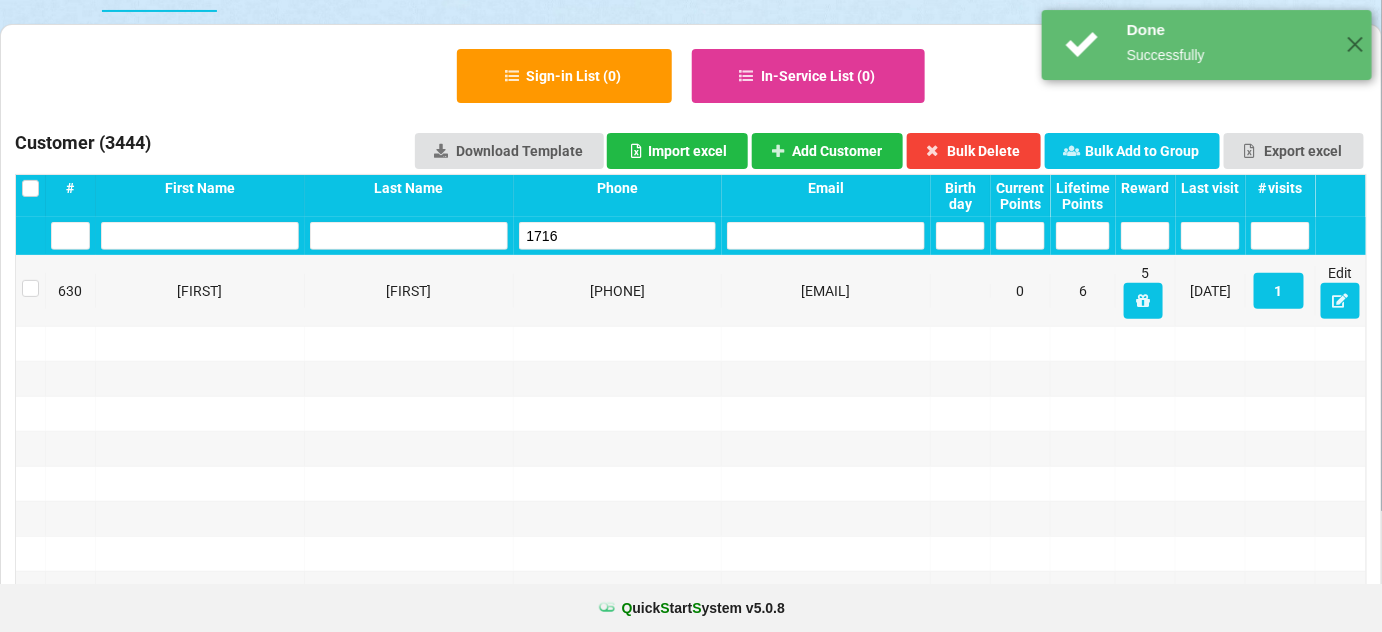 click on "1716" at bounding box center (70, 236) 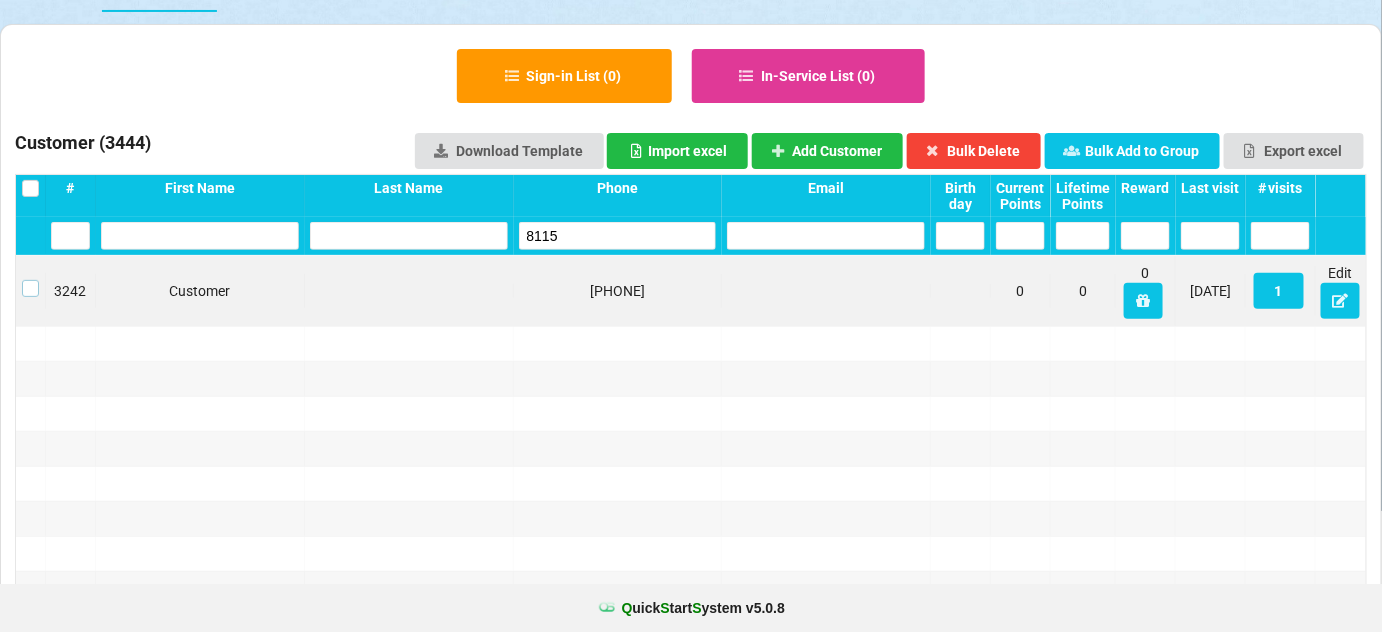 click at bounding box center [30, 280] 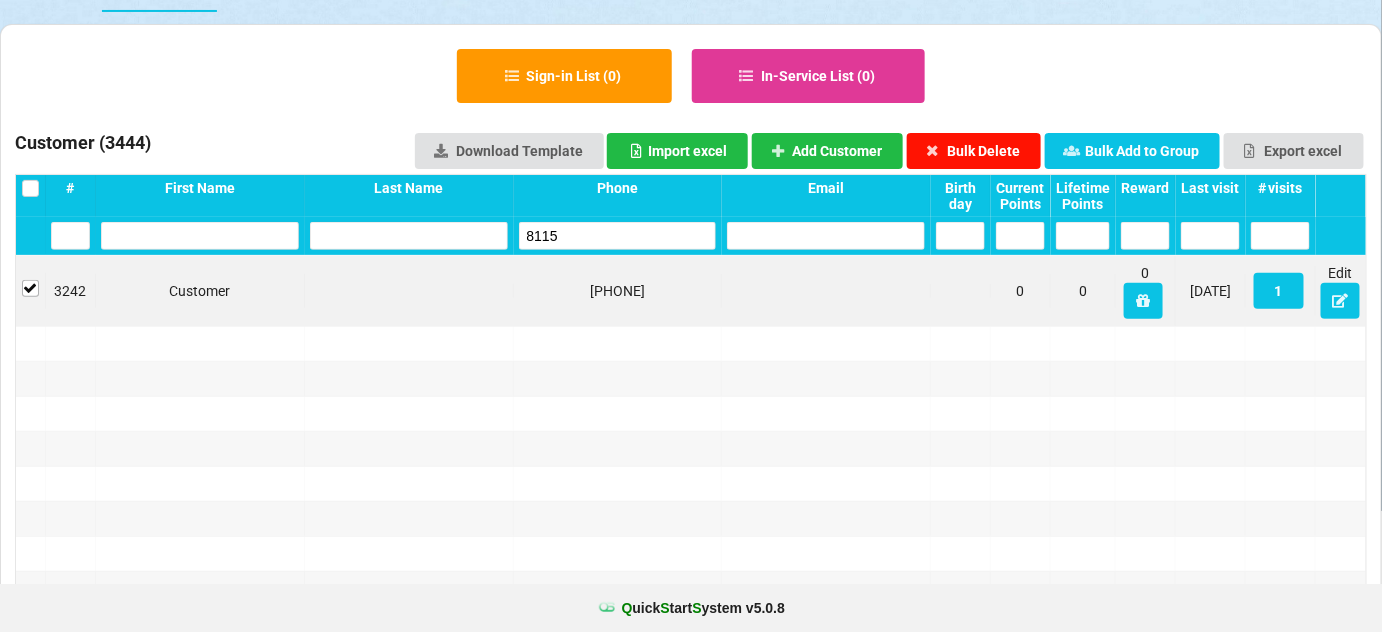click on "Bulk Delete" at bounding box center [974, 151] 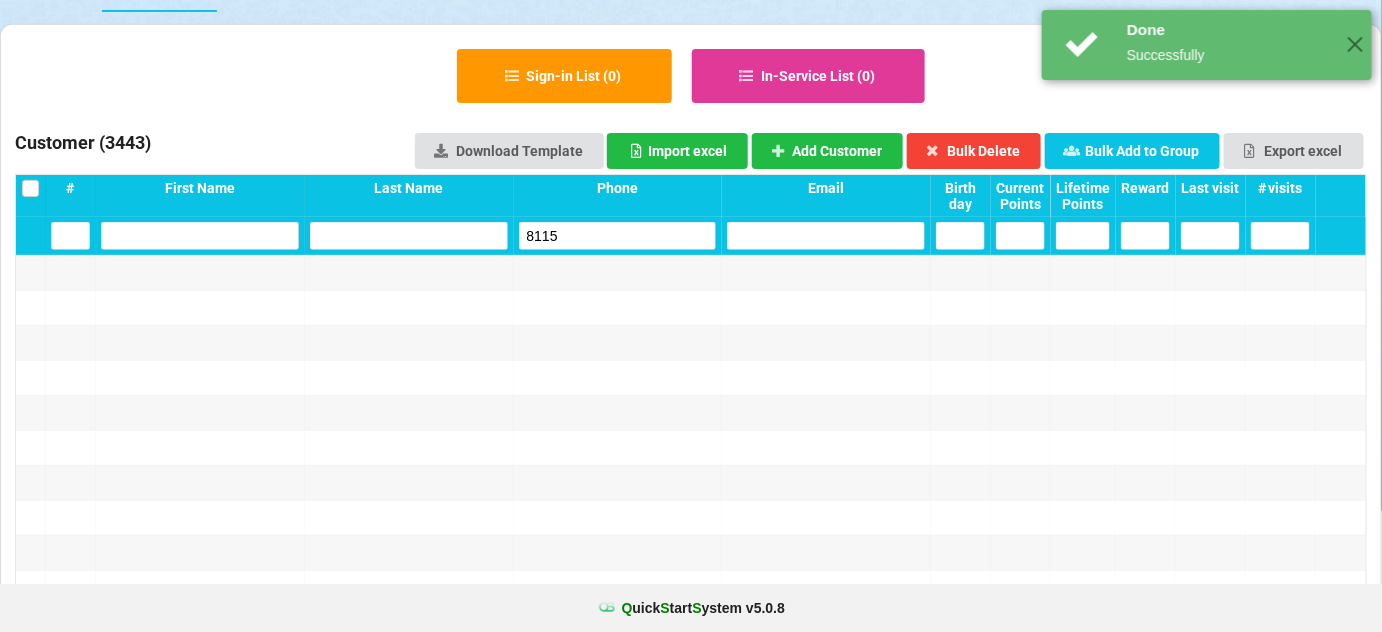 click on "8115" at bounding box center (70, 236) 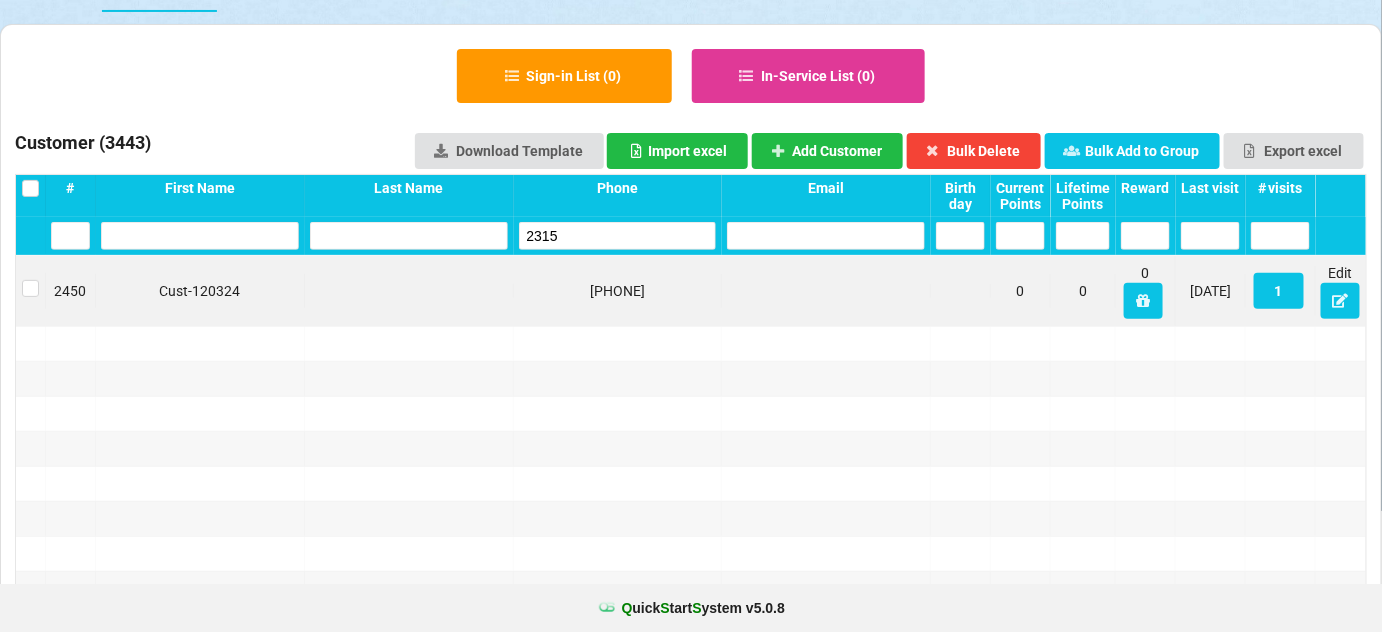 click at bounding box center [31, 291] 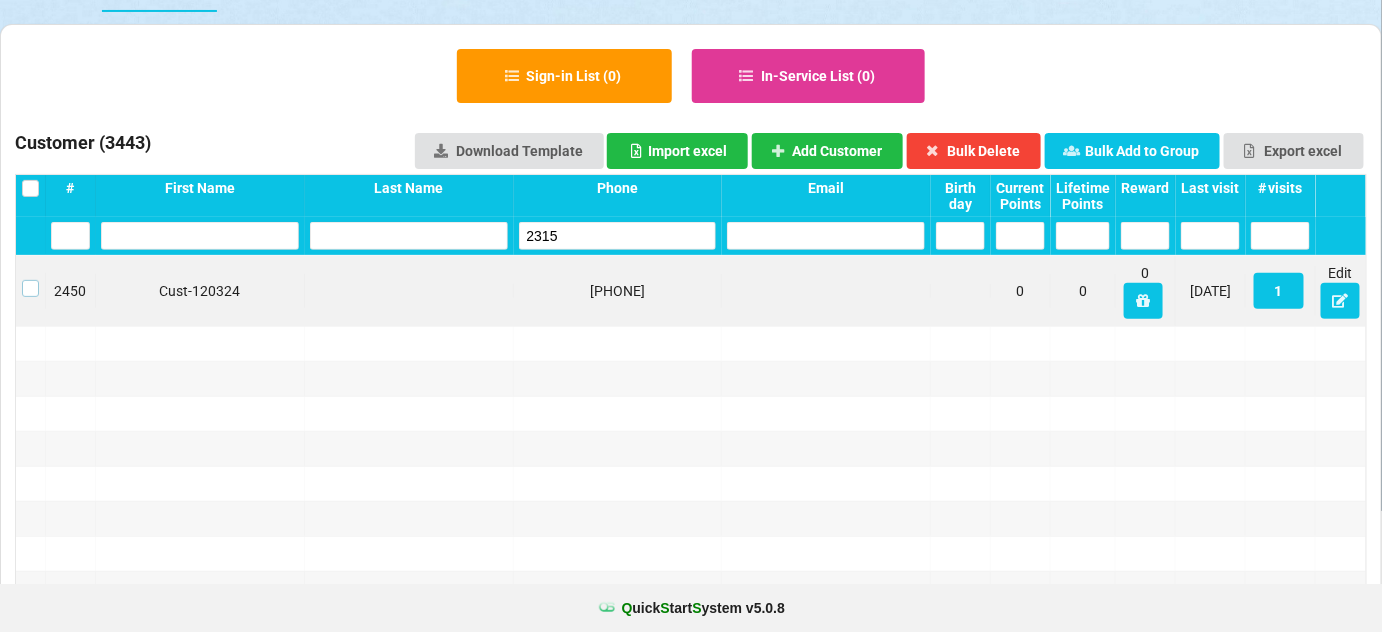 click at bounding box center (30, 280) 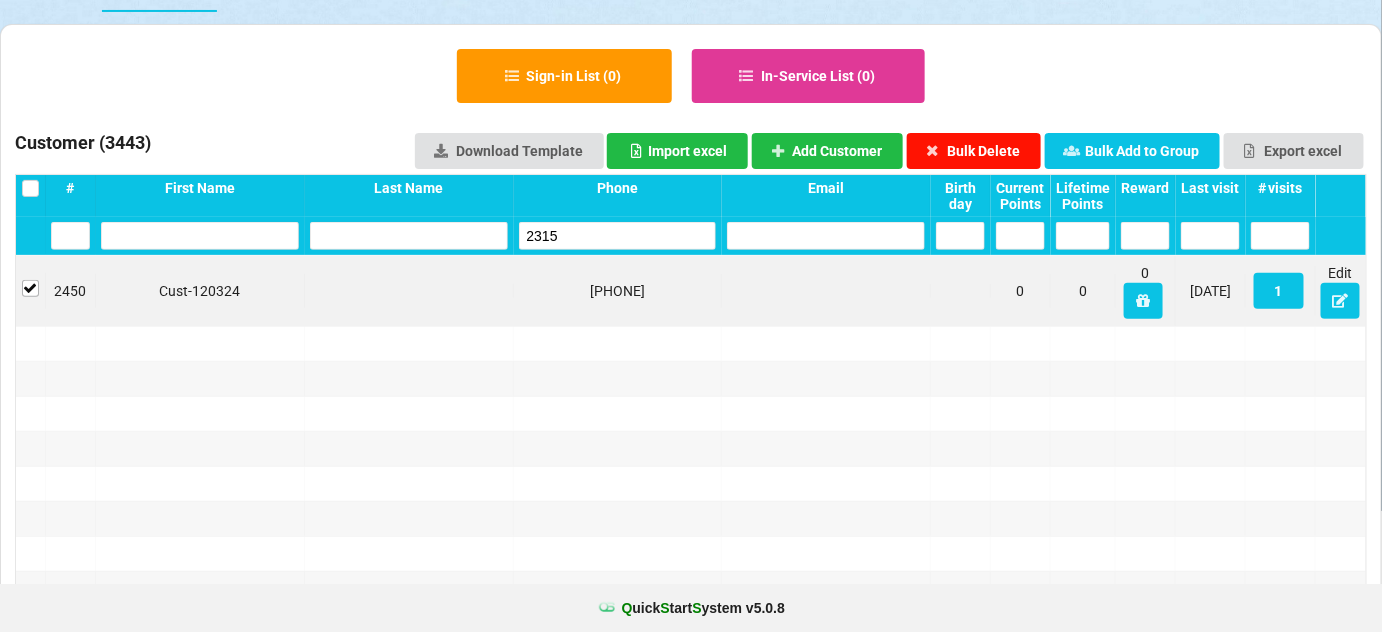 click on "Bulk Delete" at bounding box center [974, 151] 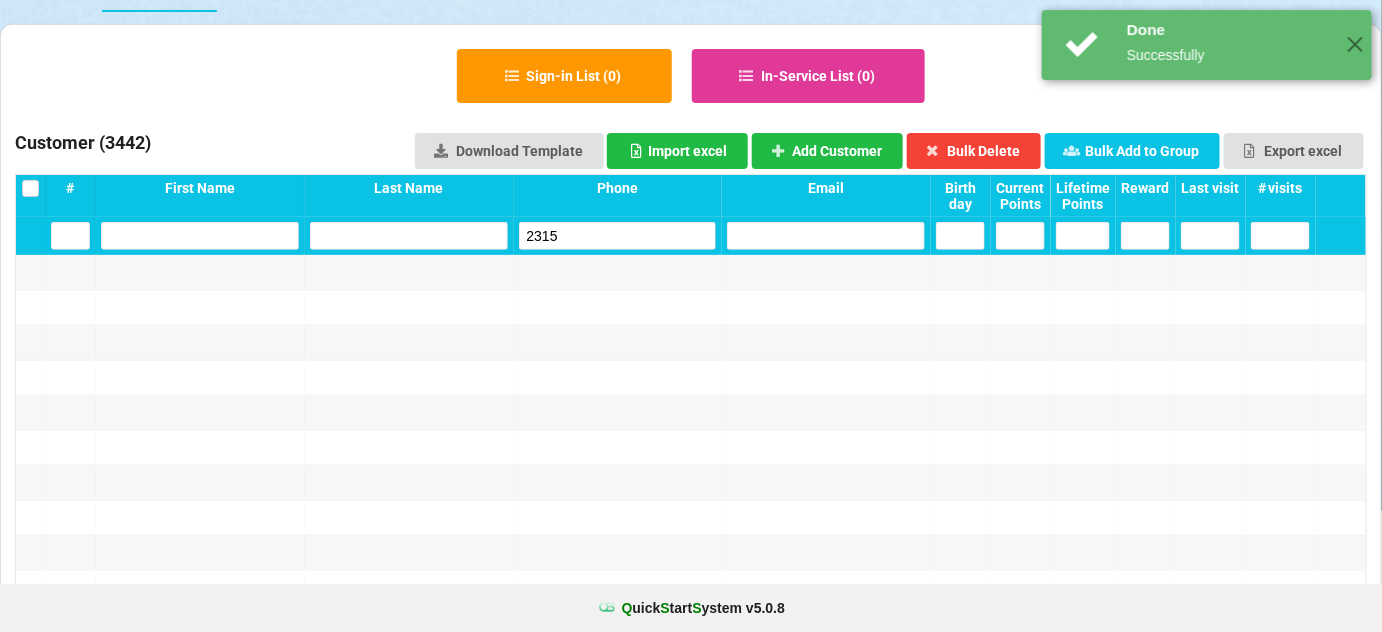 click on "2315" at bounding box center (70, 236) 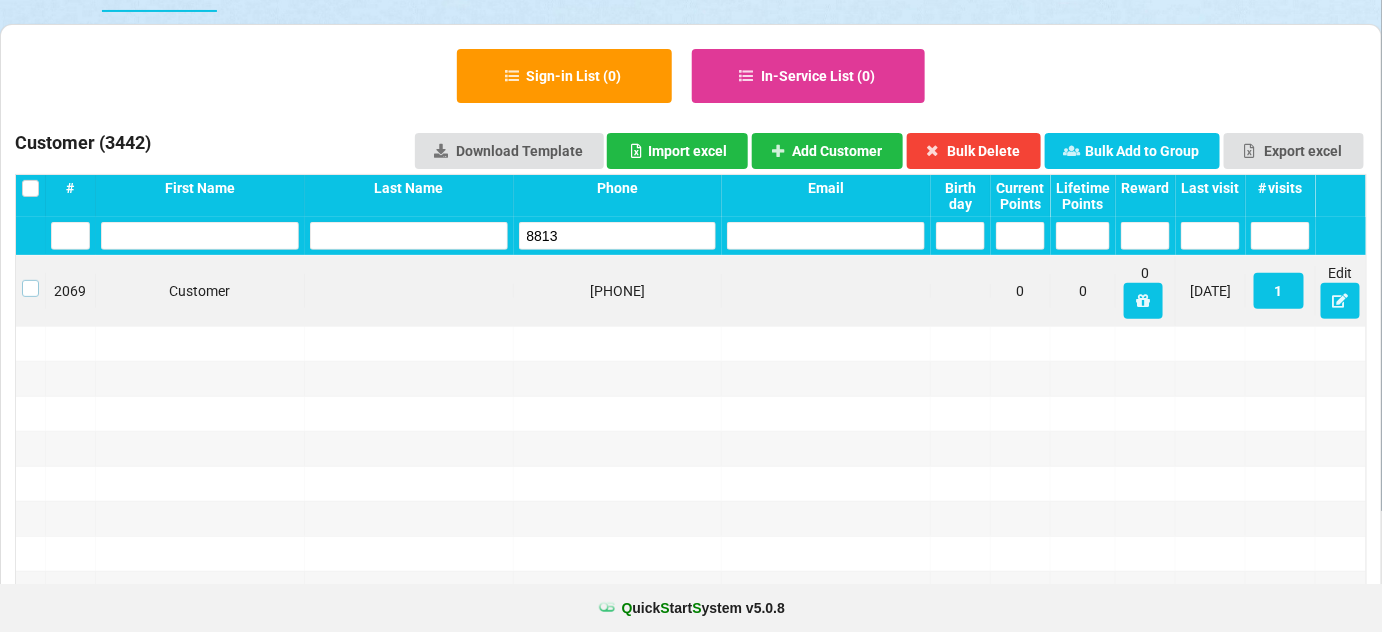 click at bounding box center [30, 280] 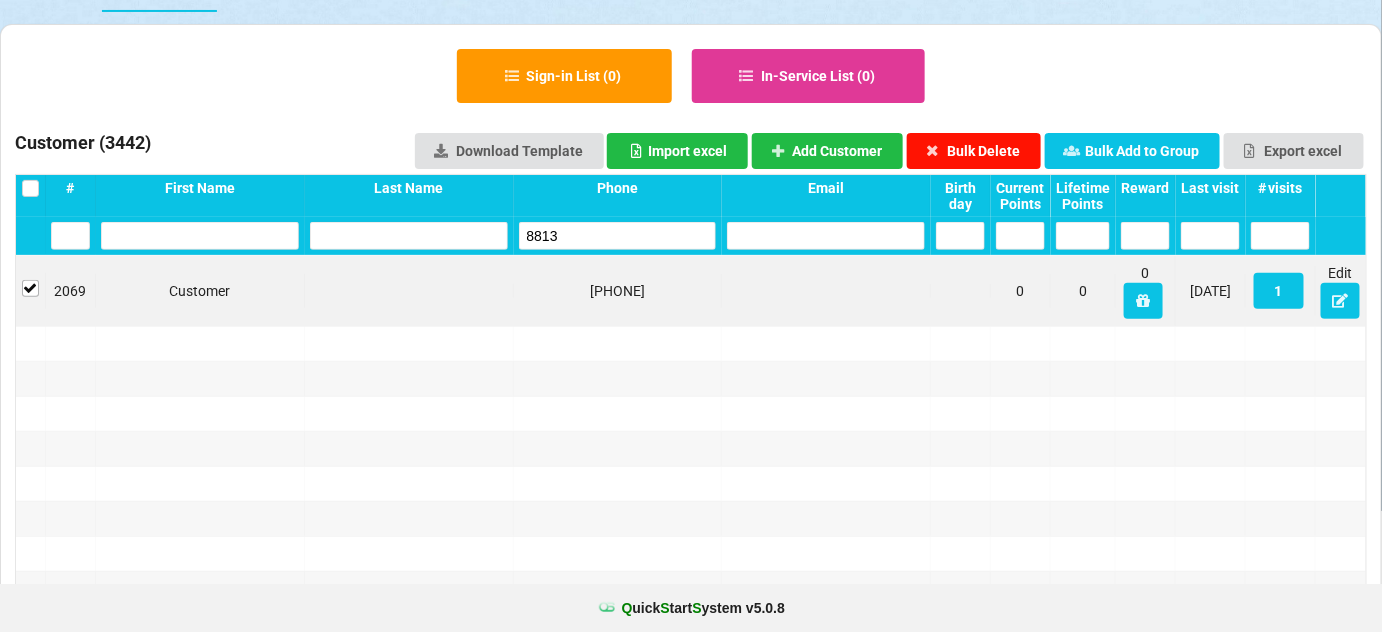 click on "Bulk Delete" at bounding box center (974, 151) 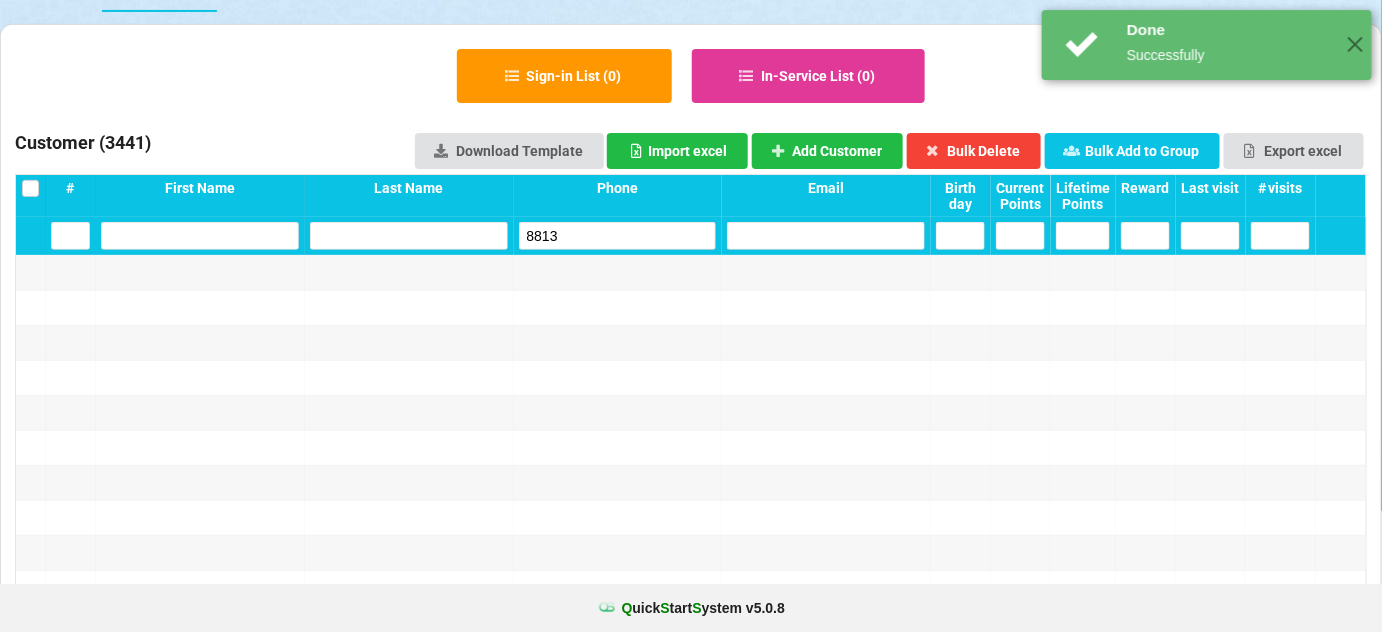 click on "8813" at bounding box center (70, 236) 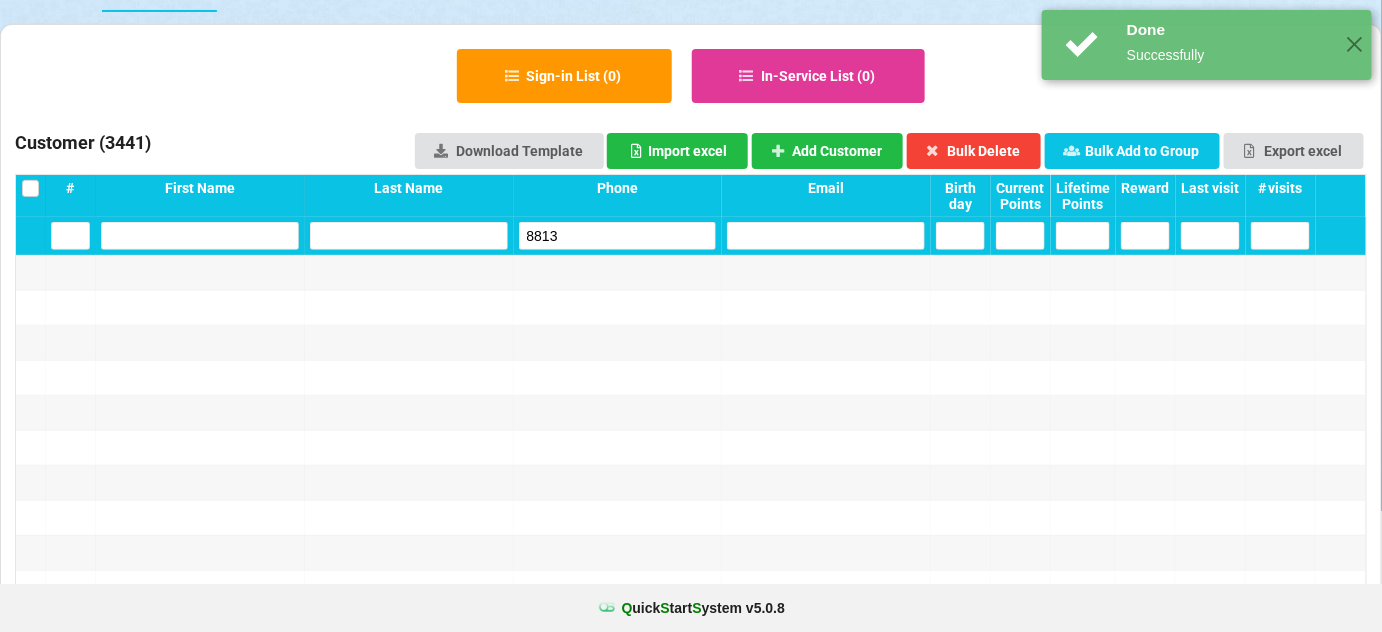 click on "8813" at bounding box center (70, 236) 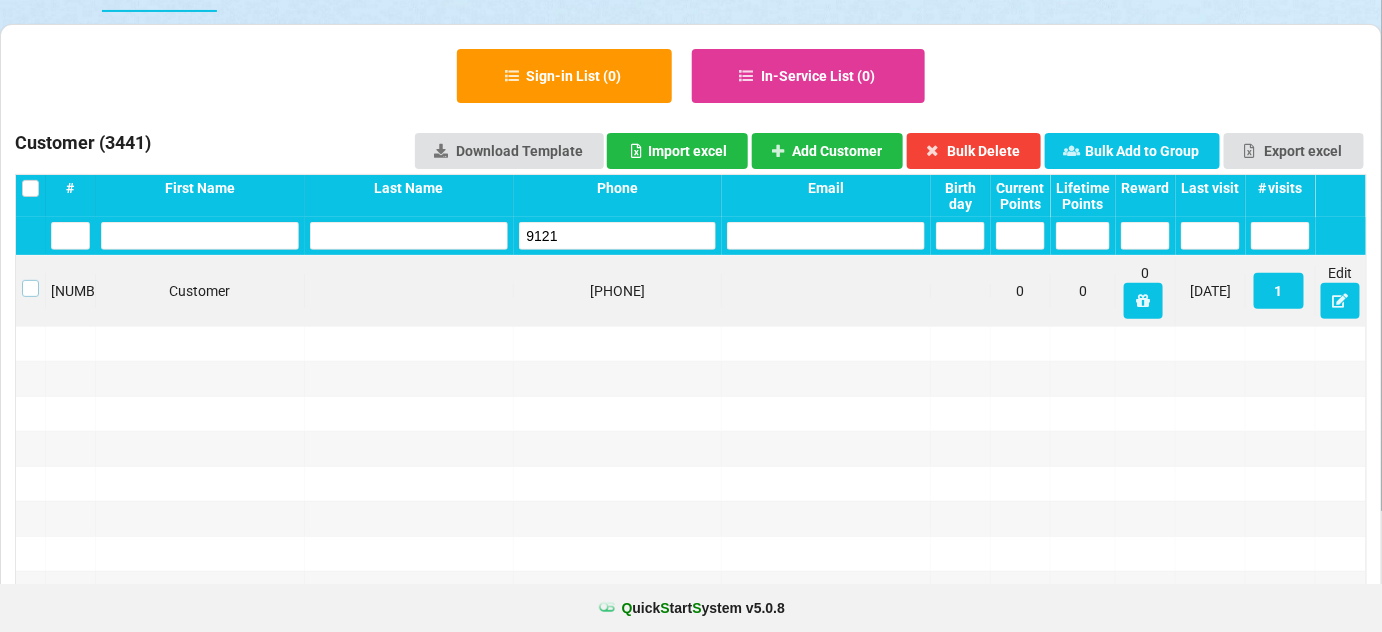 click at bounding box center (30, 280) 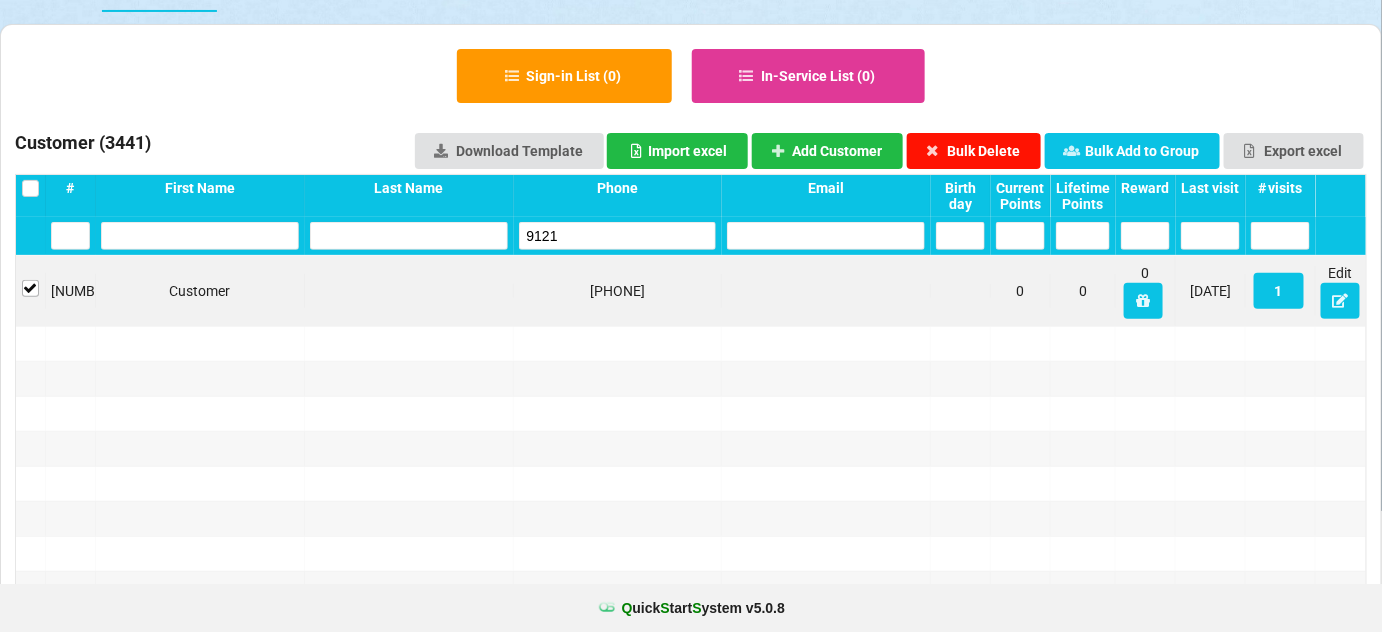 click on "Bulk Delete" at bounding box center [974, 151] 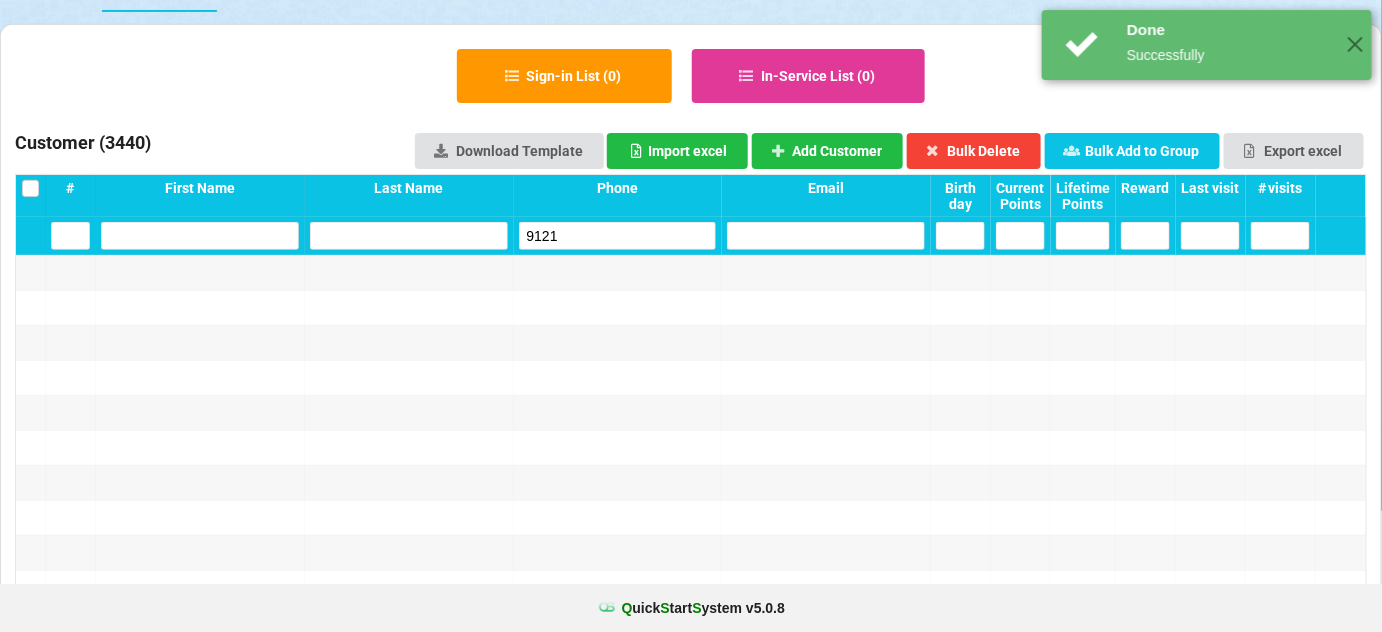 click on "9121" at bounding box center (70, 236) 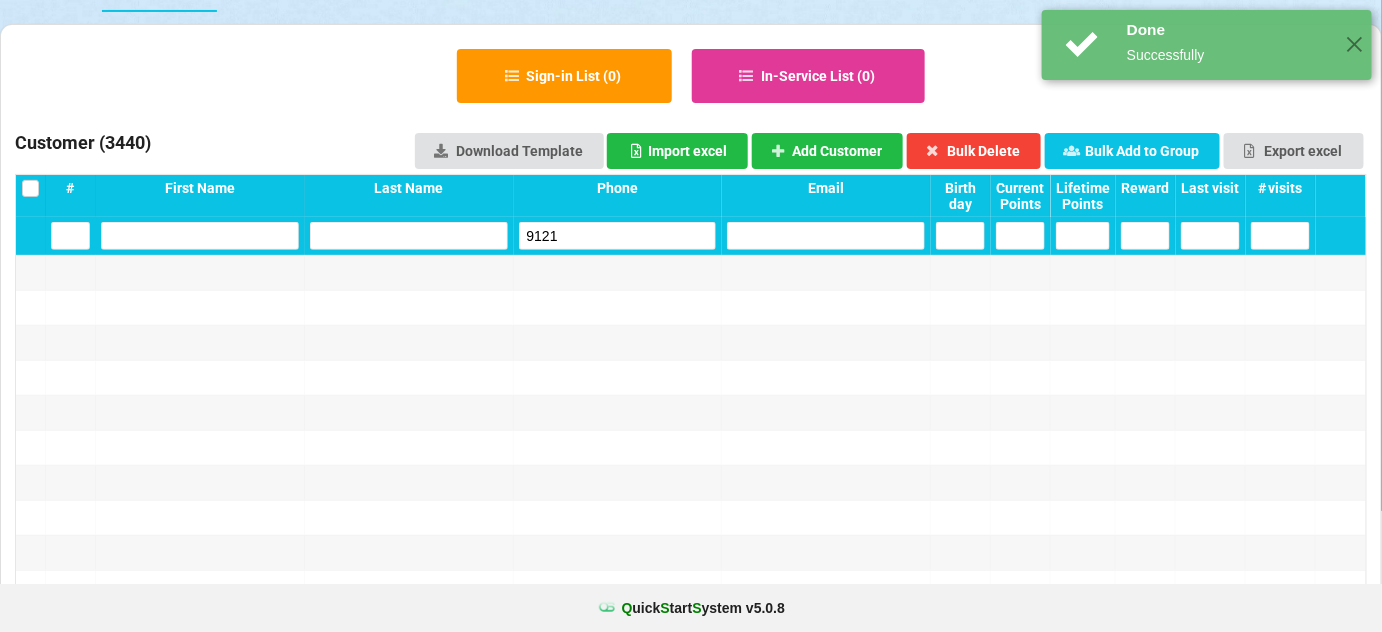 click on "9121" at bounding box center [70, 236] 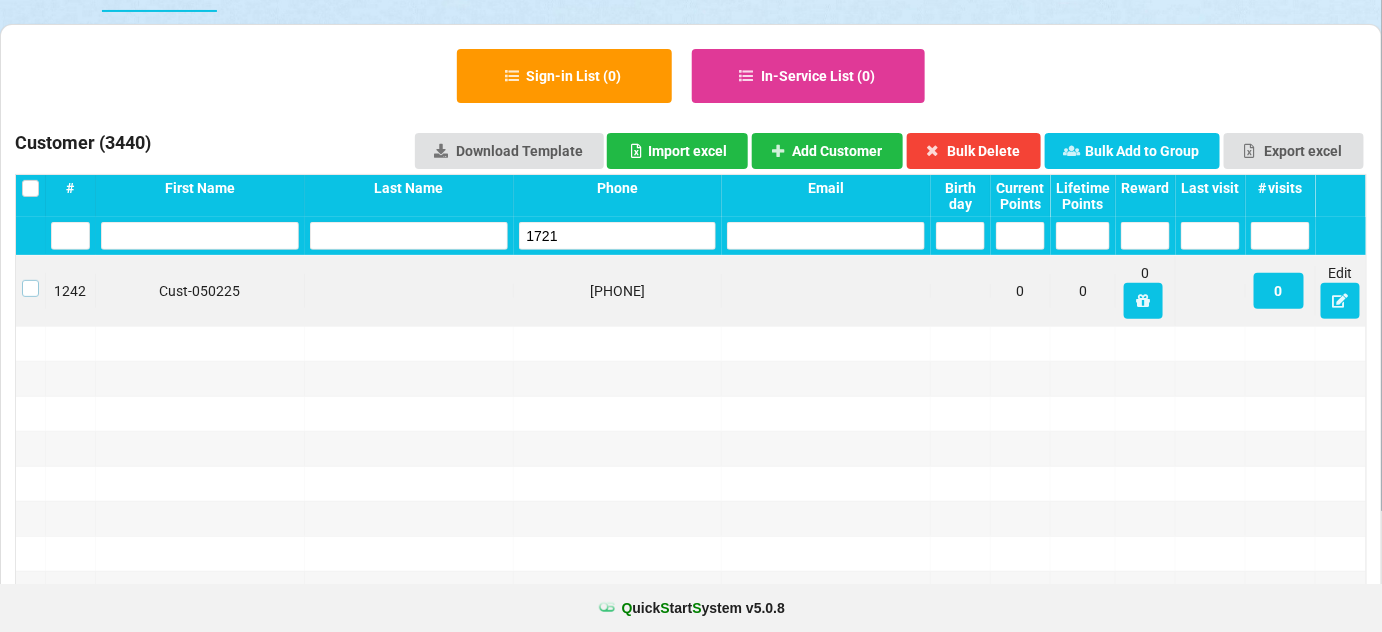 click at bounding box center [30, 280] 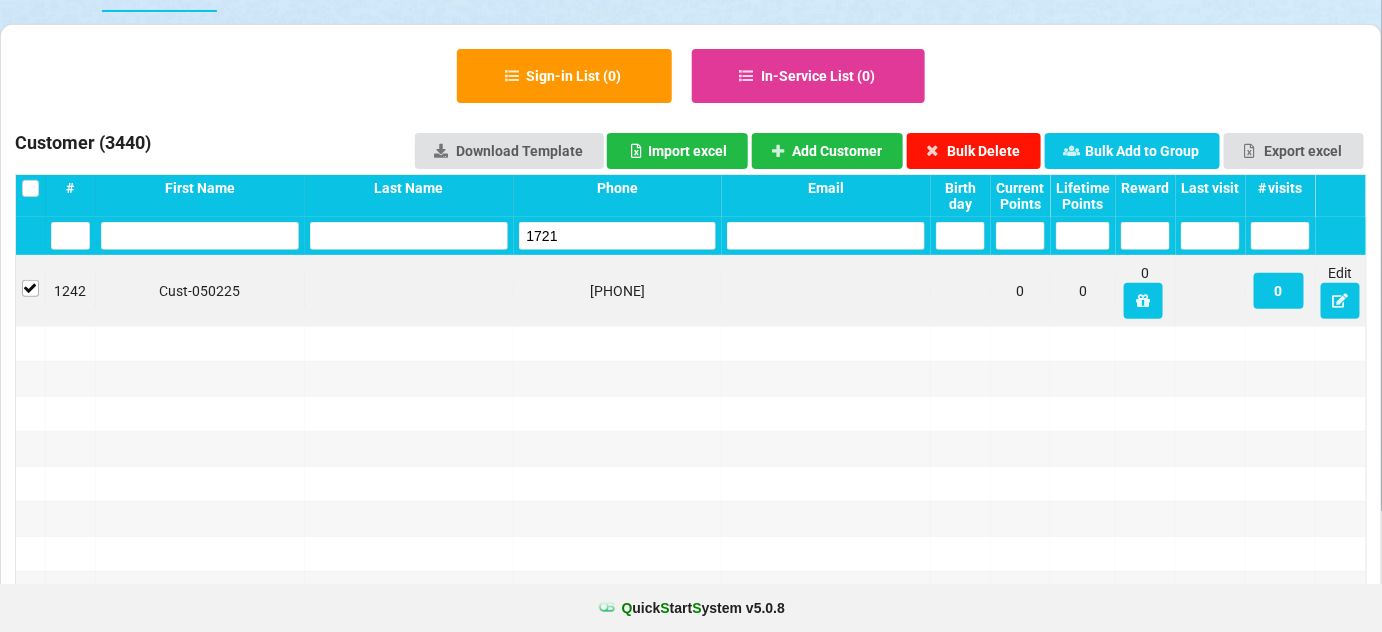 click on "Bulk Delete" at bounding box center (974, 151) 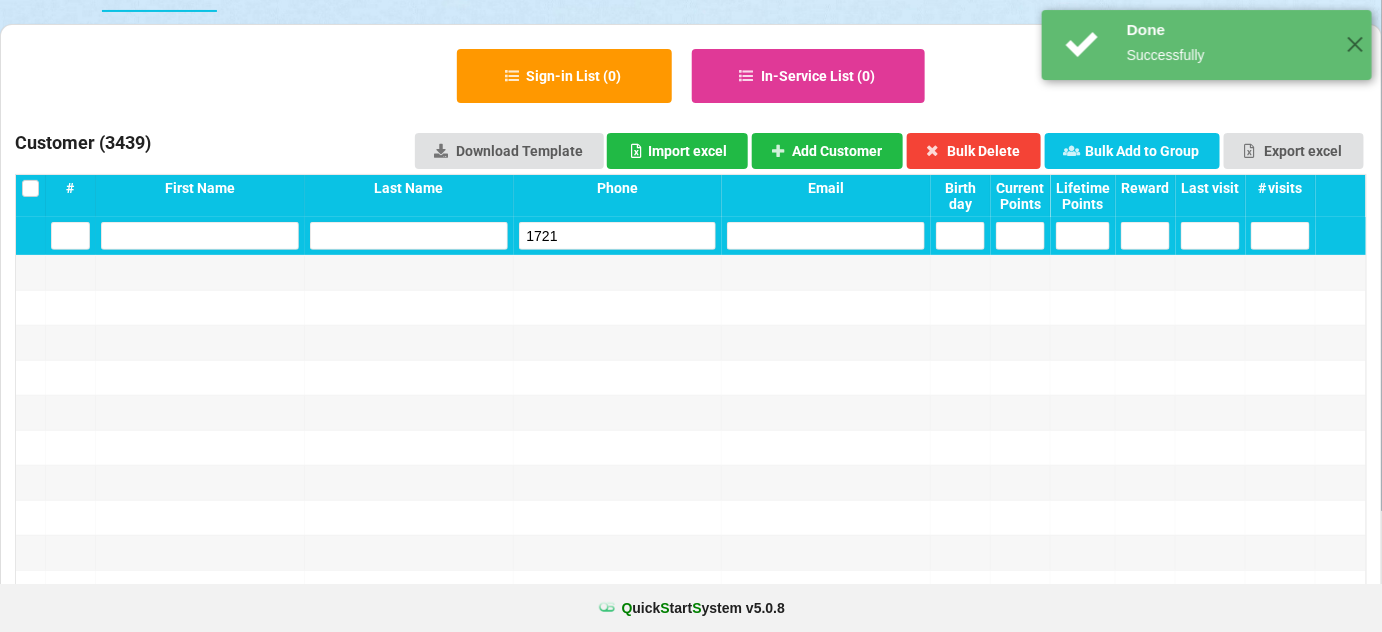 click on "1721" at bounding box center (70, 236) 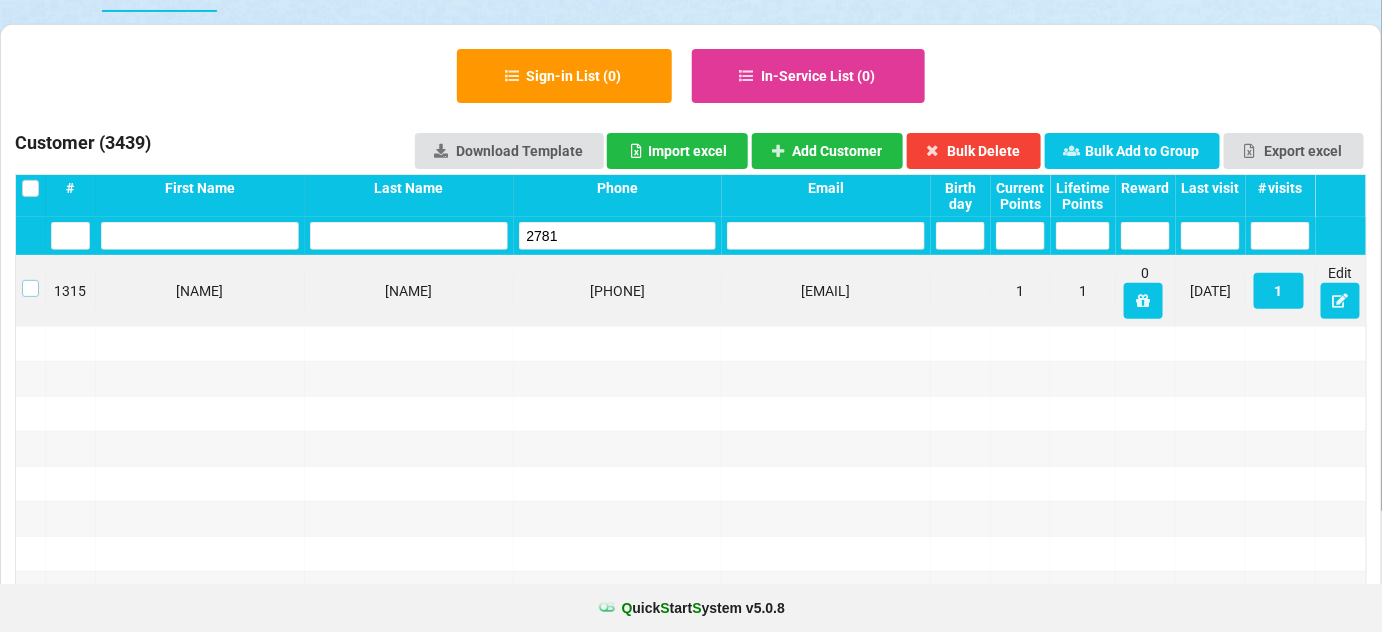drag, startPoint x: 32, startPoint y: 287, endPoint x: 98, endPoint y: 284, distance: 66.068146 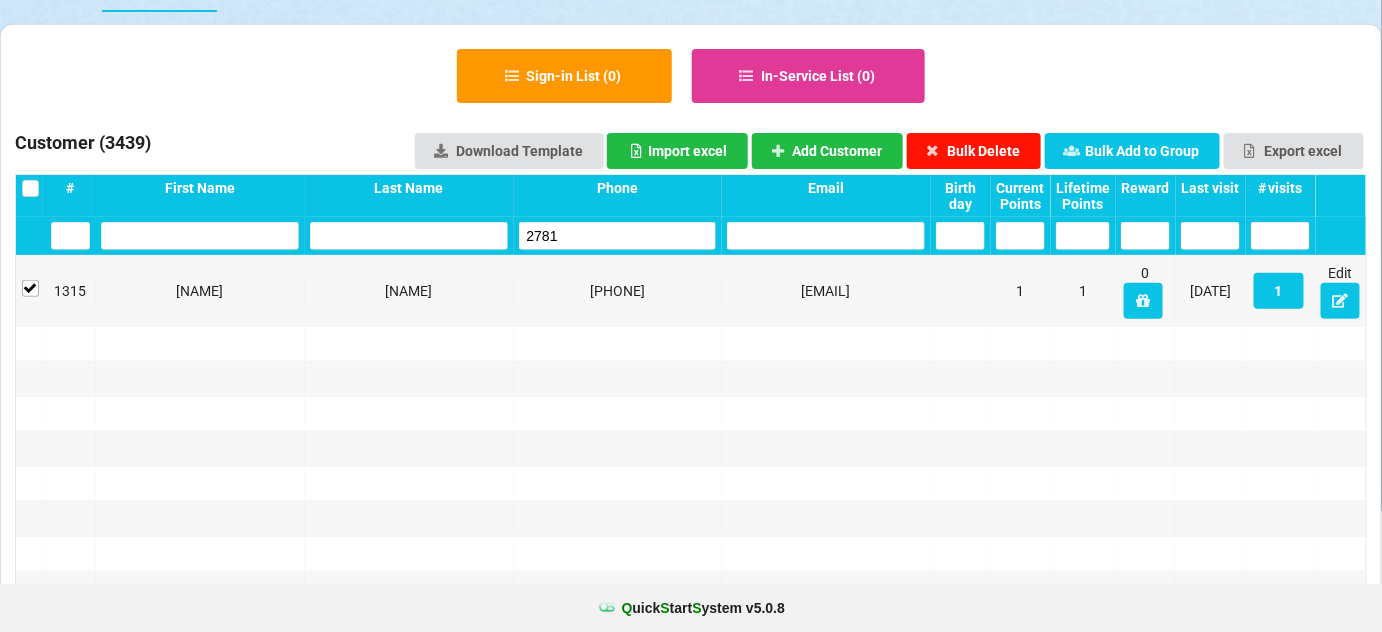 click on "Bulk Delete" at bounding box center [974, 151] 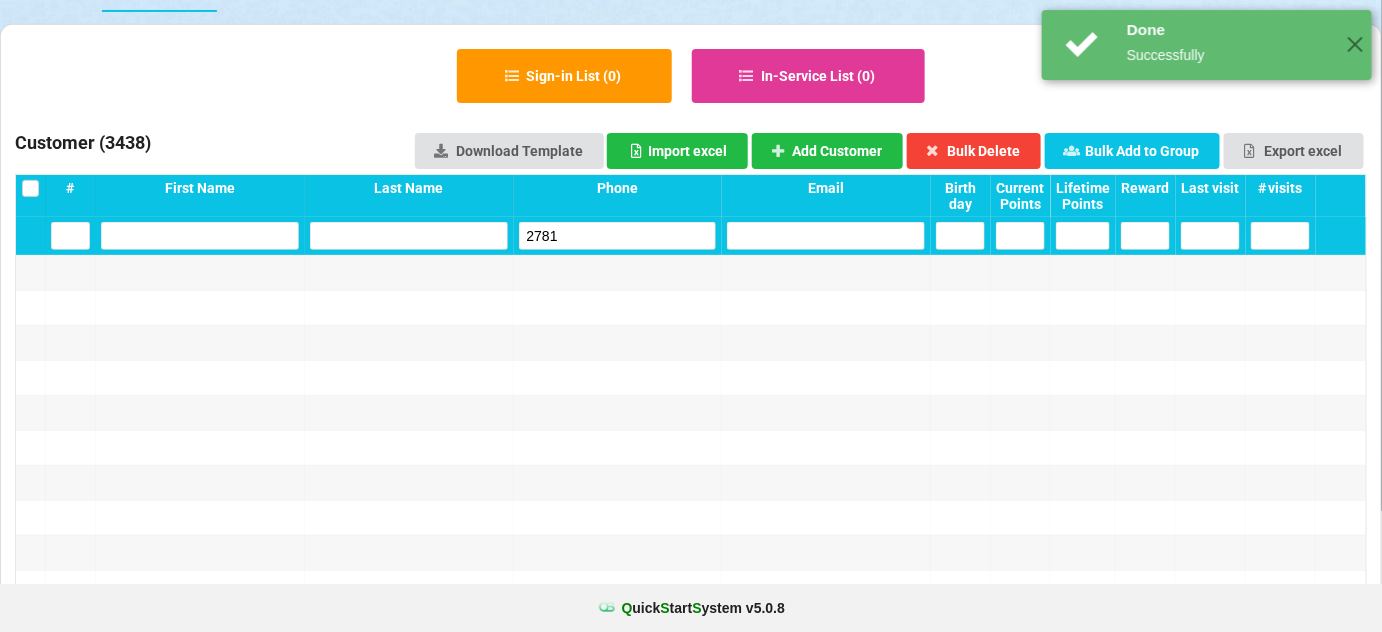 click on "2781" at bounding box center [70, 236] 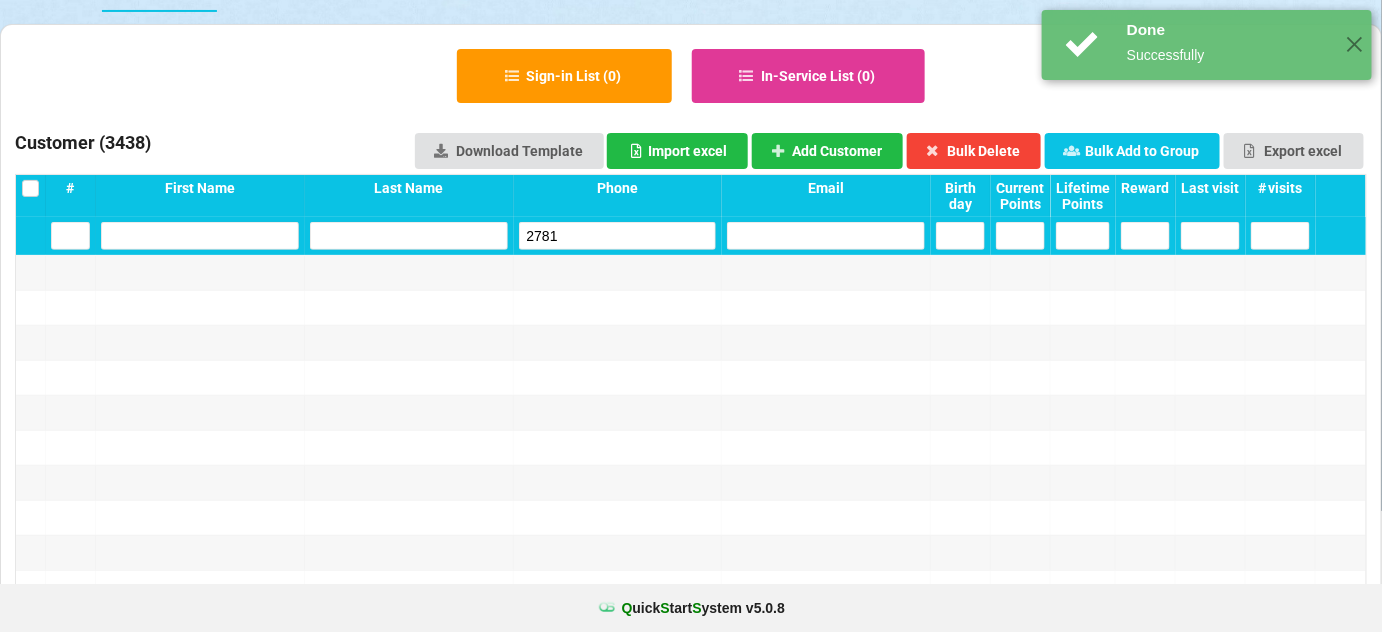 click on "2781" at bounding box center [70, 236] 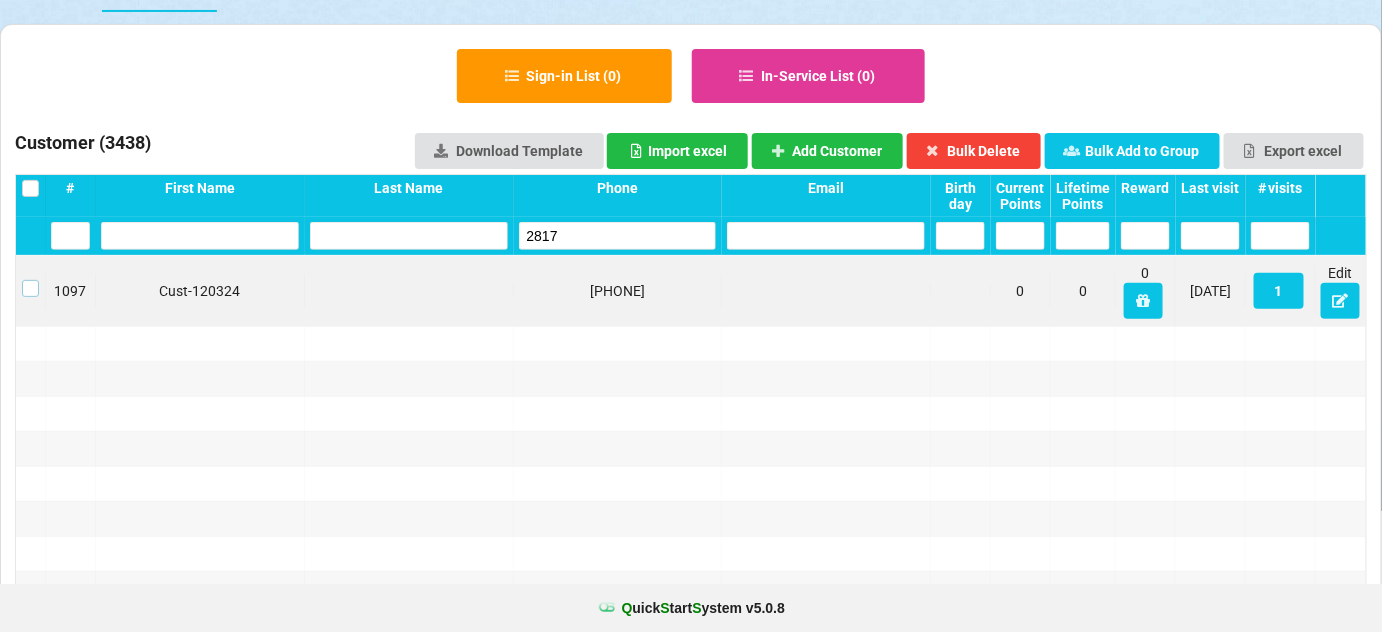 click at bounding box center [30, 280] 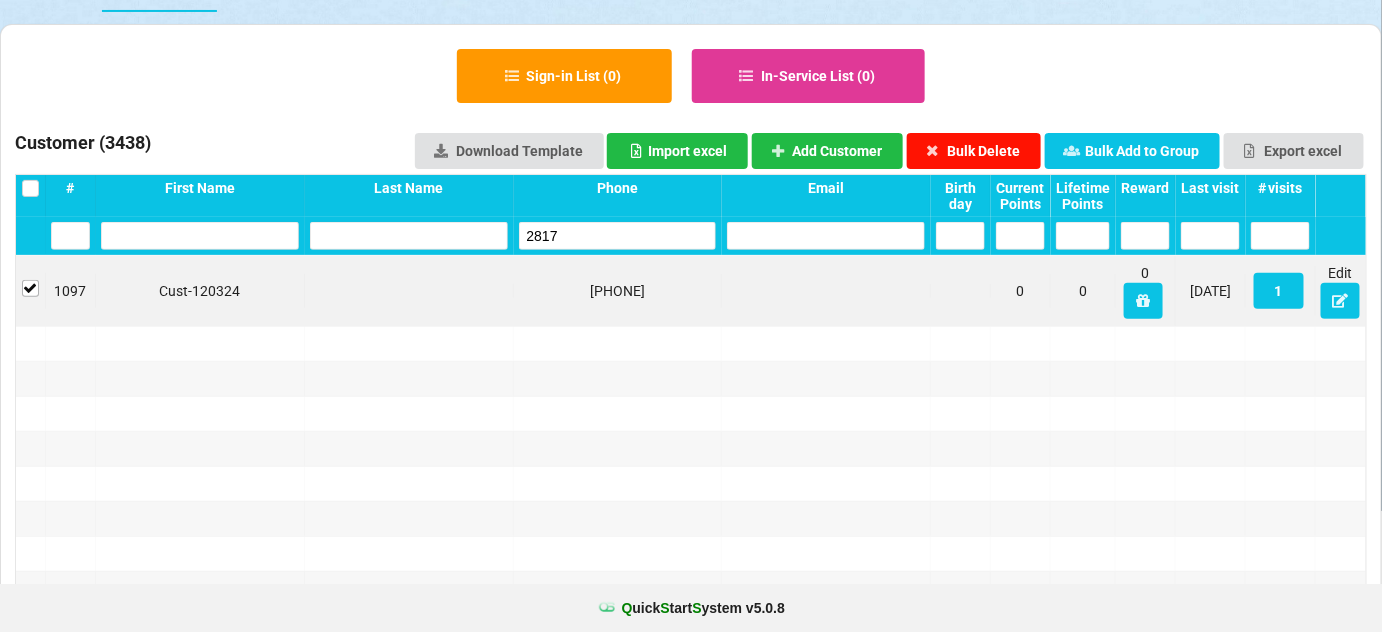 drag, startPoint x: 1008, startPoint y: 152, endPoint x: 786, endPoint y: 212, distance: 229.96521 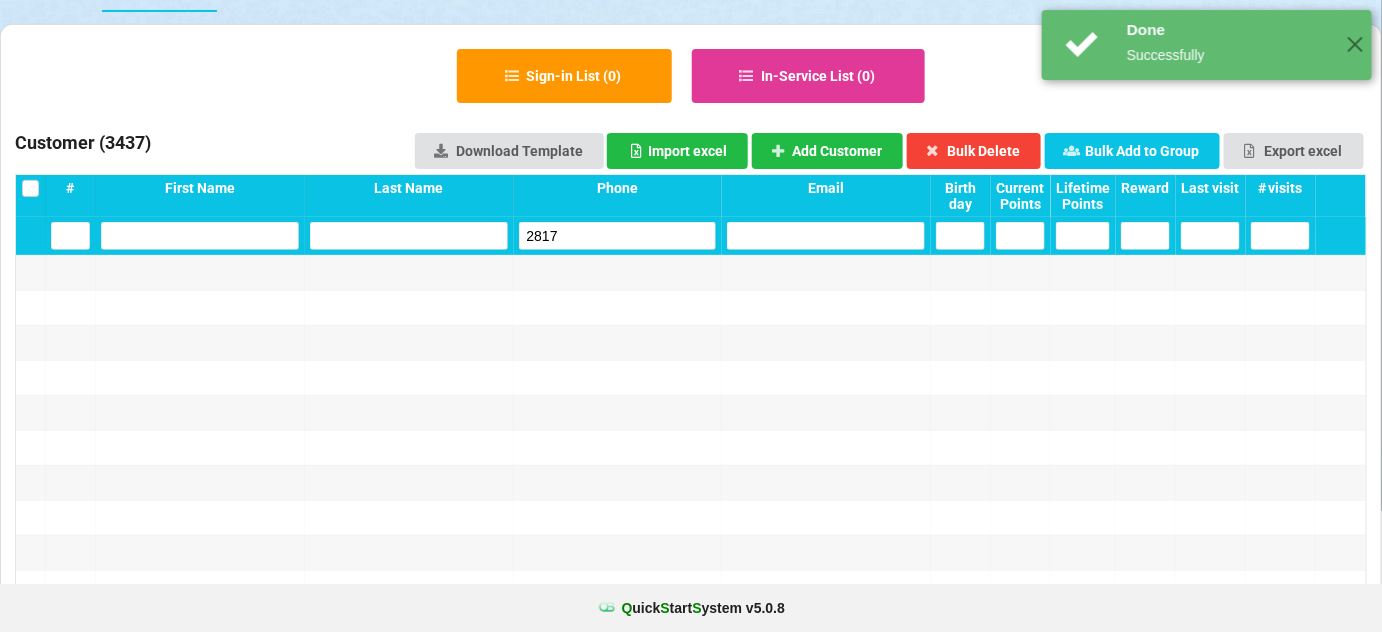 click on "2817" at bounding box center (70, 236) 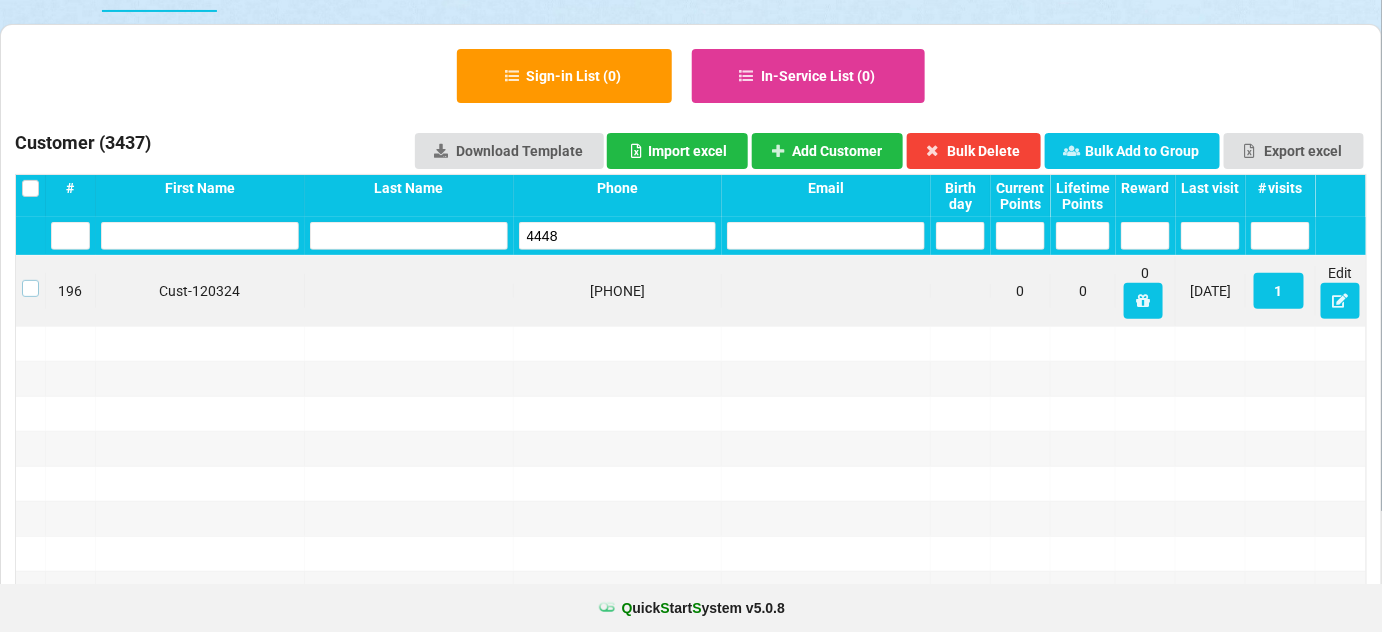 click at bounding box center [30, 280] 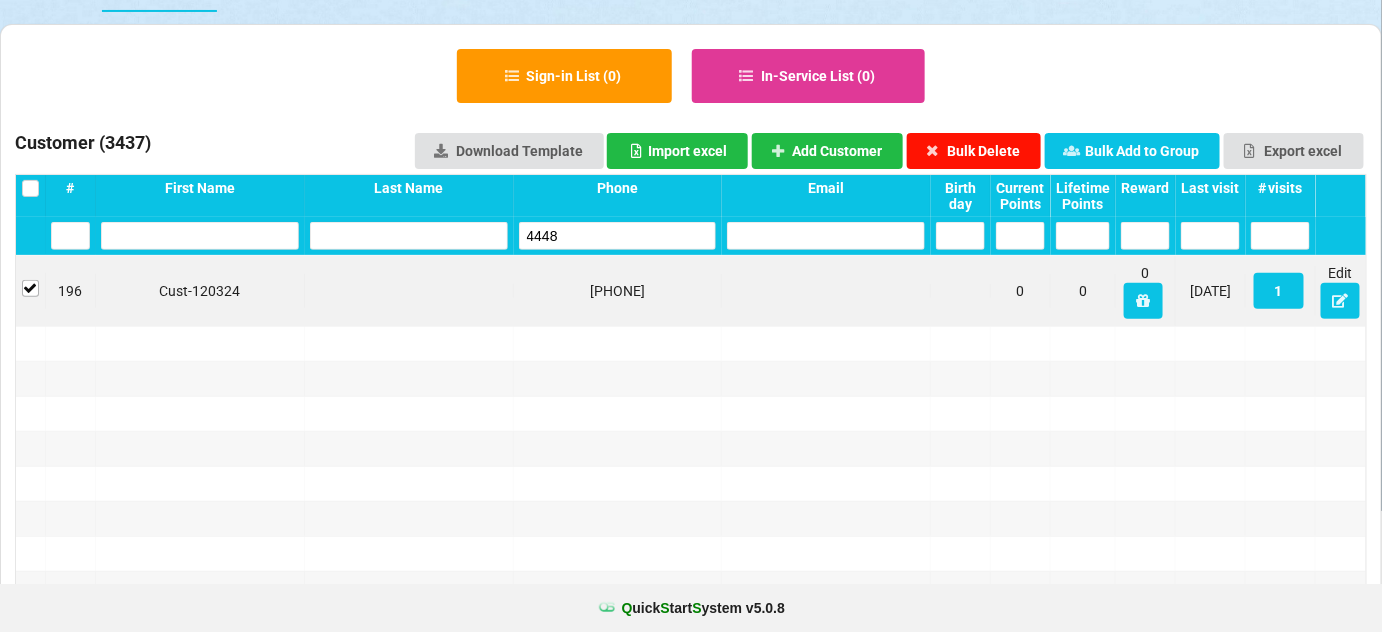 click on "Bulk Delete" at bounding box center (974, 151) 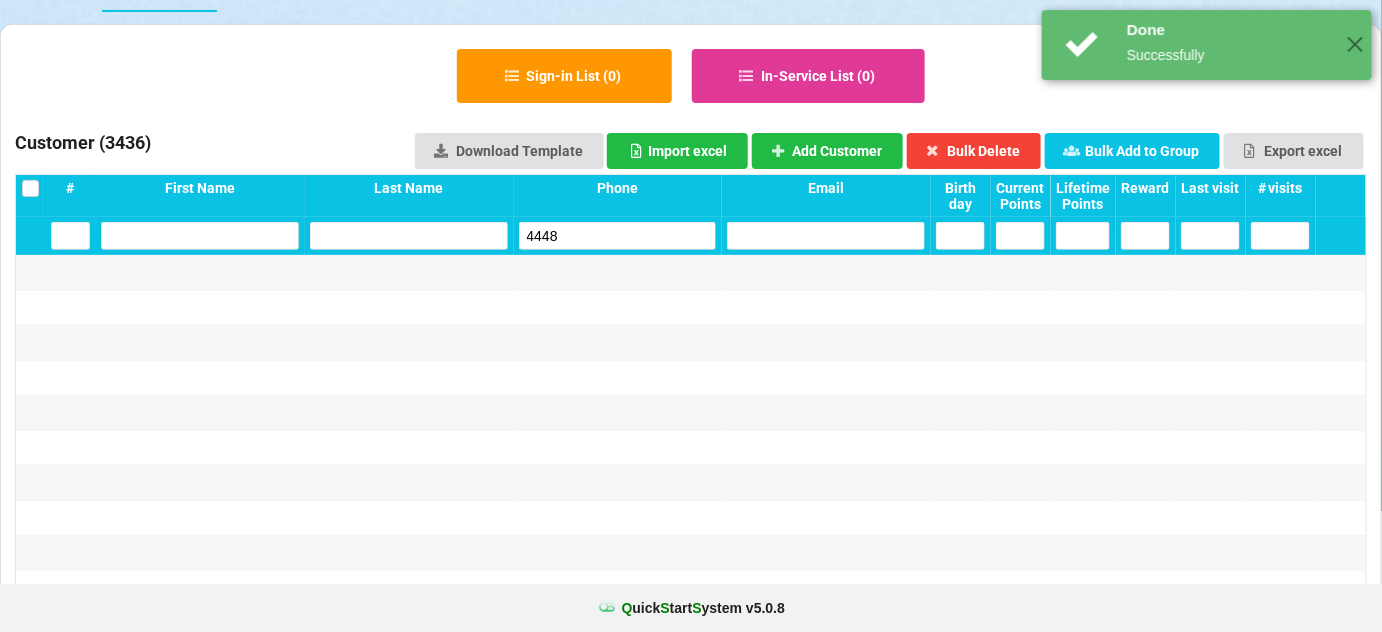 click on "4448" at bounding box center (70, 236) 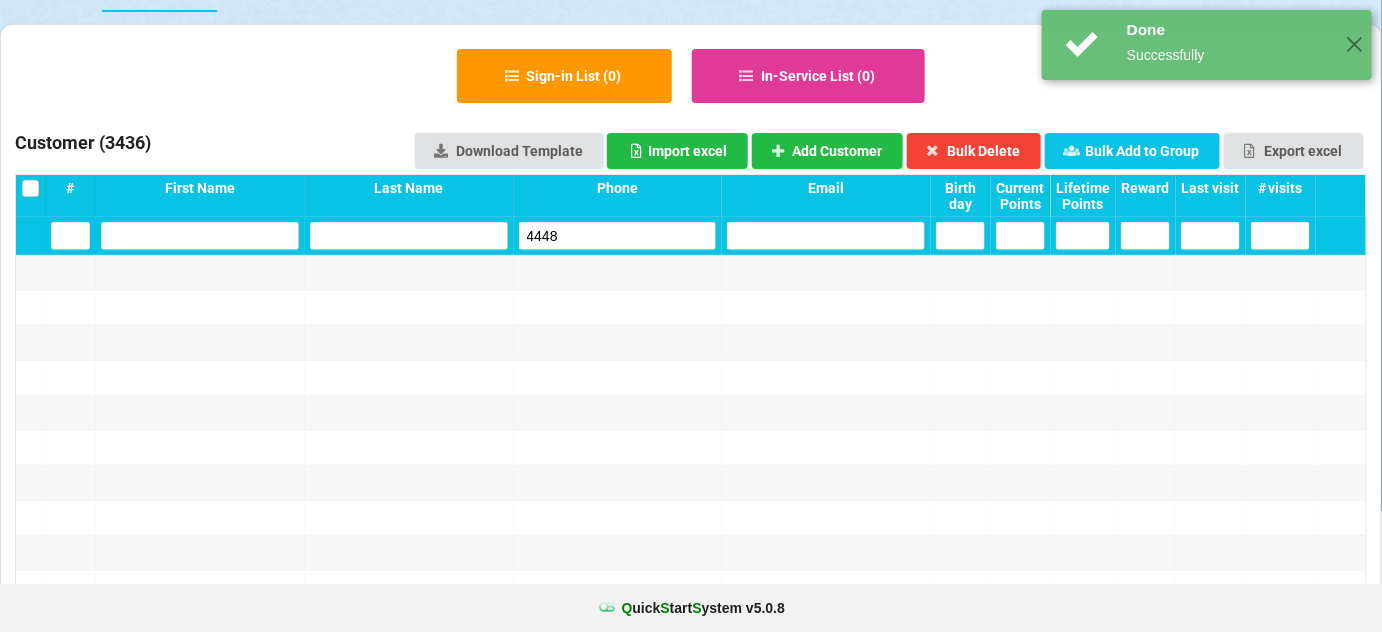 click on "4448" at bounding box center (70, 236) 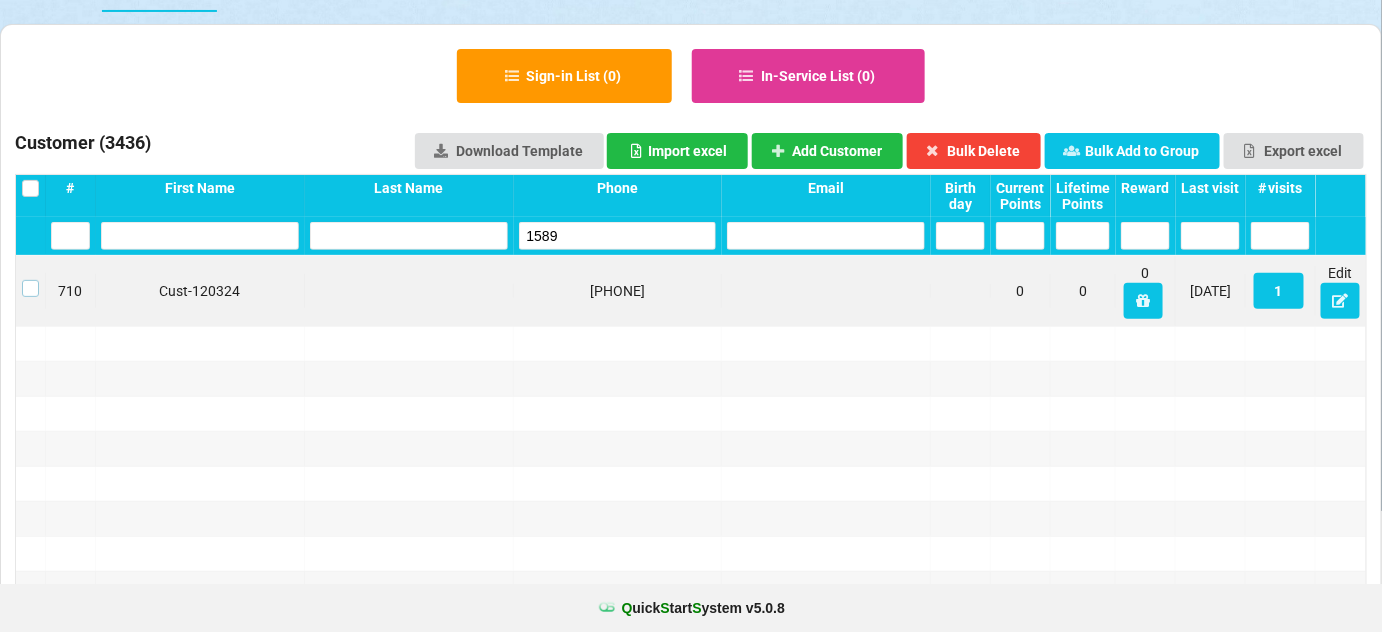 drag, startPoint x: 30, startPoint y: 285, endPoint x: 128, endPoint y: 278, distance: 98.24968 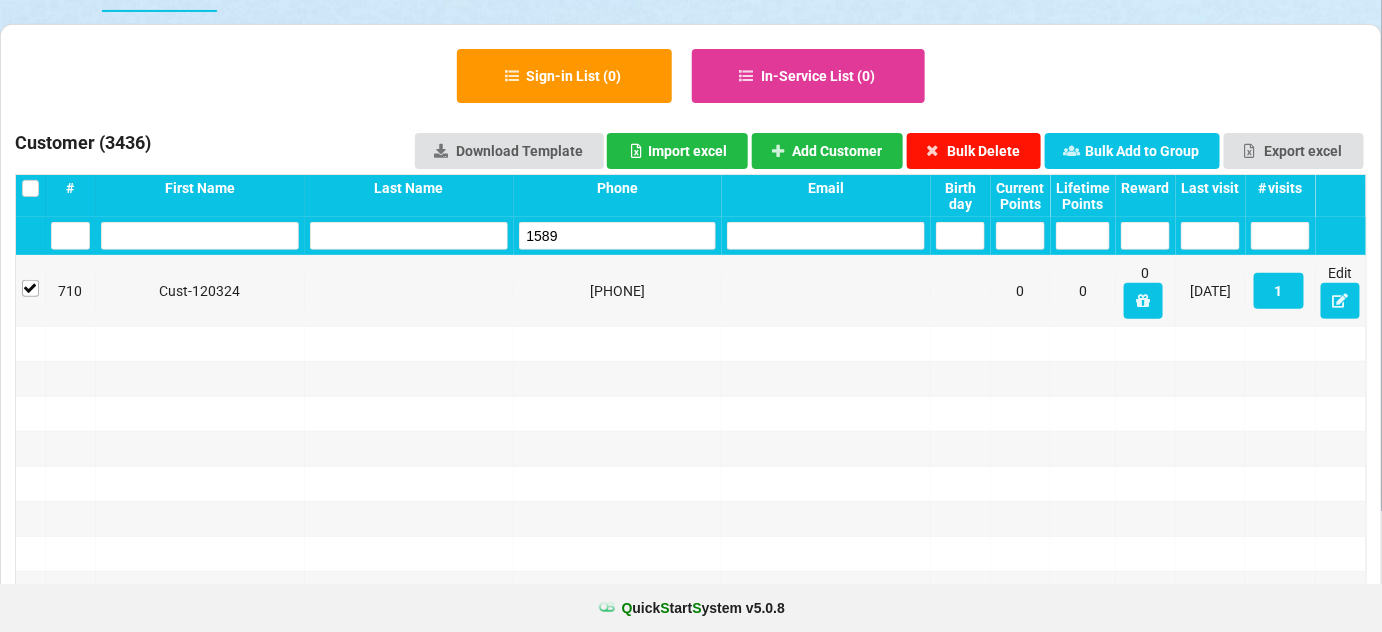 click on "Bulk Delete" at bounding box center [974, 151] 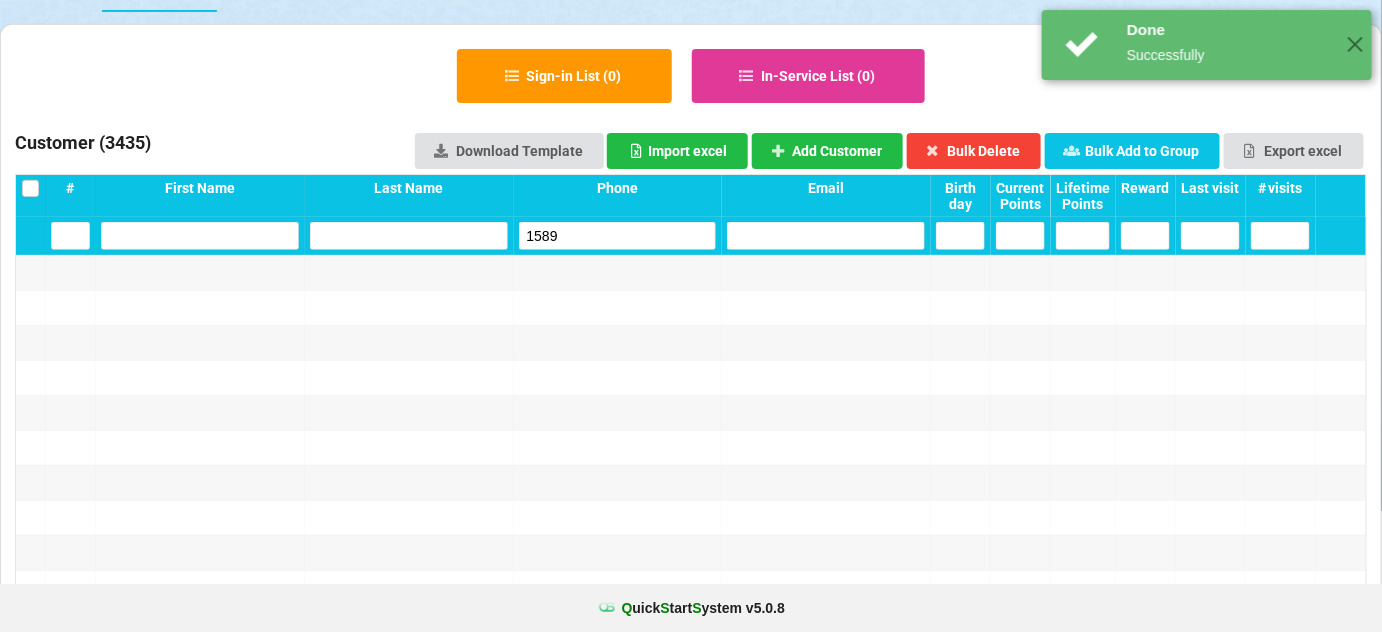 click on "1589" at bounding box center [70, 236] 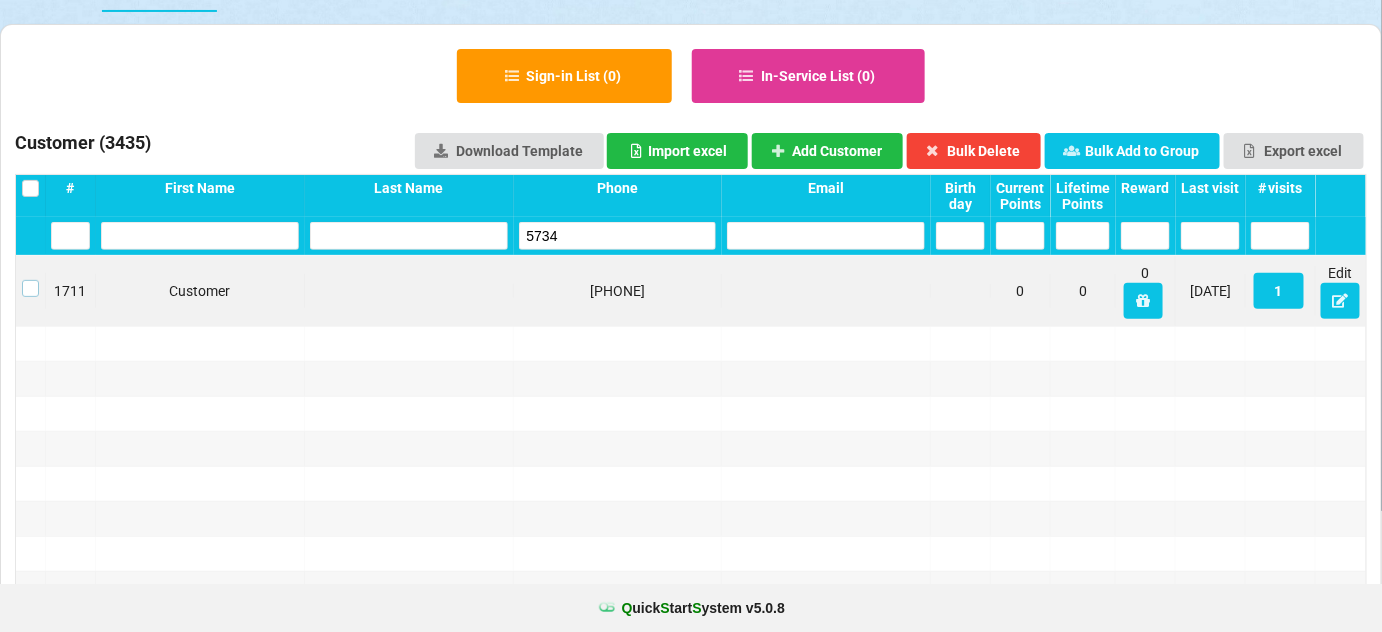 click at bounding box center (30, 280) 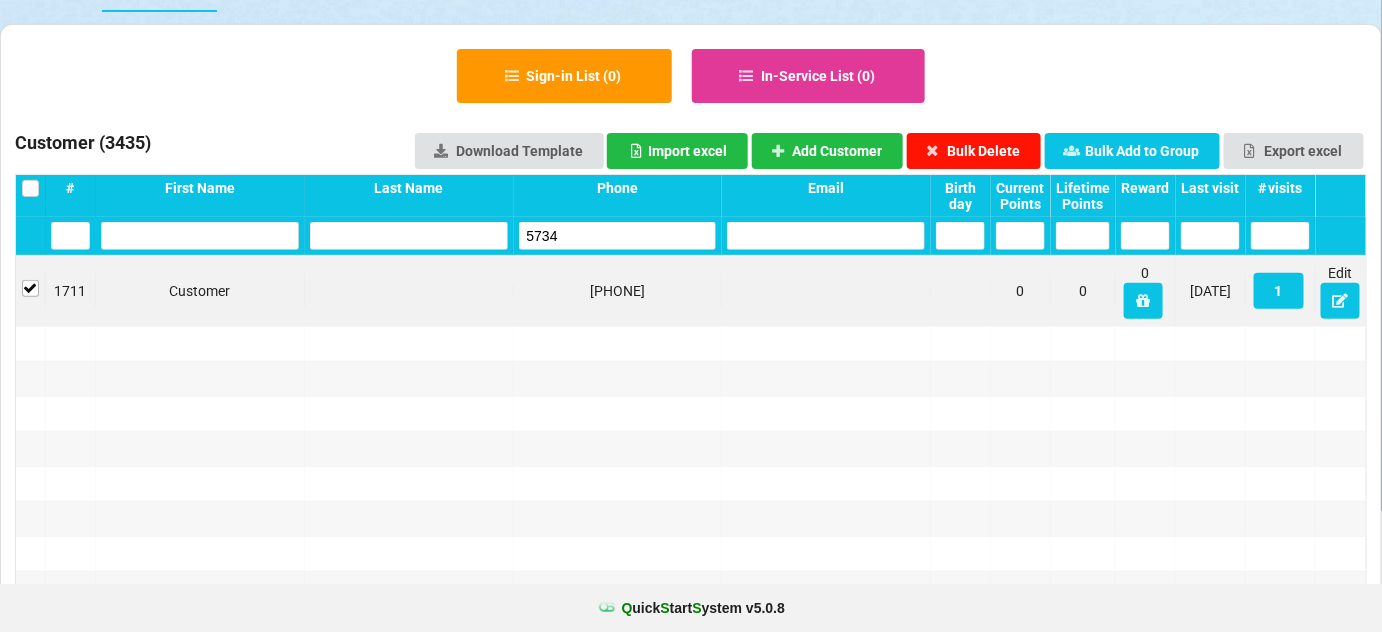 click on "Bulk Delete" at bounding box center [974, 151] 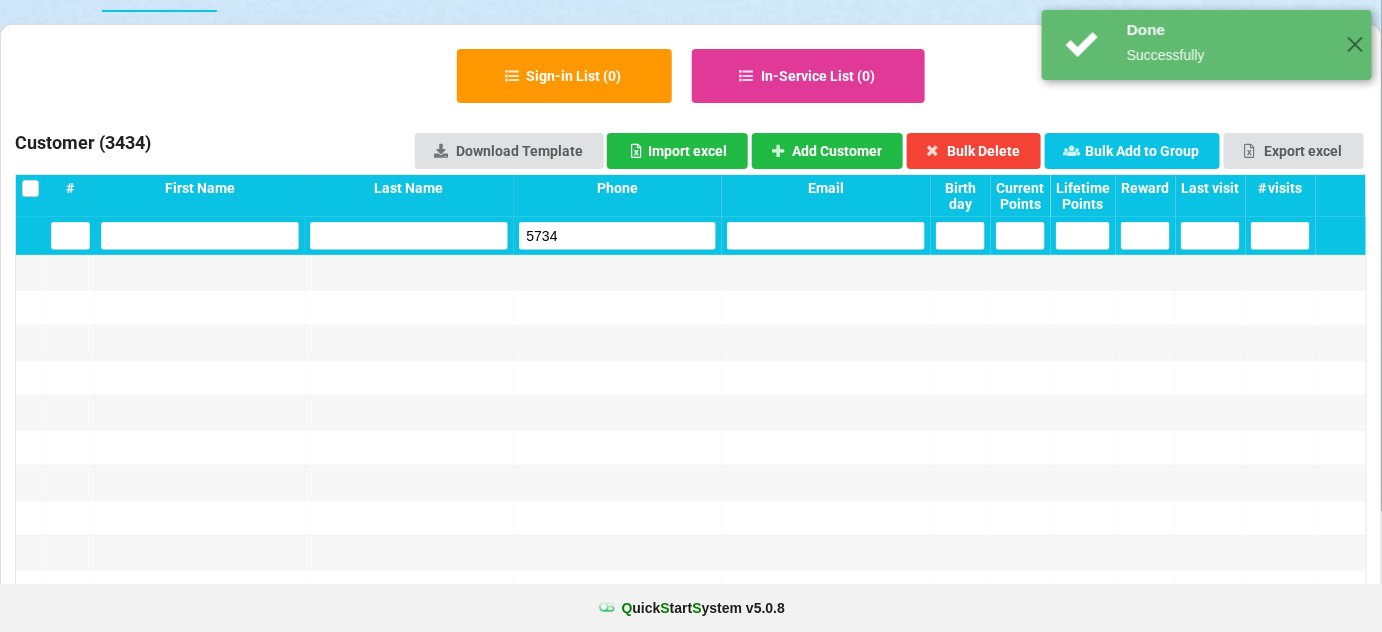 click on "5734" at bounding box center (70, 236) 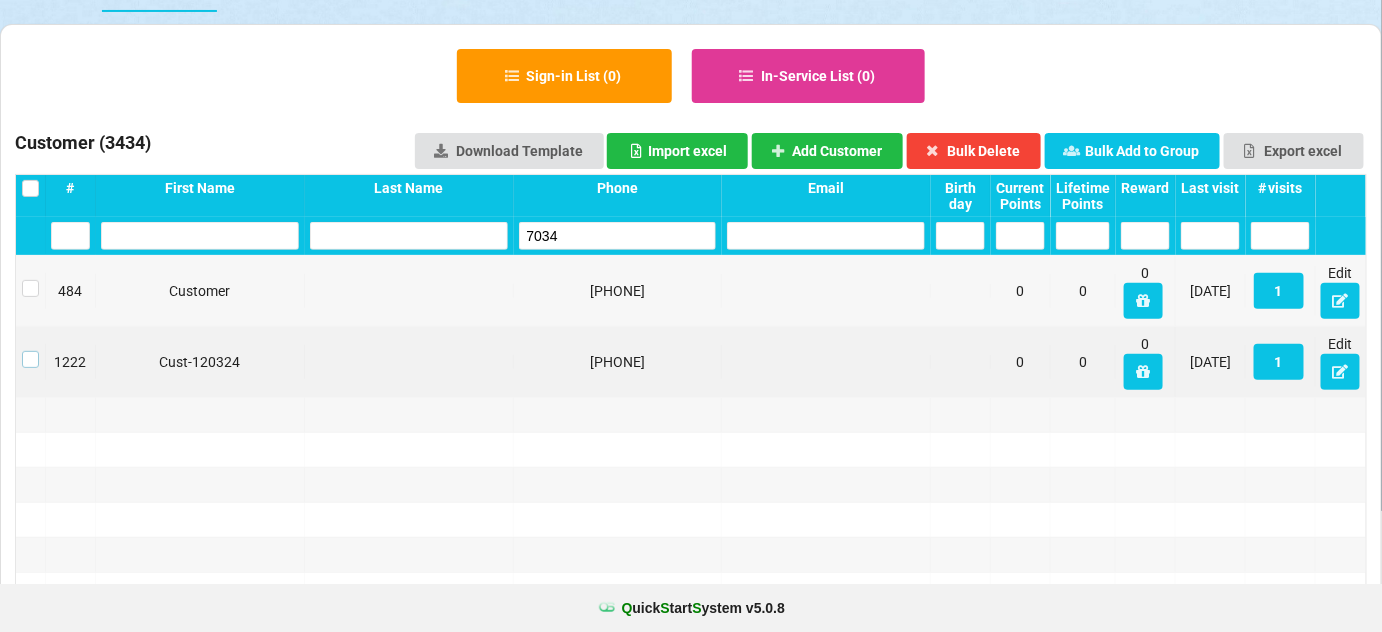 click at bounding box center [30, 351] 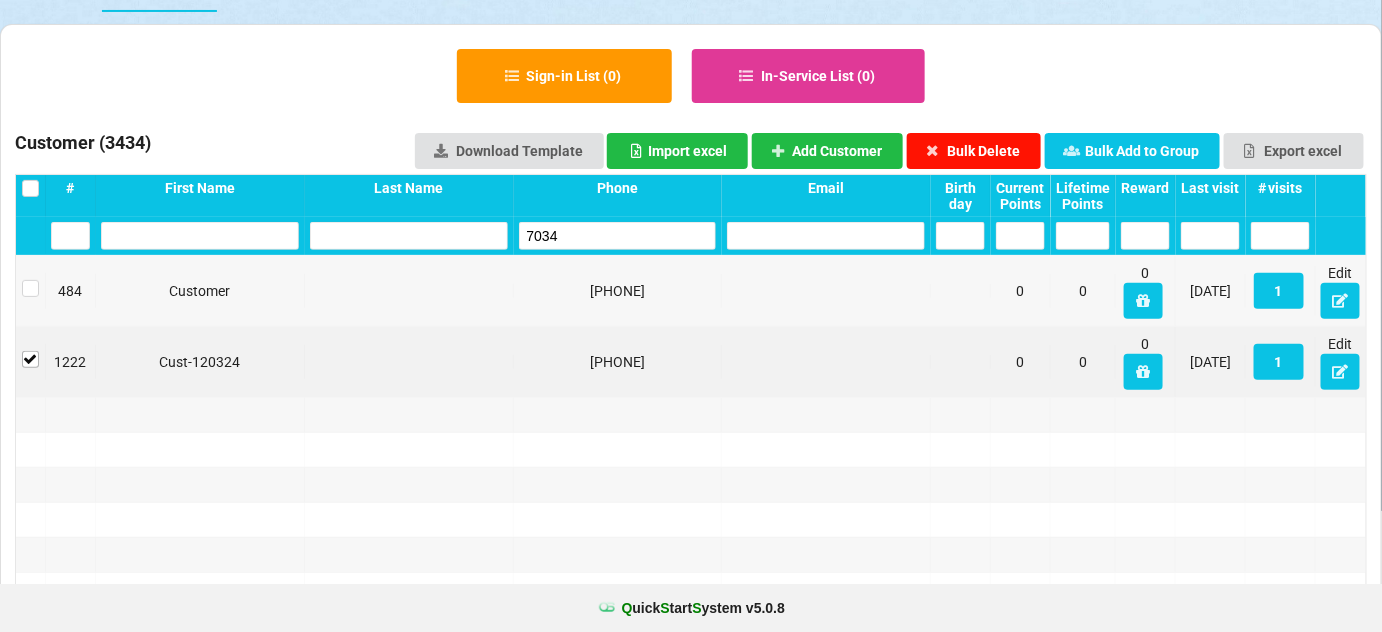 click on "Bulk Delete" at bounding box center (974, 151) 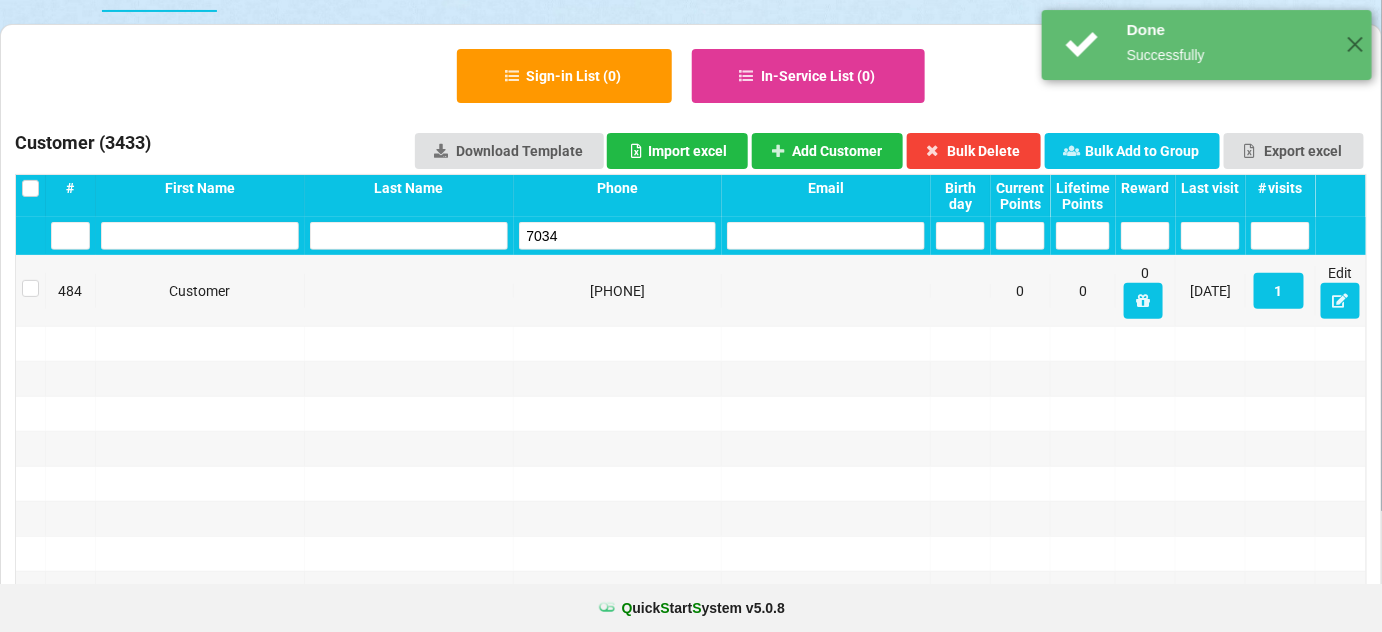 click on "7034" at bounding box center (70, 236) 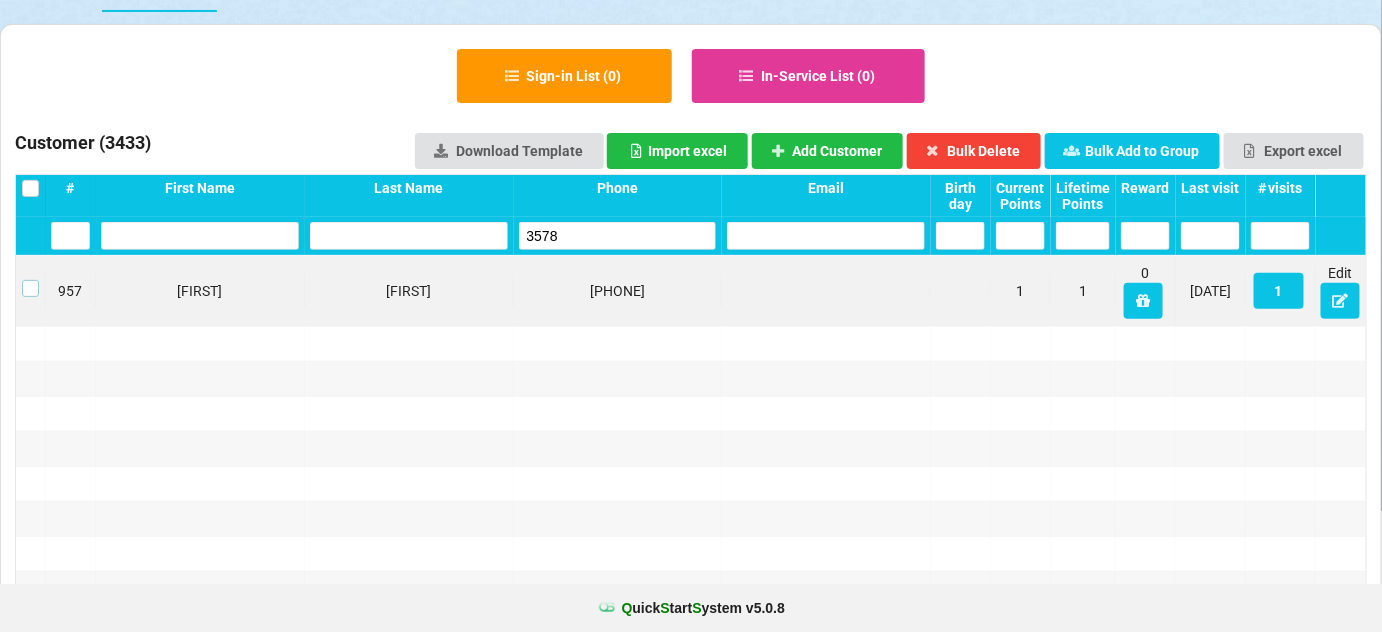 click at bounding box center [30, 280] 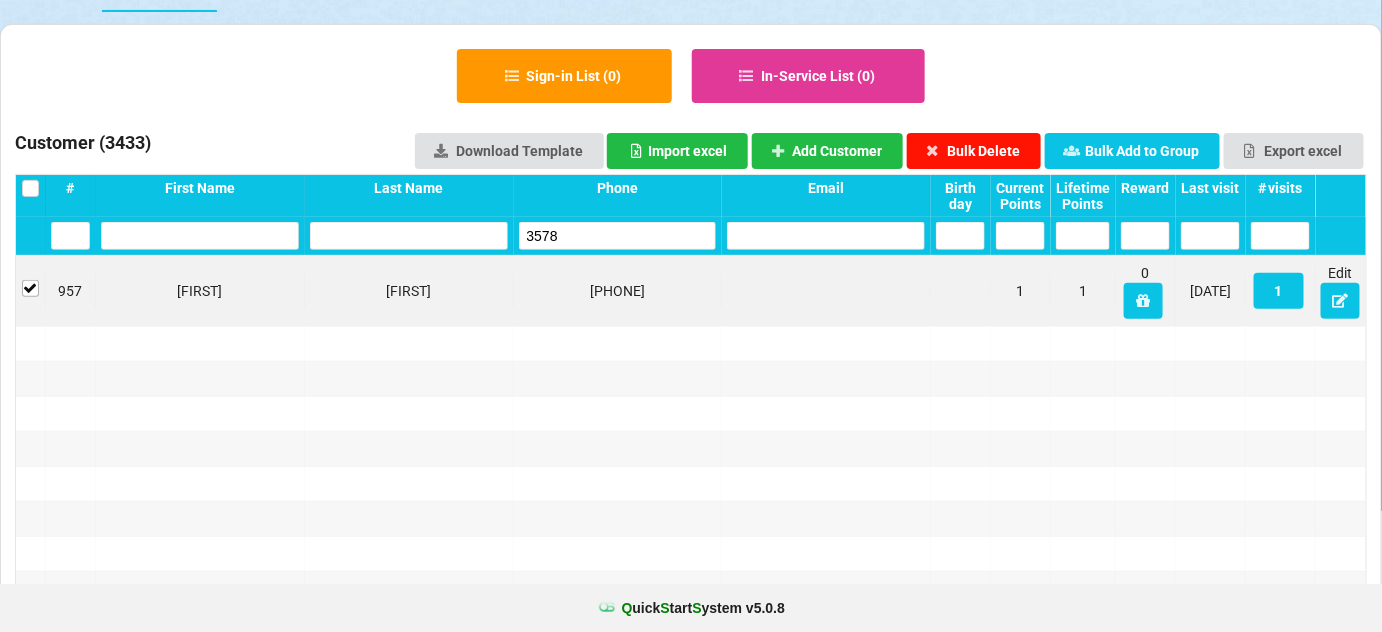 click on "Bulk Delete" at bounding box center [974, 151] 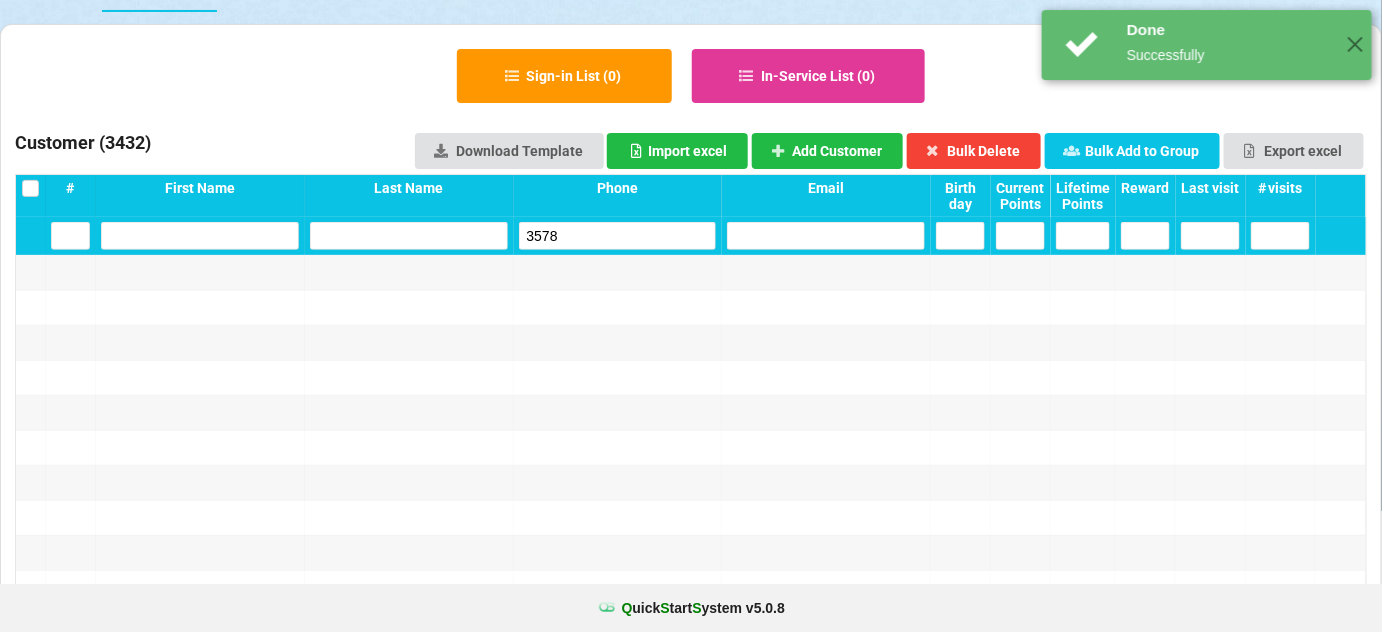 click on "3578" at bounding box center [70, 236] 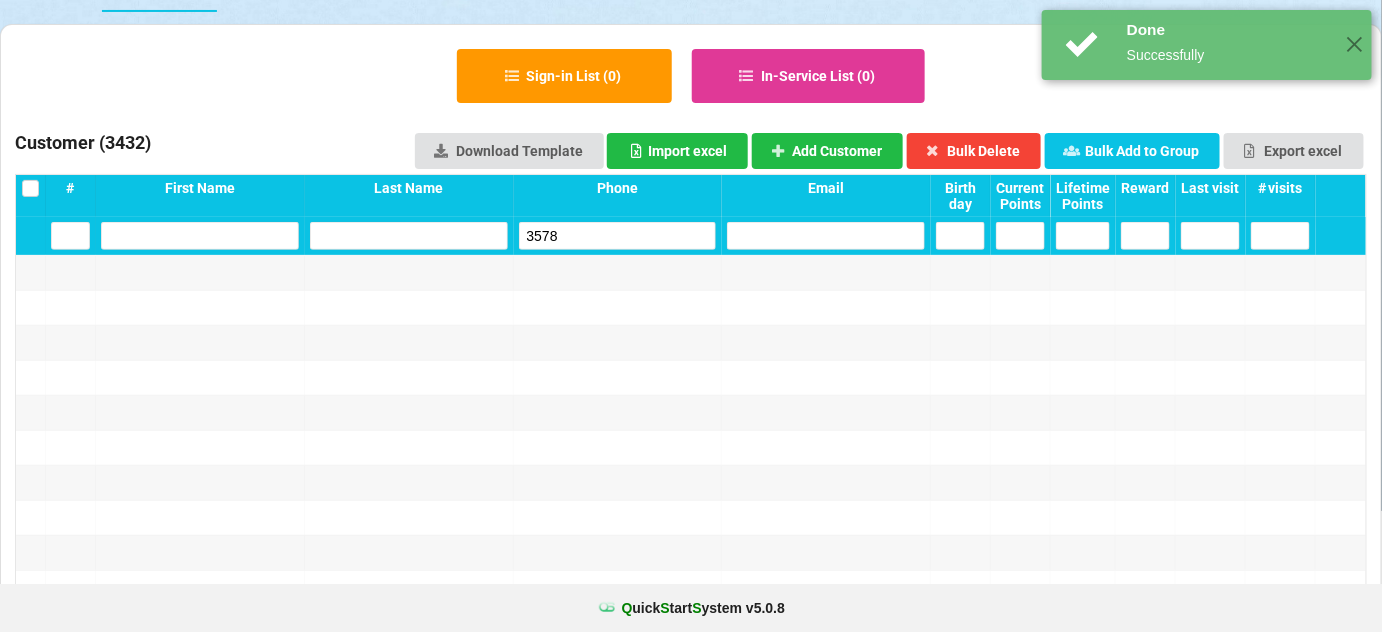 click on "3578" at bounding box center [70, 236] 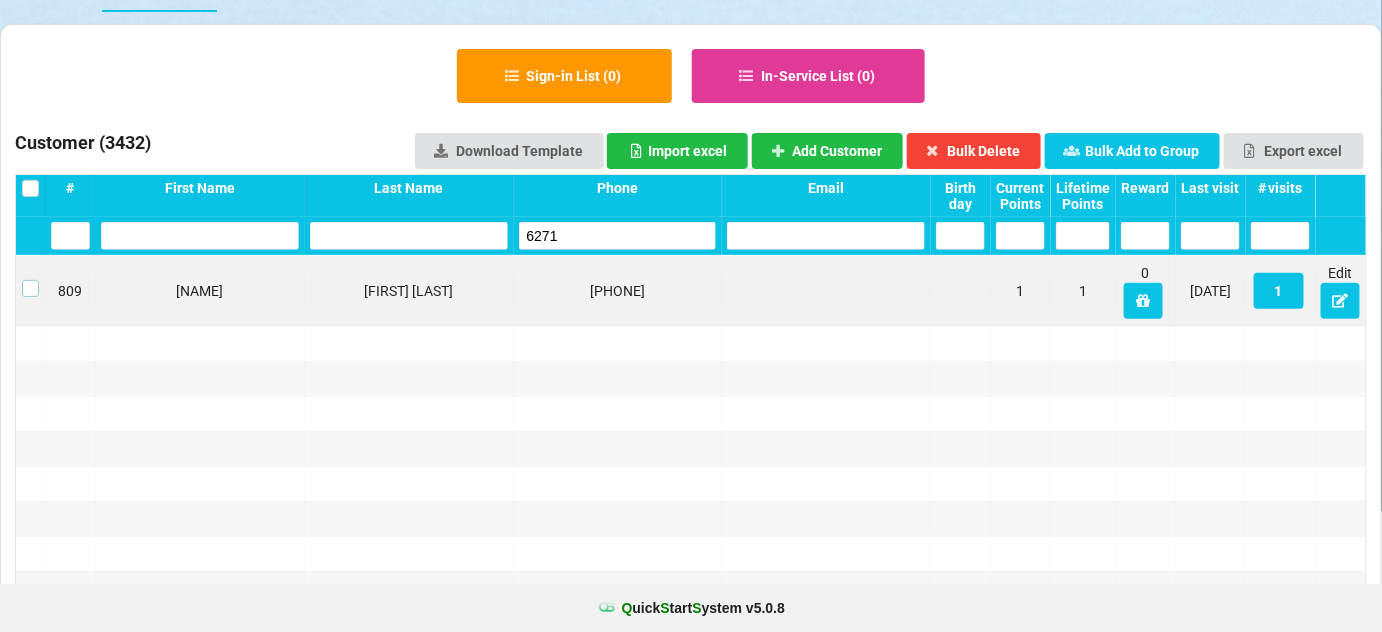 click at bounding box center [30, 280] 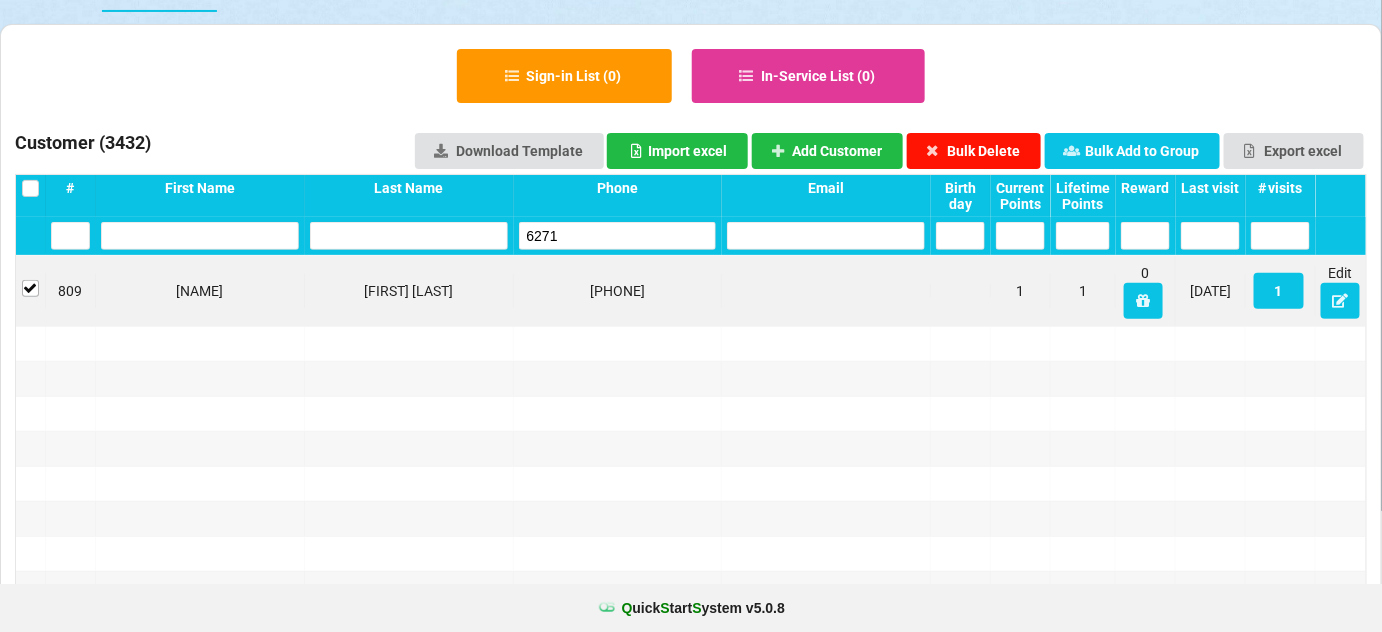 click on "Bulk Delete" at bounding box center [974, 151] 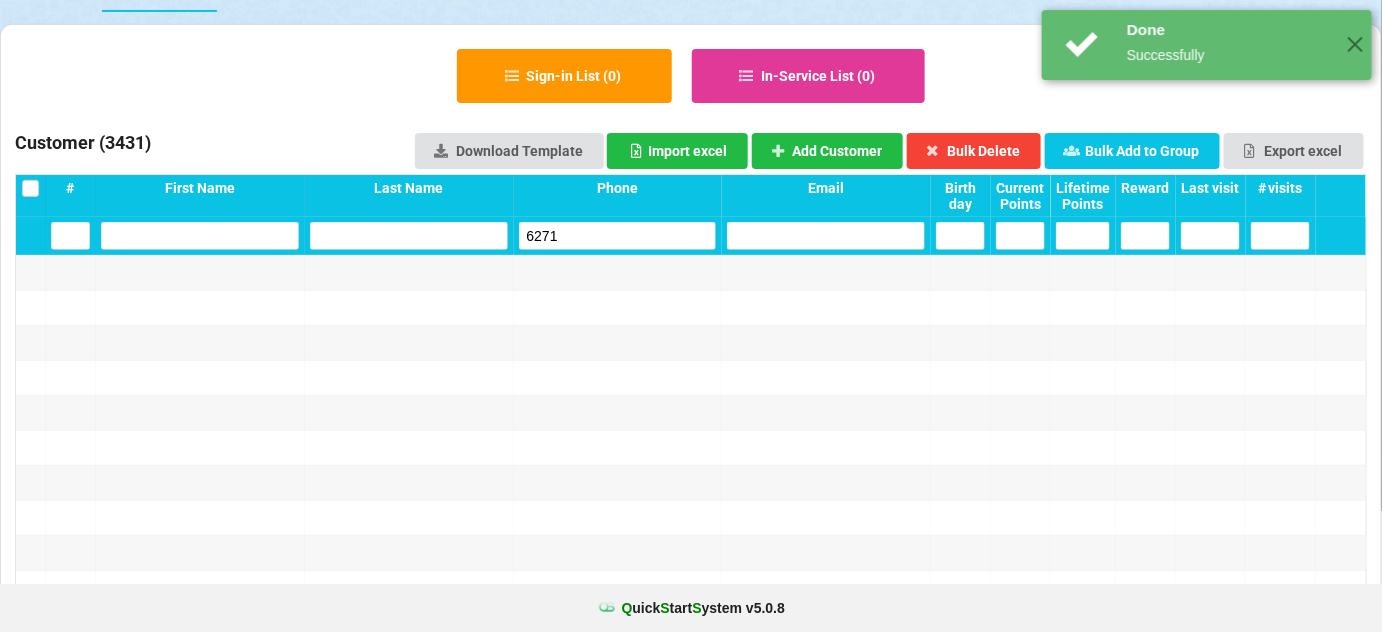 click on "6271" at bounding box center (70, 236) 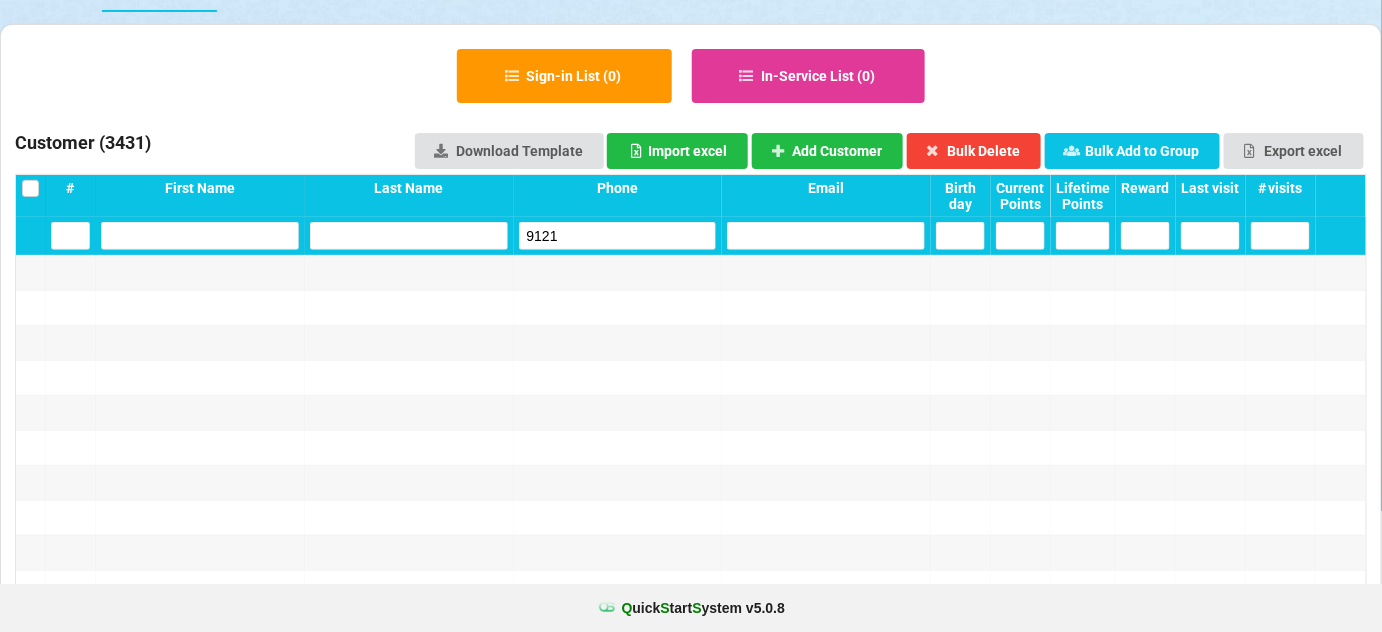 click on "9121" at bounding box center [70, 236] 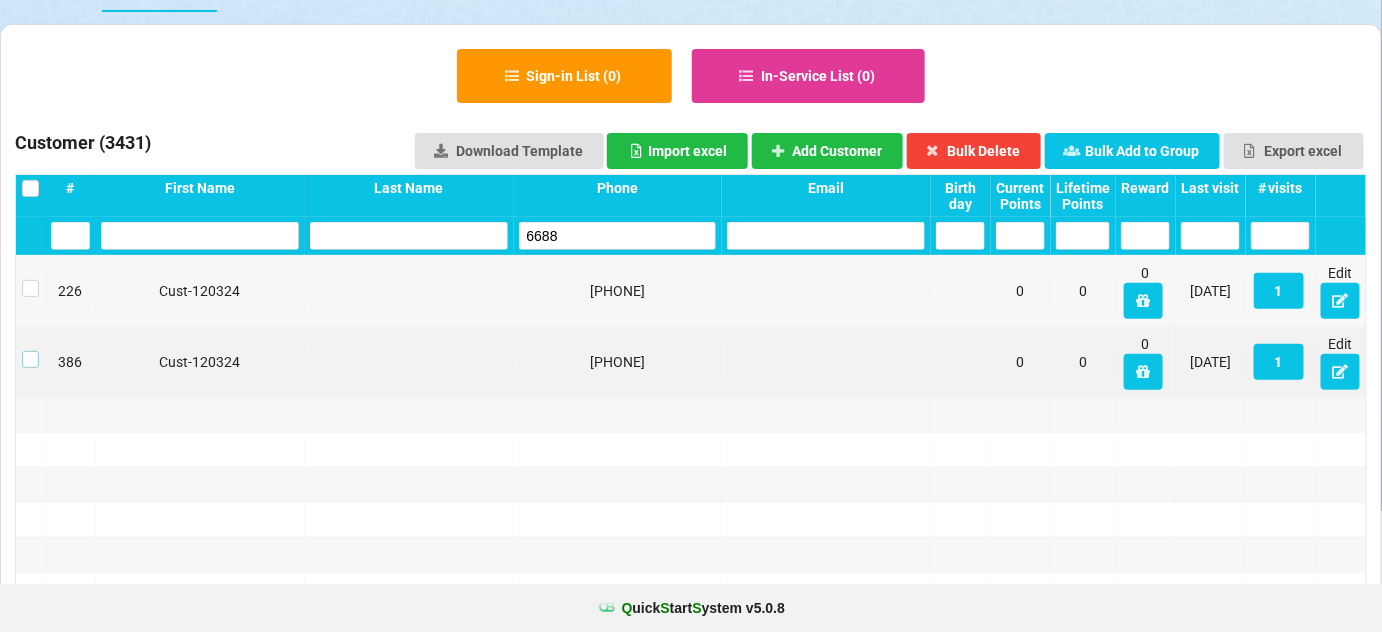 click at bounding box center (30, 351) 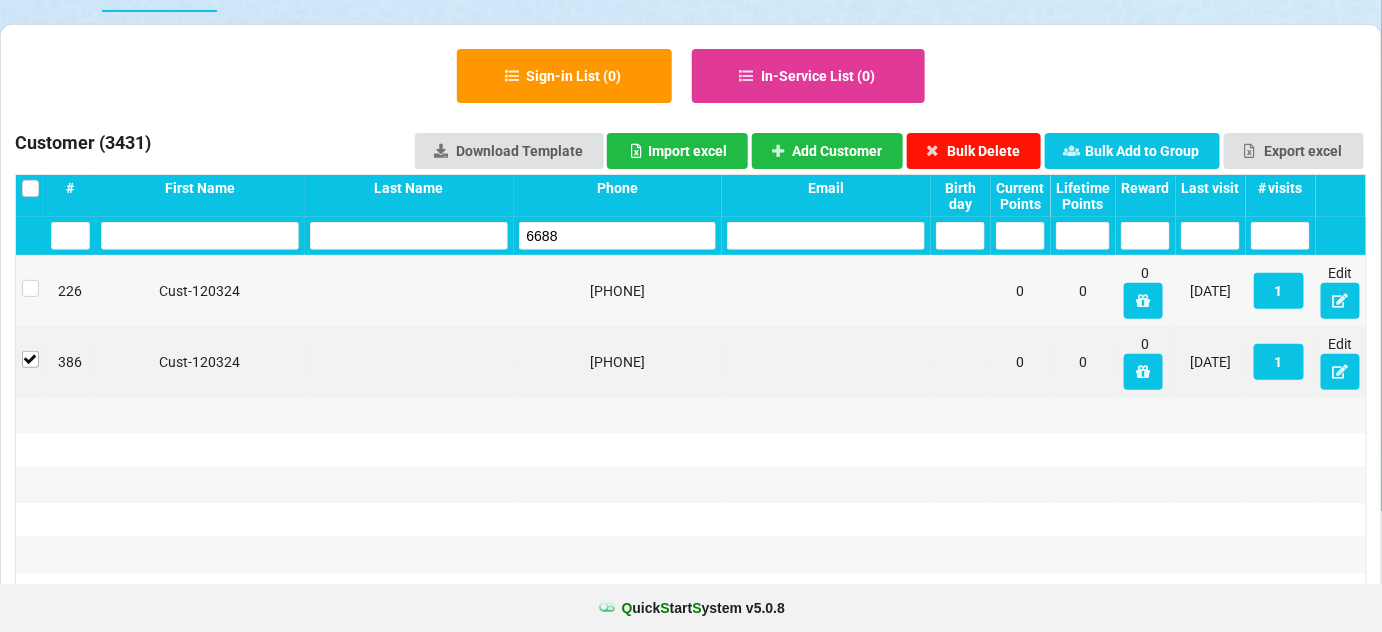 click on "Bulk Delete" at bounding box center [974, 151] 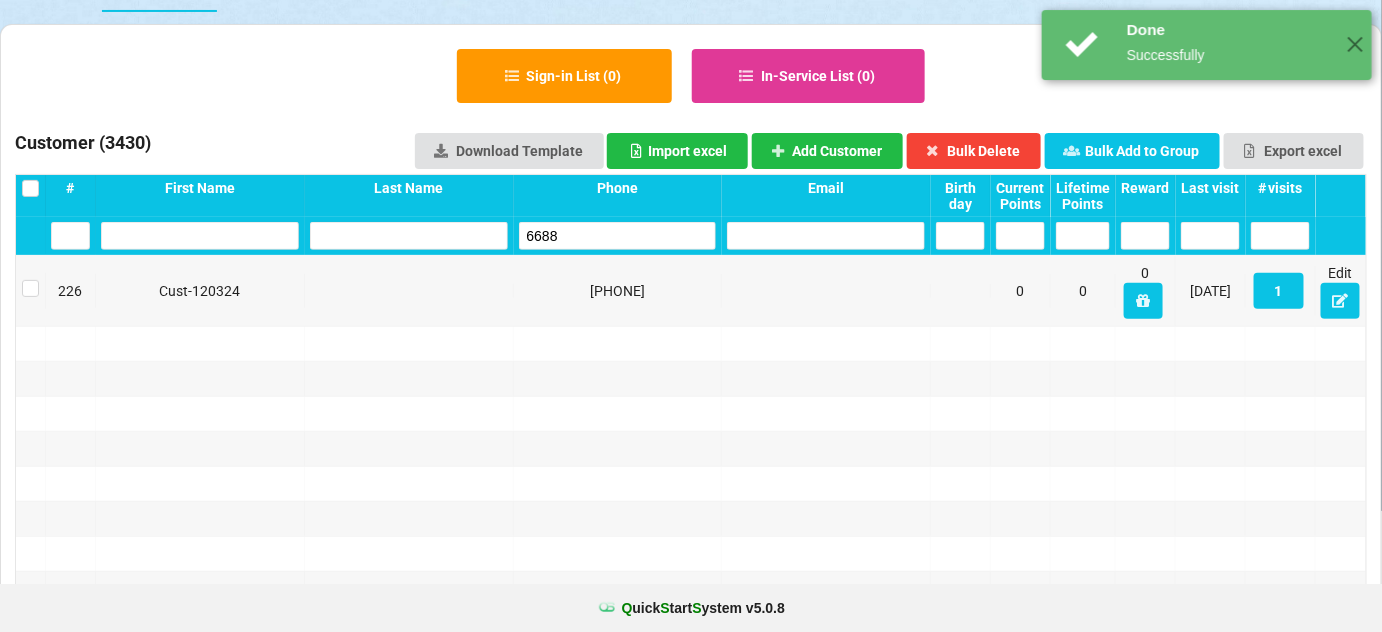 click on "6688" at bounding box center [70, 236] 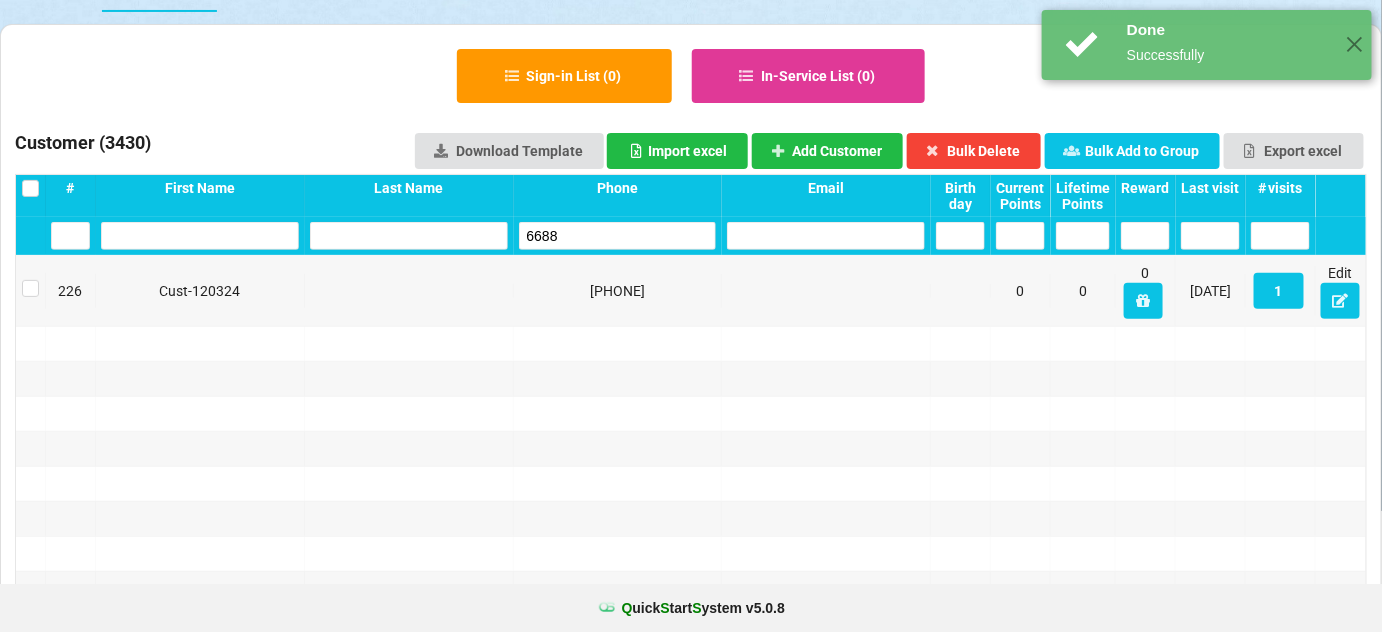 click on "6688" at bounding box center [70, 236] 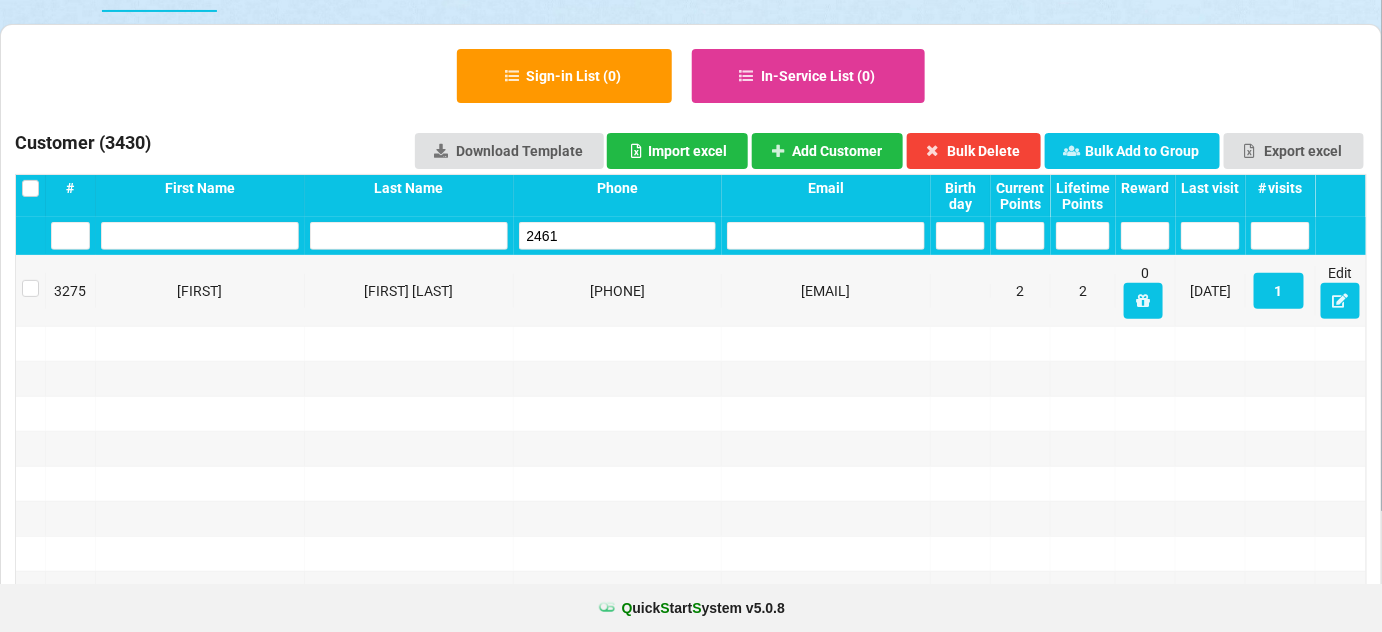 click on "2461" at bounding box center [70, 236] 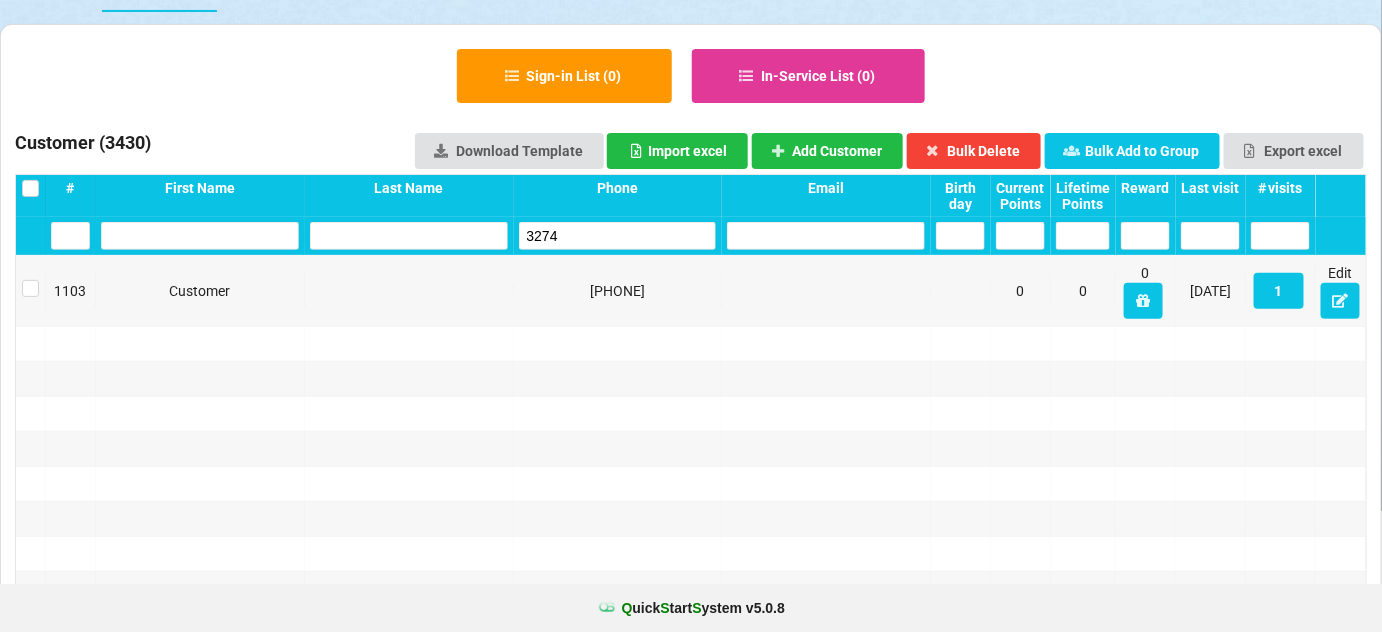 click on "3274" at bounding box center (70, 236) 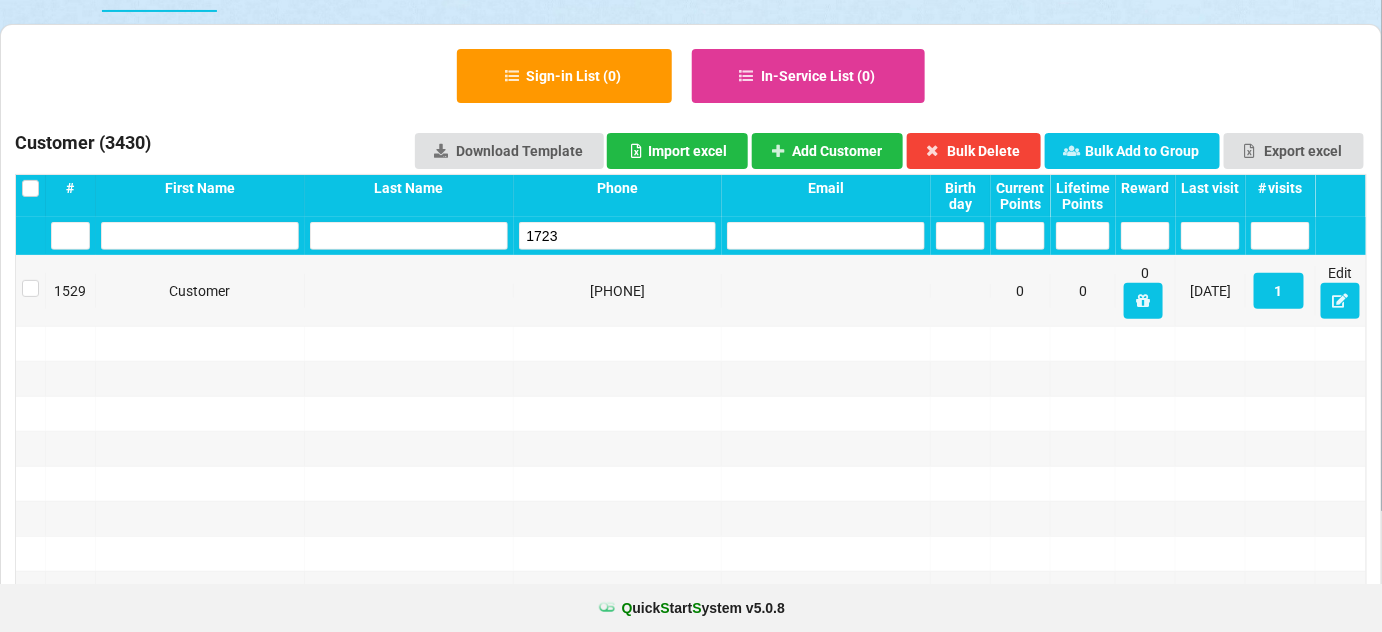 click on "1723" at bounding box center (70, 236) 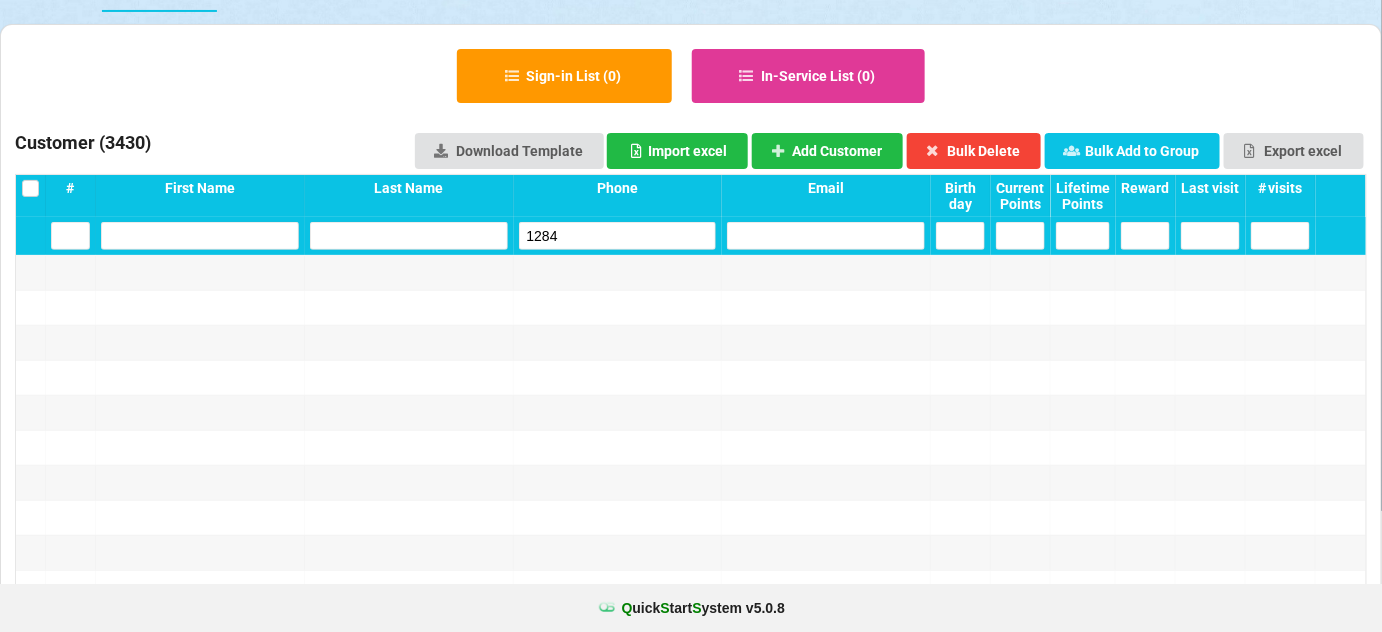 click on "1284" at bounding box center (70, 236) 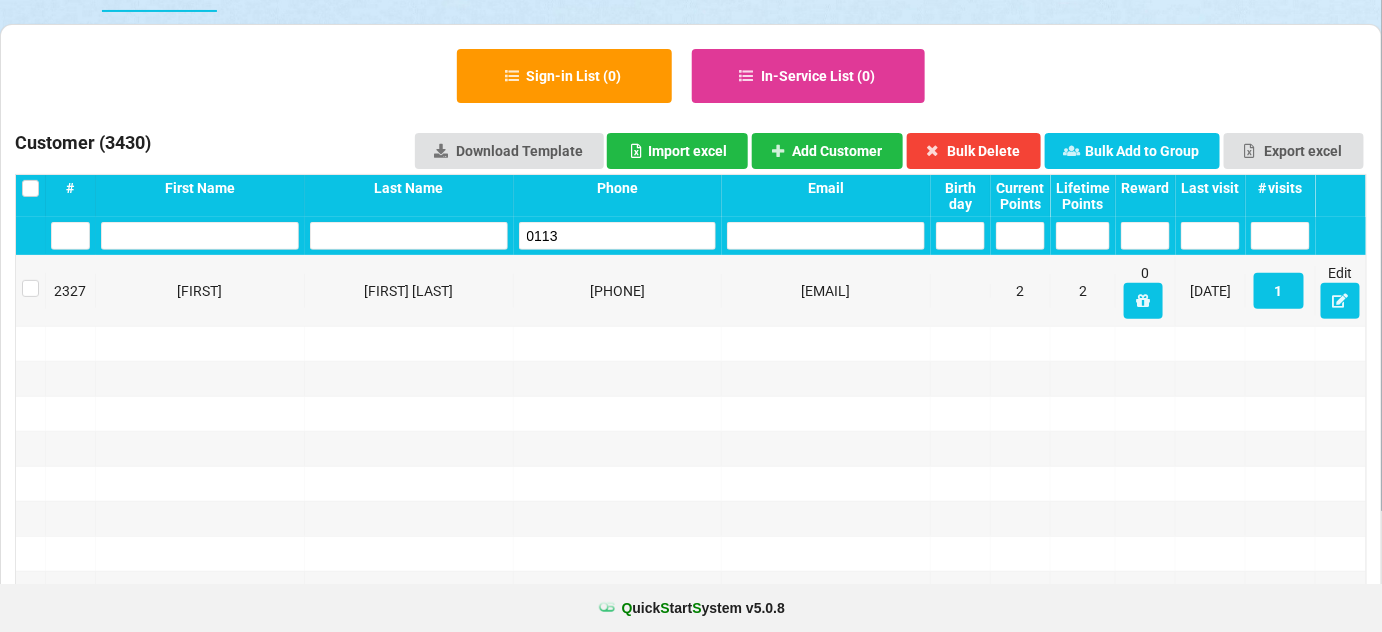click on "0113" at bounding box center (70, 236) 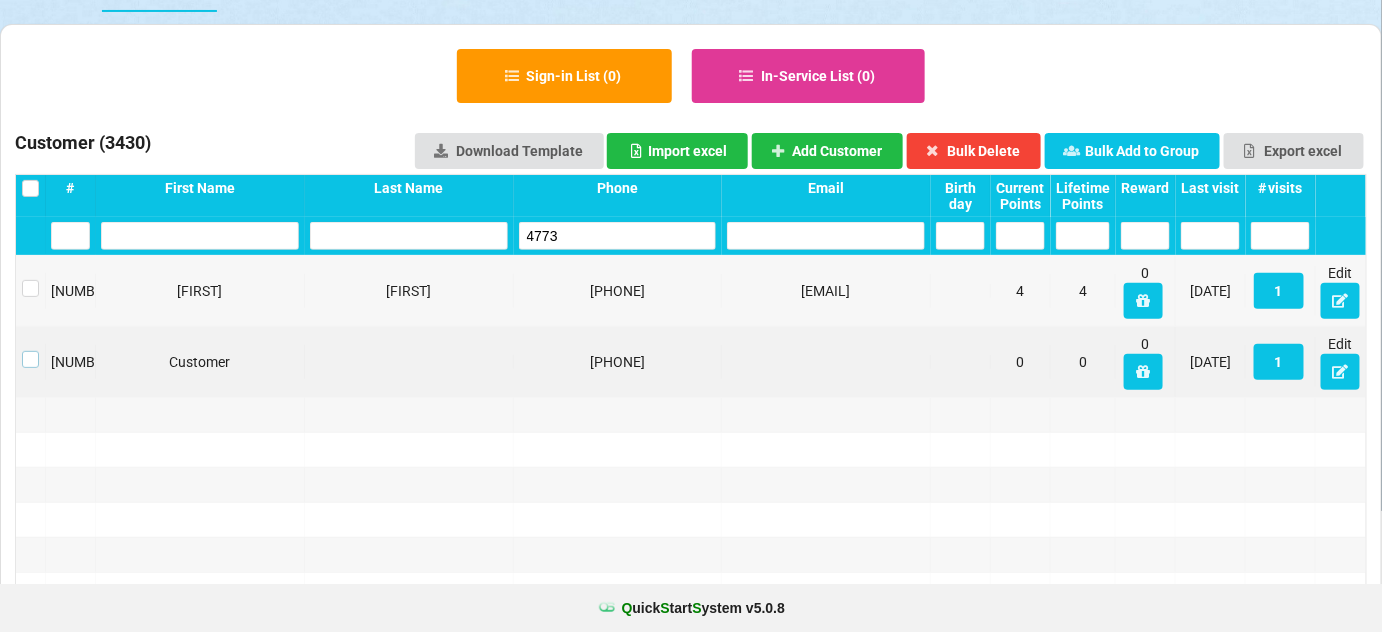 click at bounding box center [30, 351] 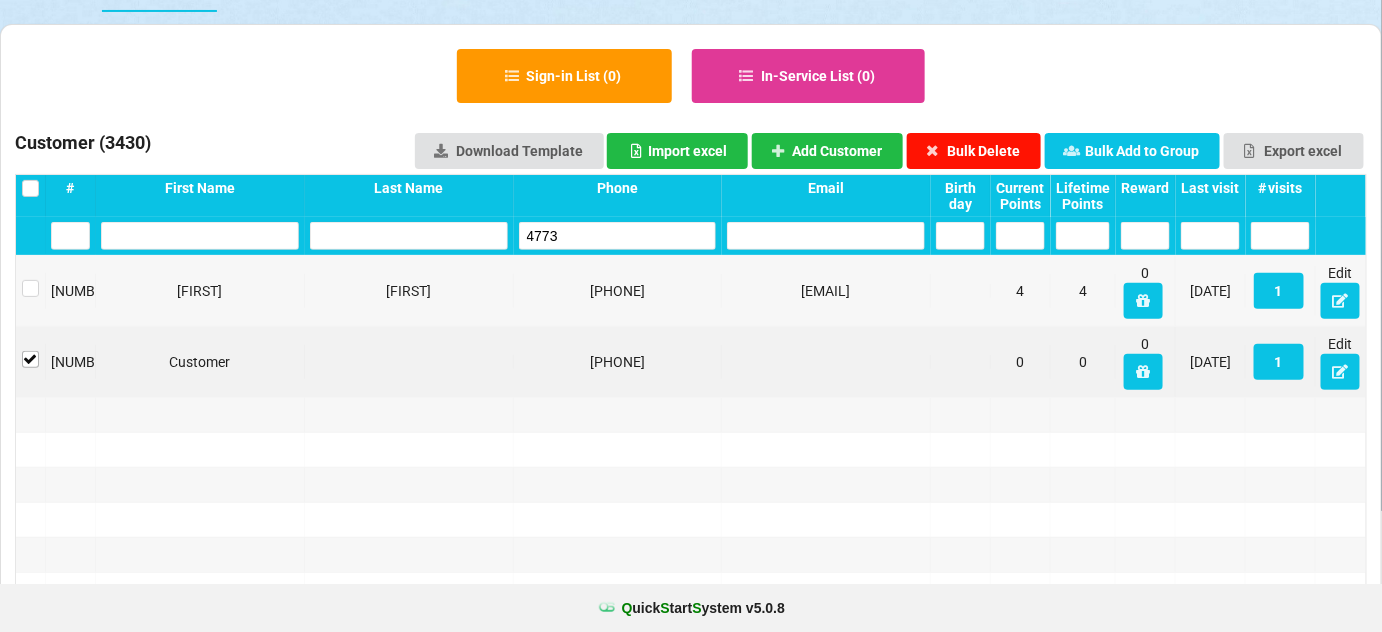 click on "Bulk Delete" at bounding box center (974, 151) 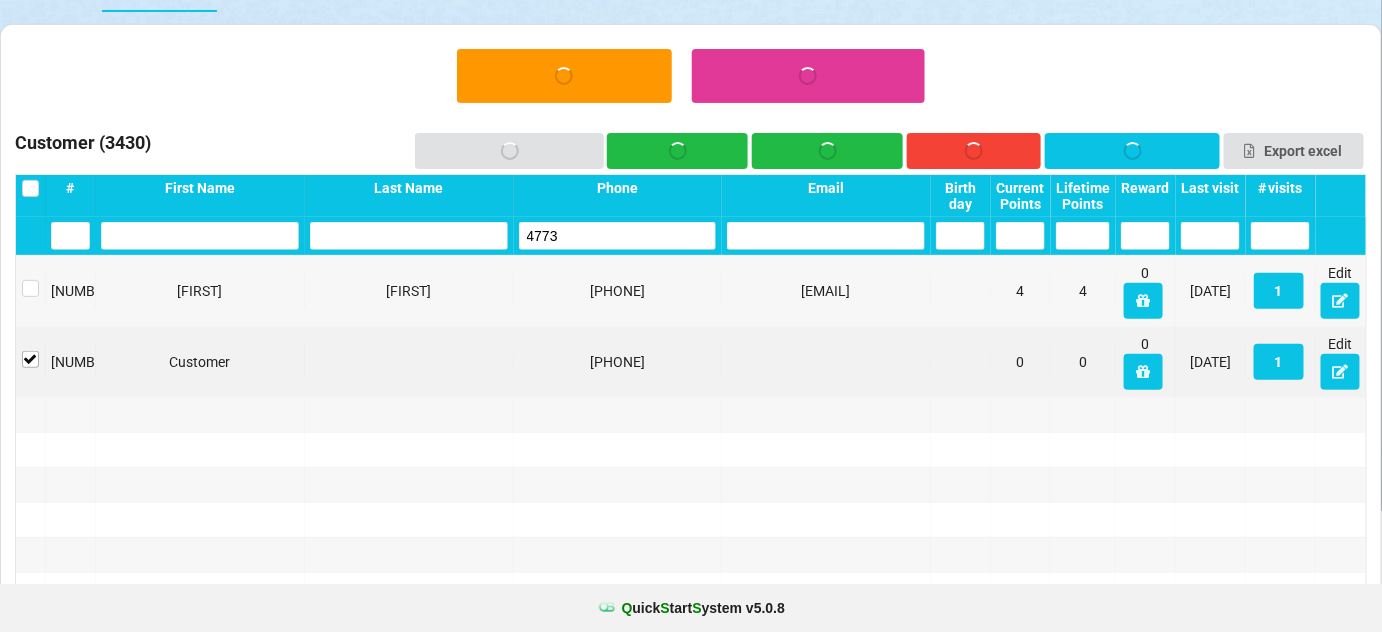 click on "4773" at bounding box center (70, 236) 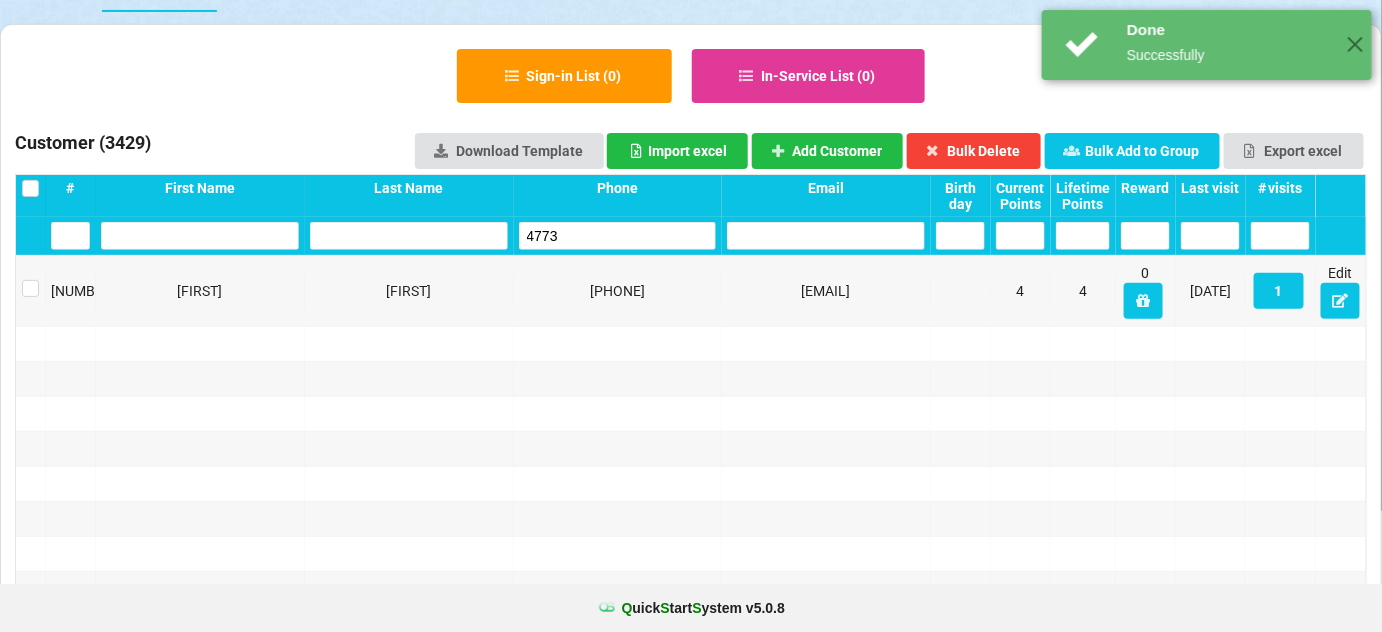 click on "4773" at bounding box center [70, 236] 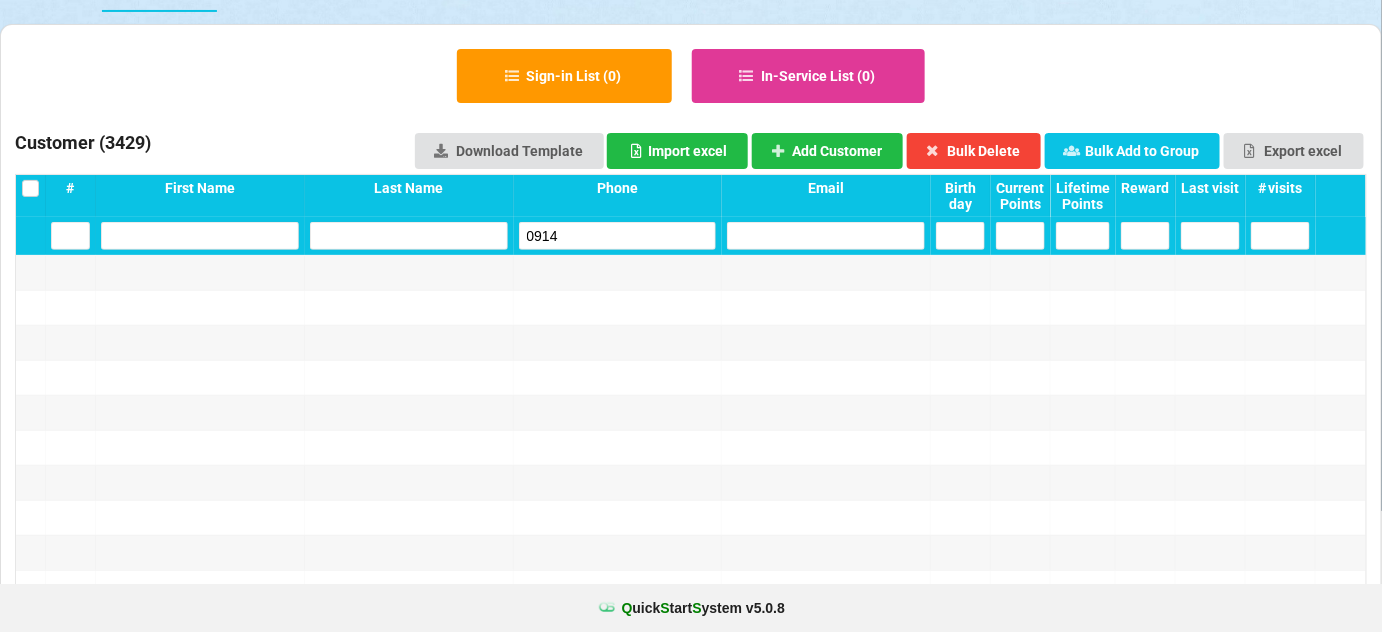 click on "0914" at bounding box center (70, 236) 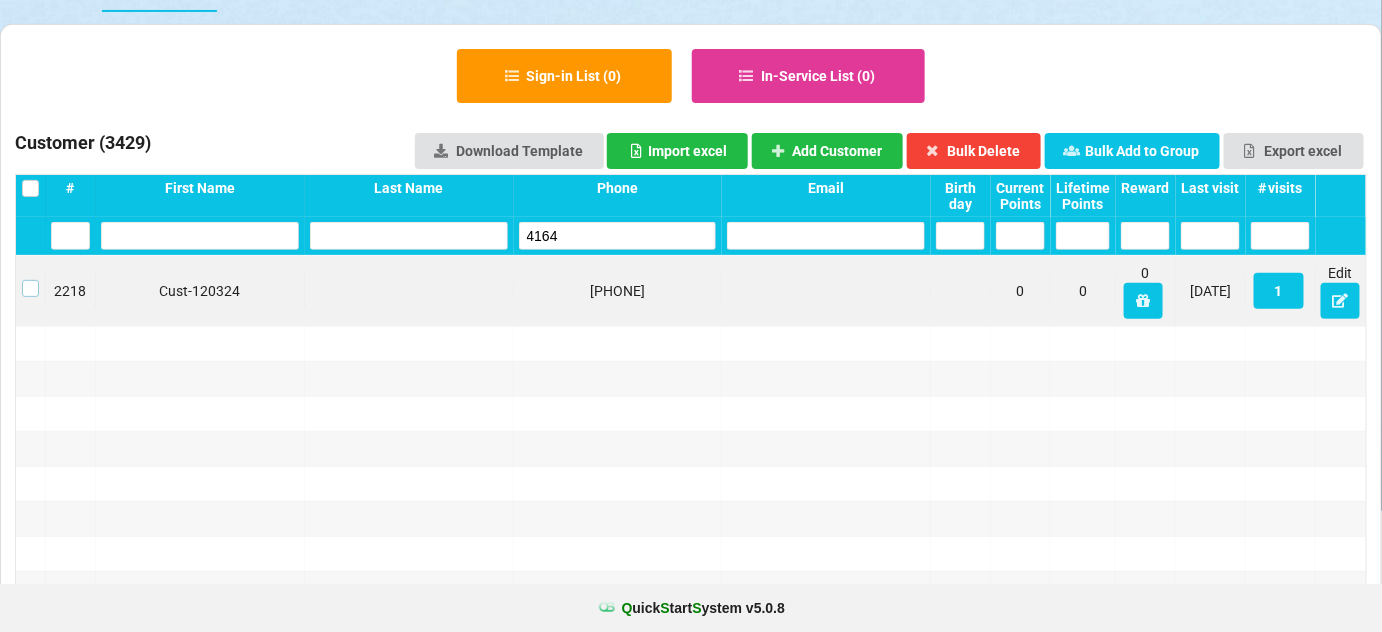 click at bounding box center [30, 280] 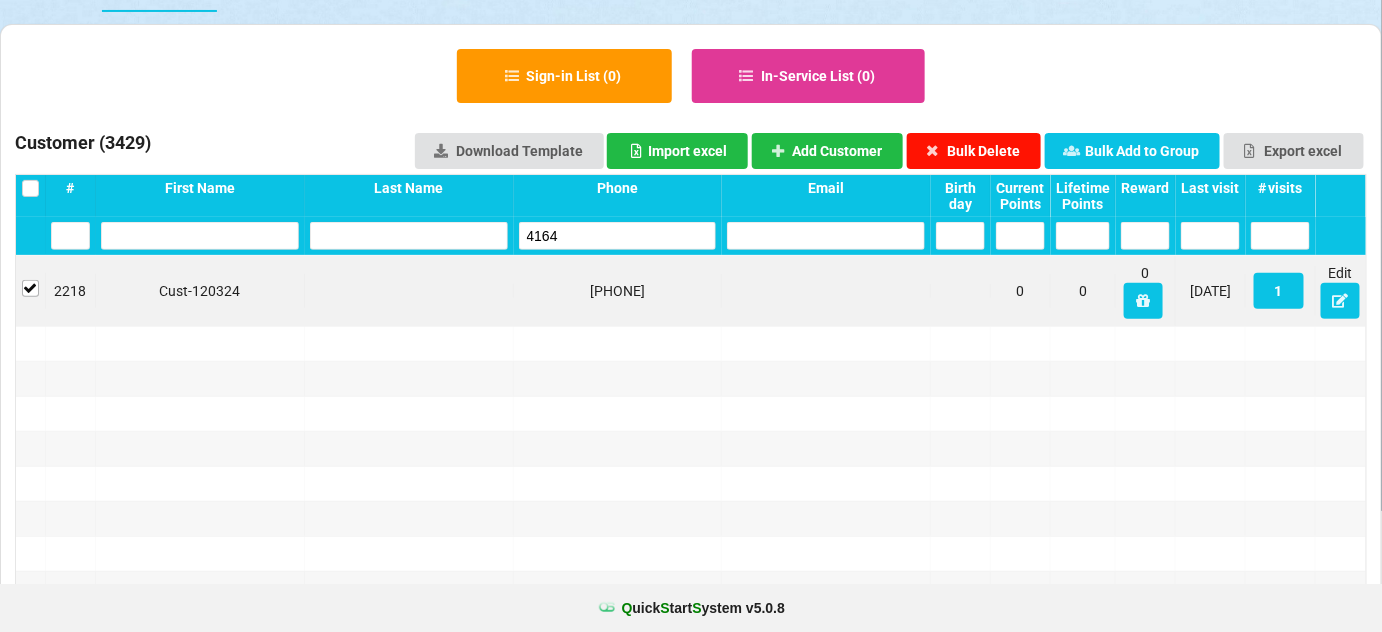 click on "Bulk Delete" at bounding box center (974, 151) 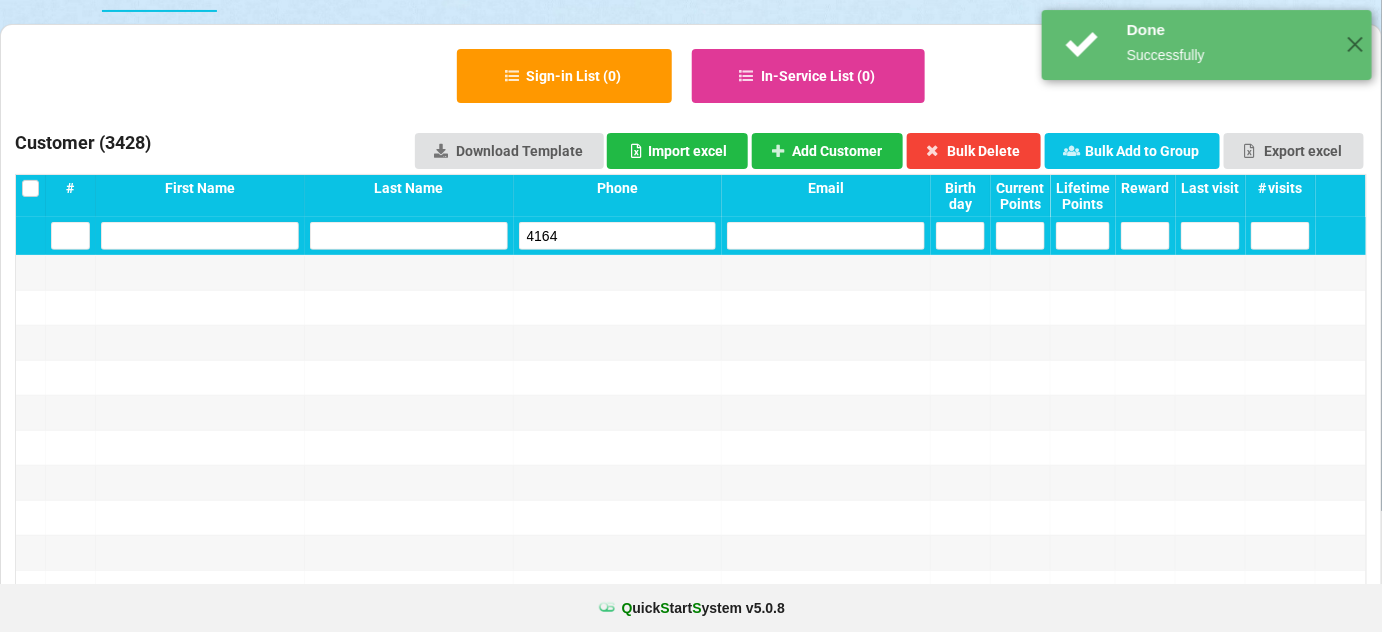 click on "4164" at bounding box center [70, 236] 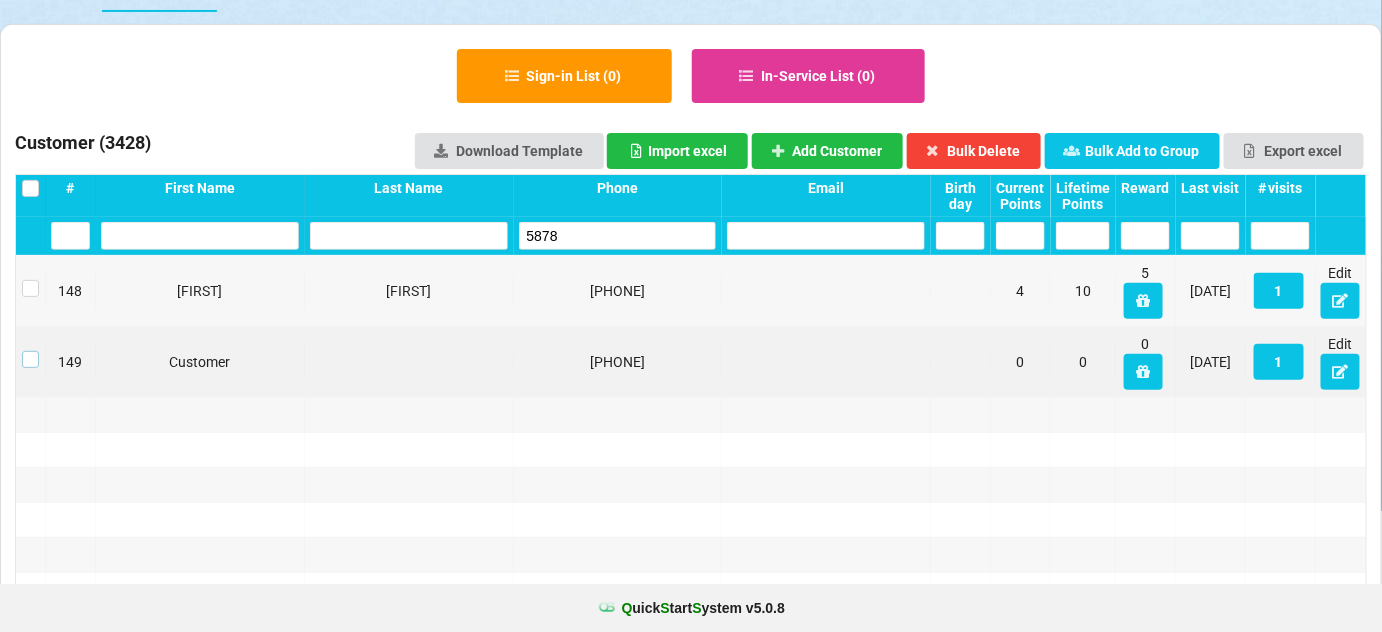 click at bounding box center (30, 351) 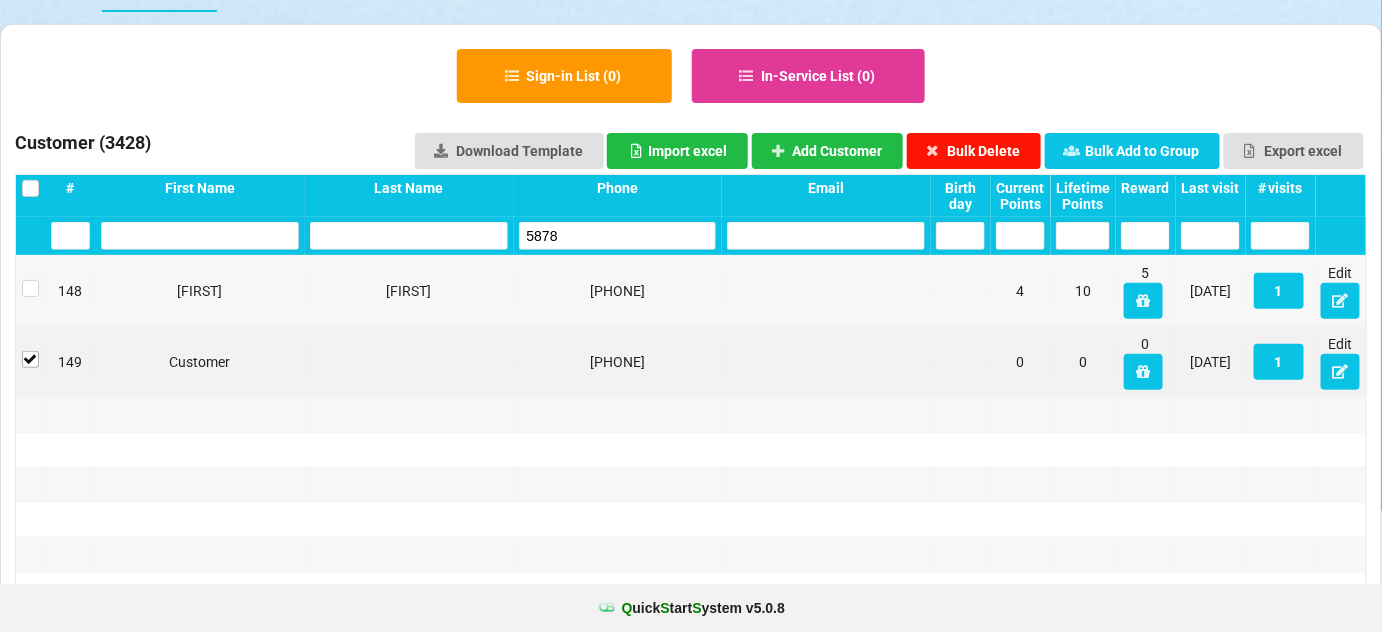 click on "Bulk Delete" at bounding box center [974, 151] 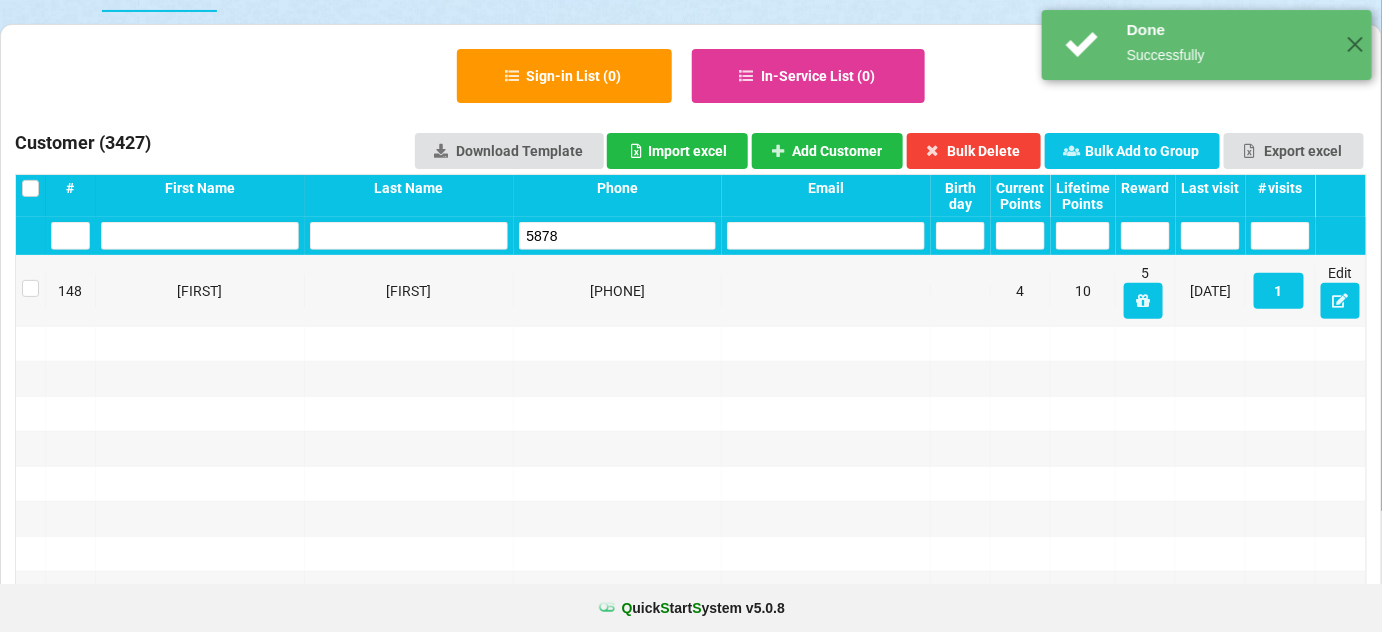 click on "5878" at bounding box center (70, 236) 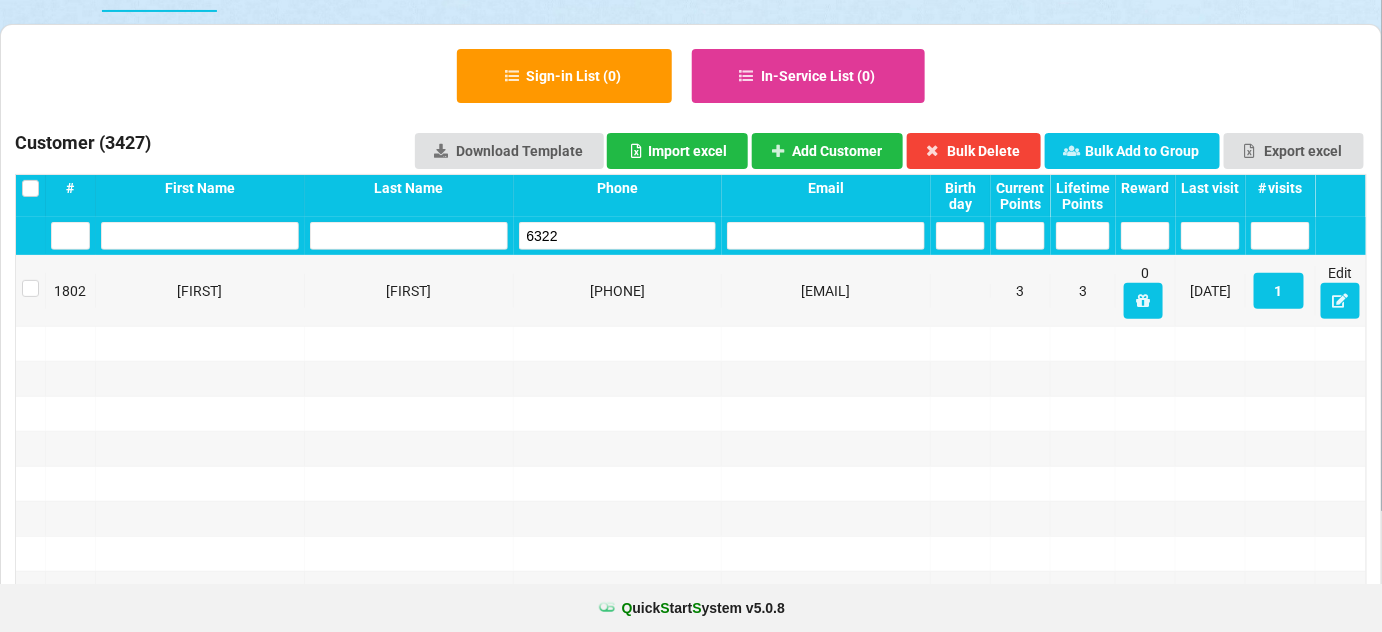 click on "6322" at bounding box center [70, 236] 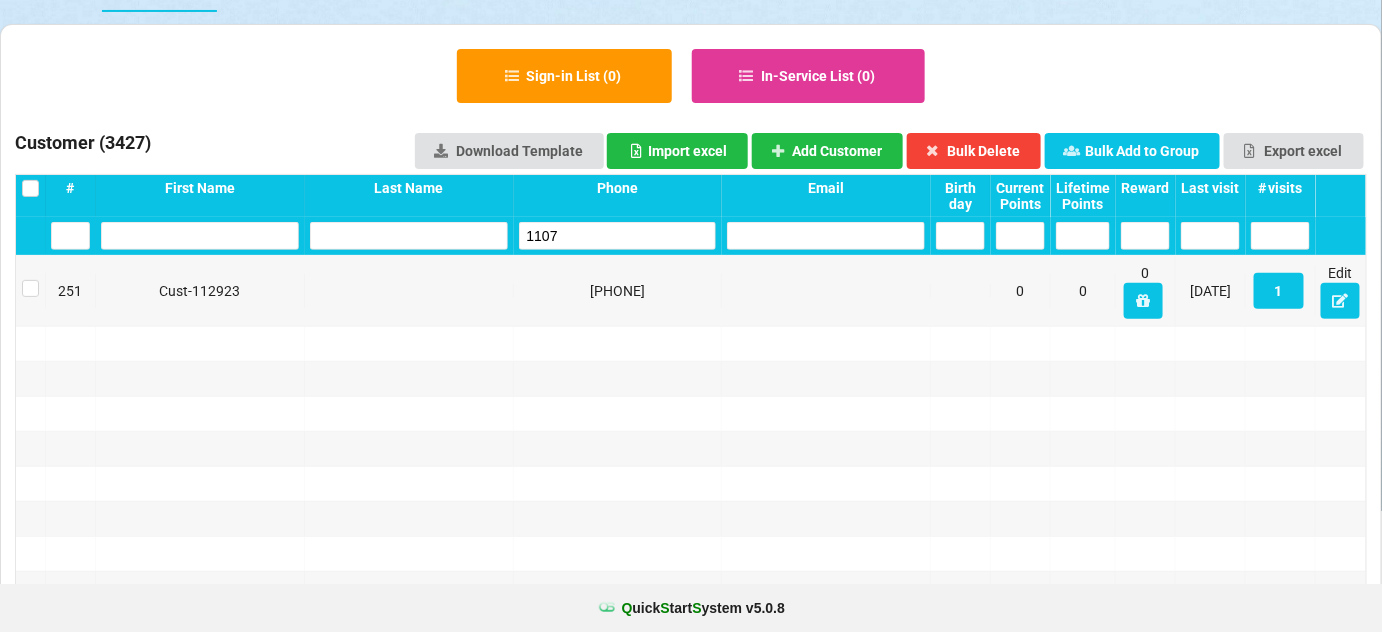 click on "1107" at bounding box center (70, 236) 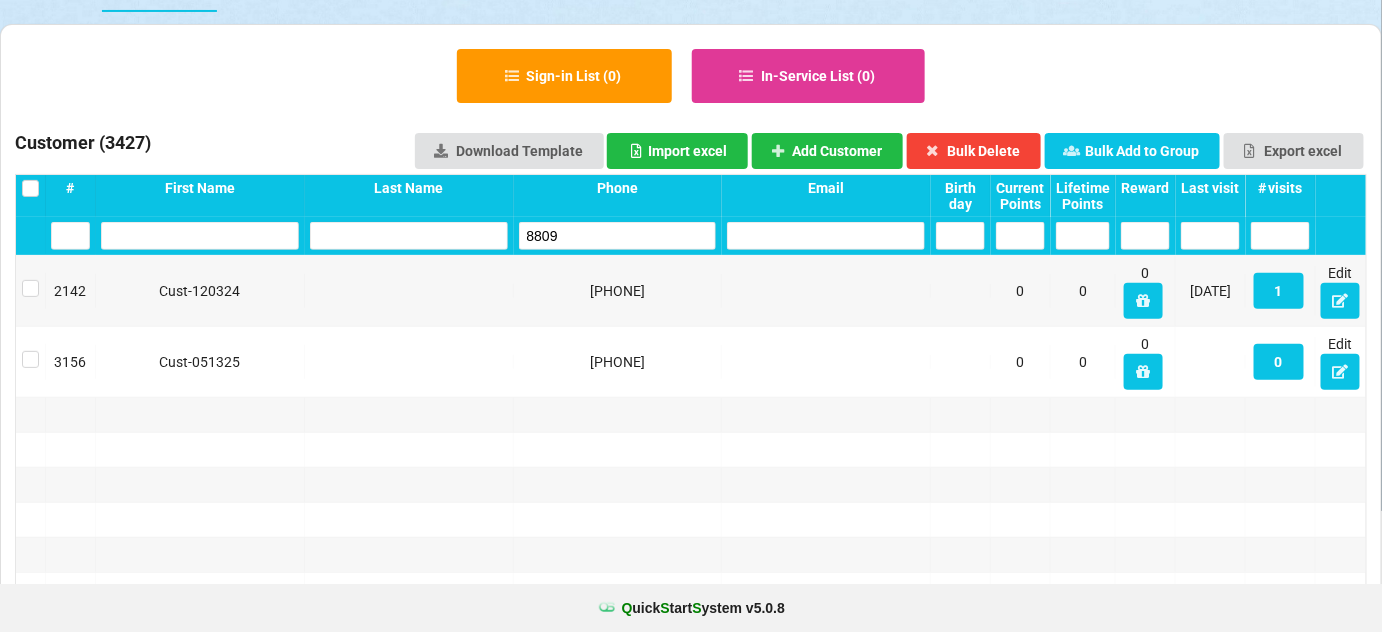 click on "8809" at bounding box center (70, 236) 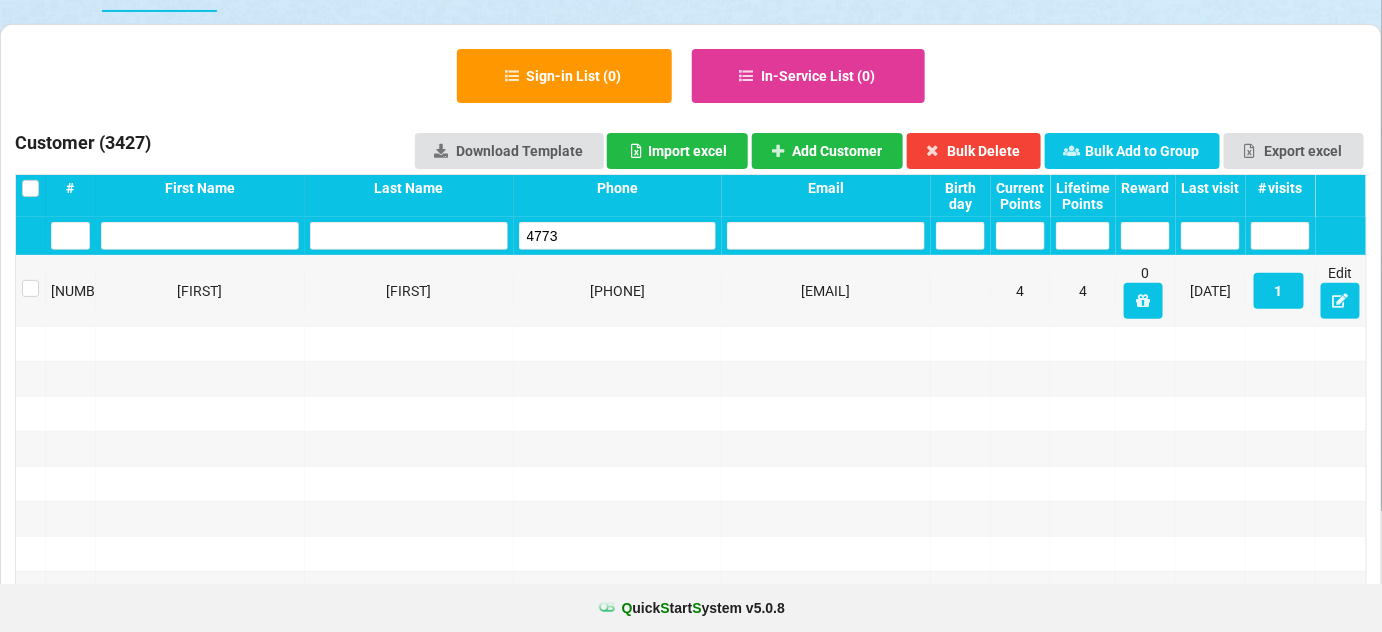 type on "4773" 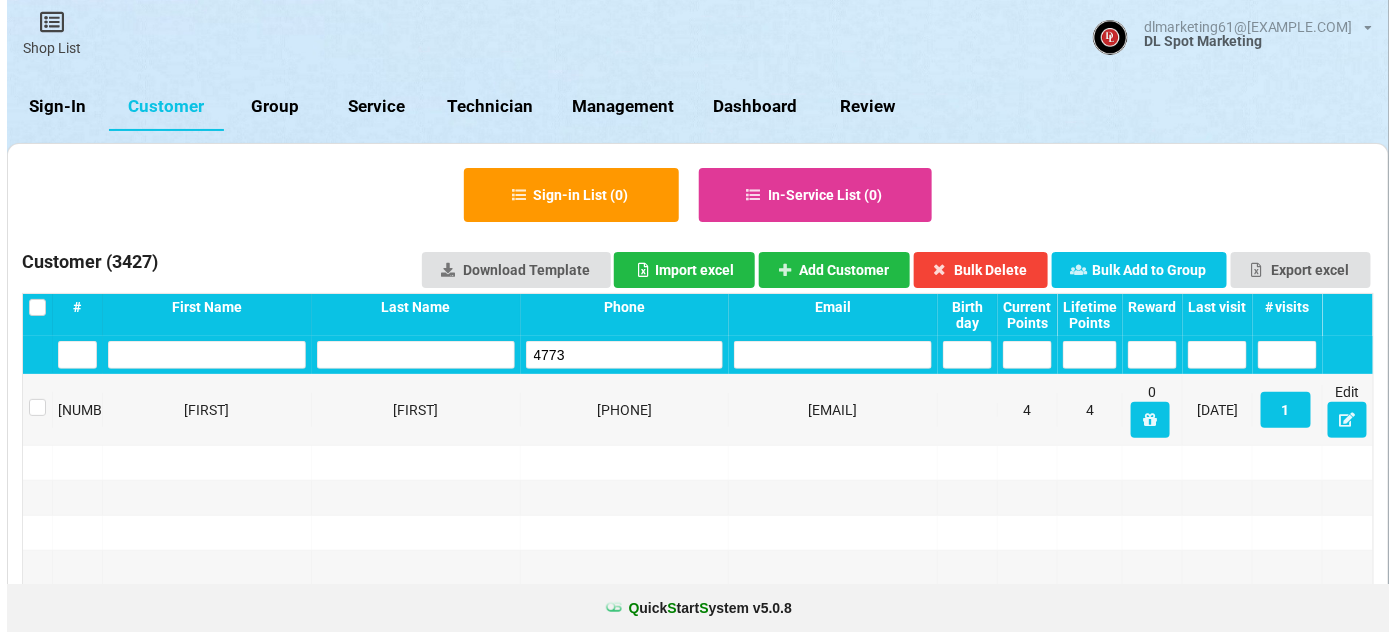 scroll, scrollTop: 0, scrollLeft: 0, axis: both 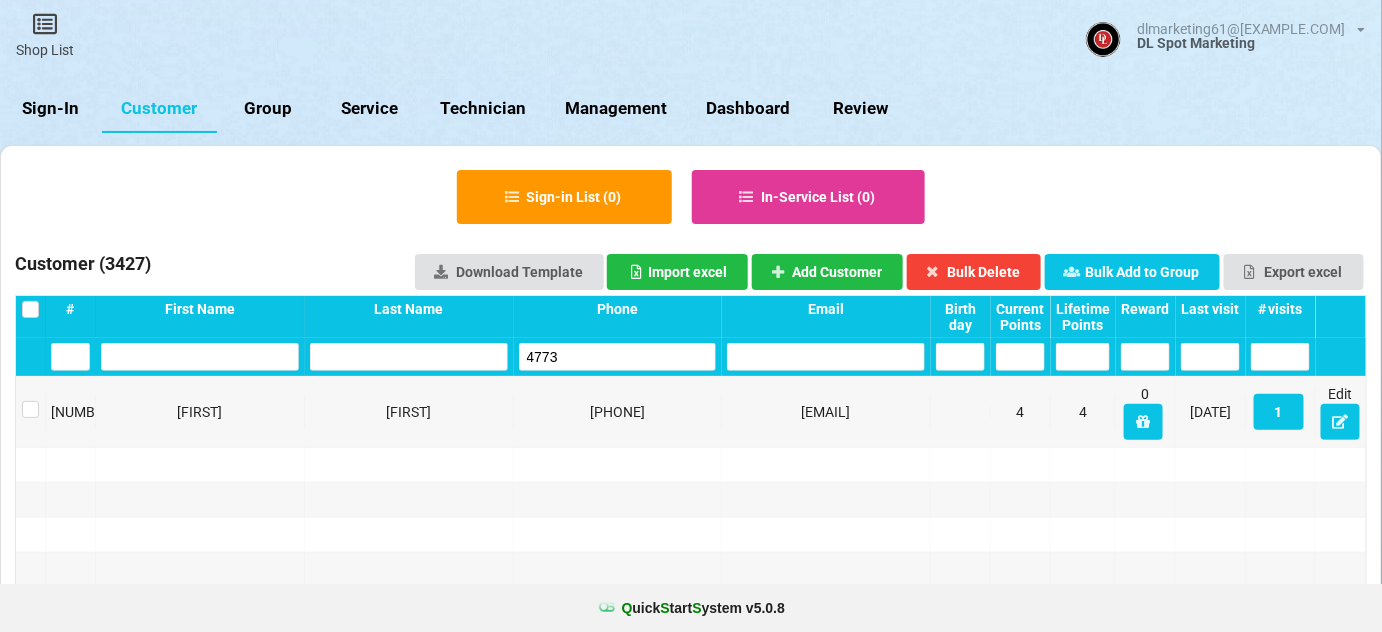 click on "Sign-In" at bounding box center (51, 109) 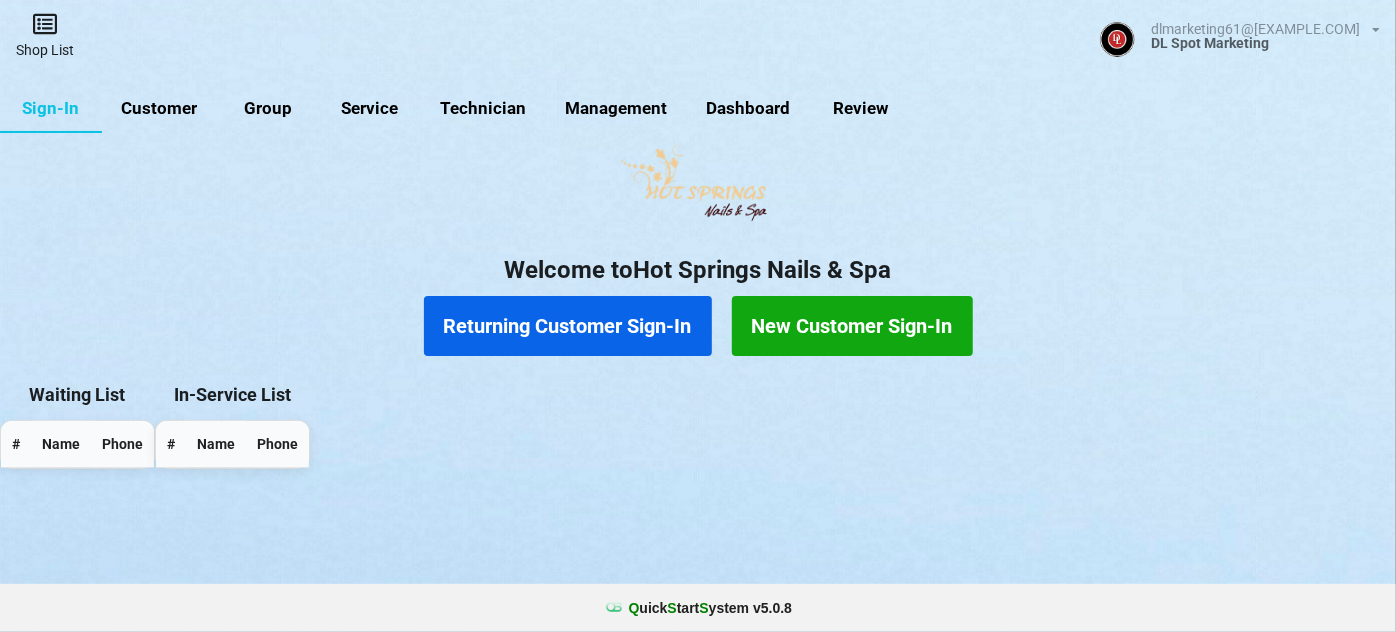 click on "Shop List" at bounding box center (45, 35) 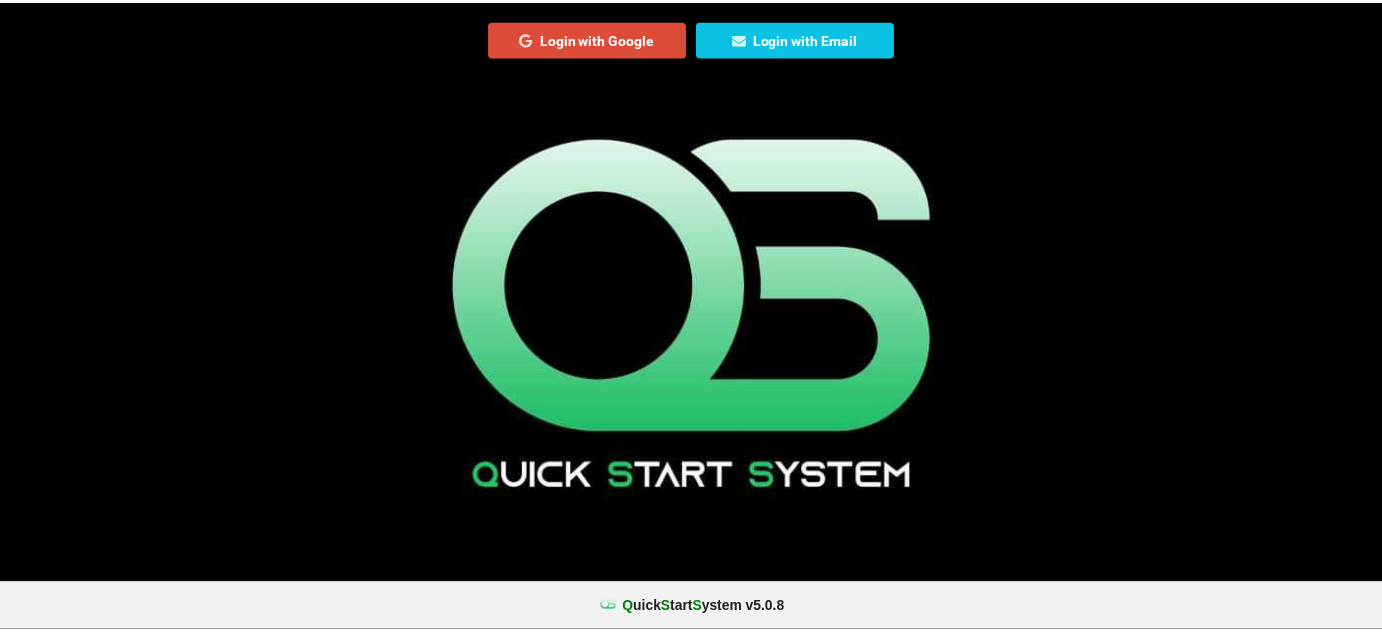 scroll, scrollTop: 0, scrollLeft: 0, axis: both 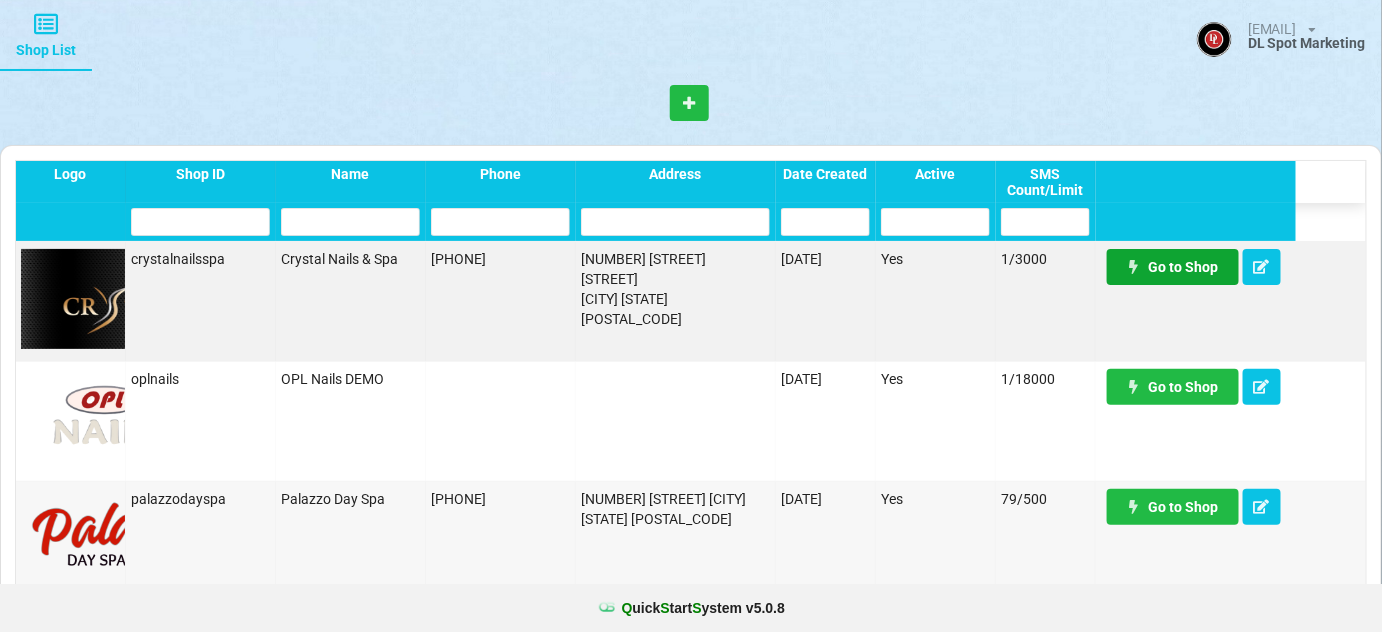 click on "Go to Shop" at bounding box center [1173, 267] 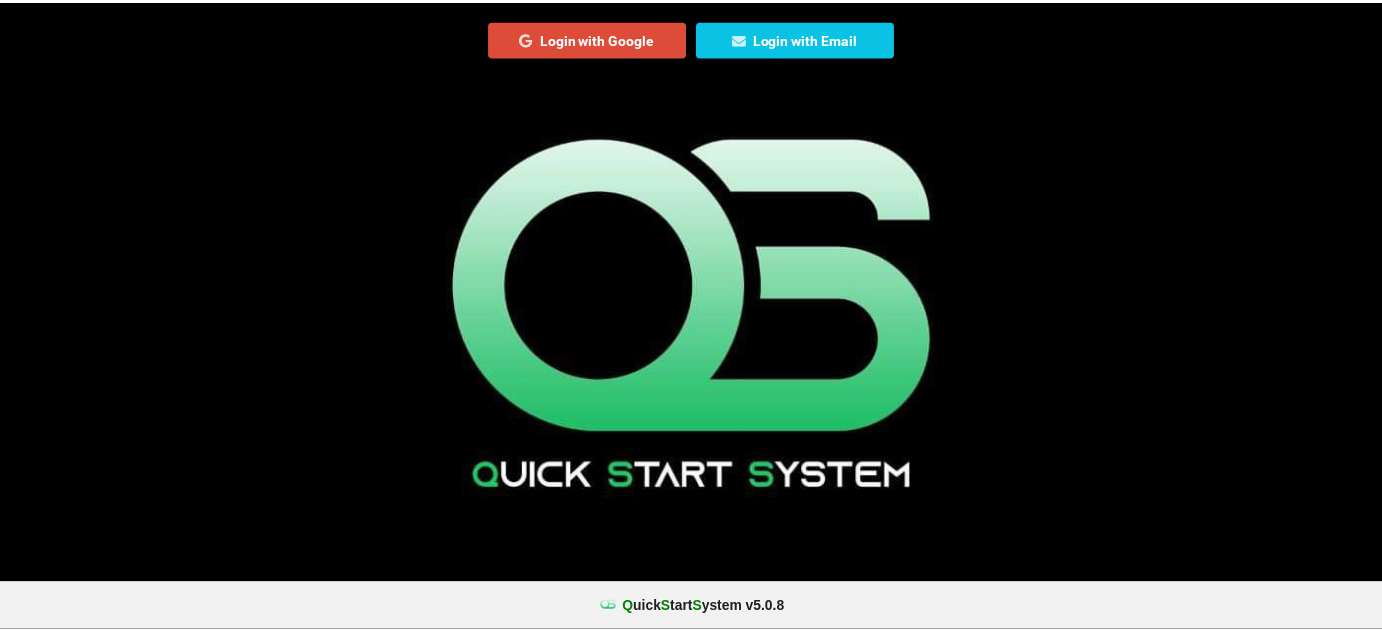 scroll, scrollTop: 0, scrollLeft: 0, axis: both 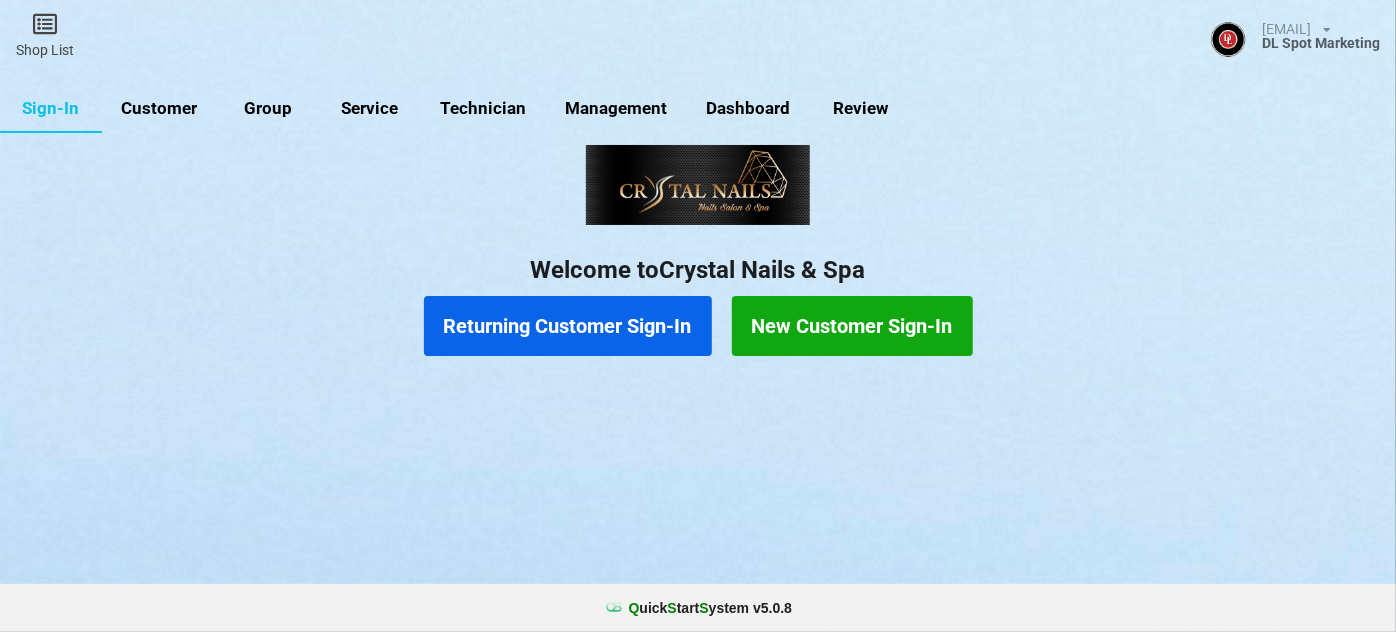 click on "Customer" at bounding box center (159, 109) 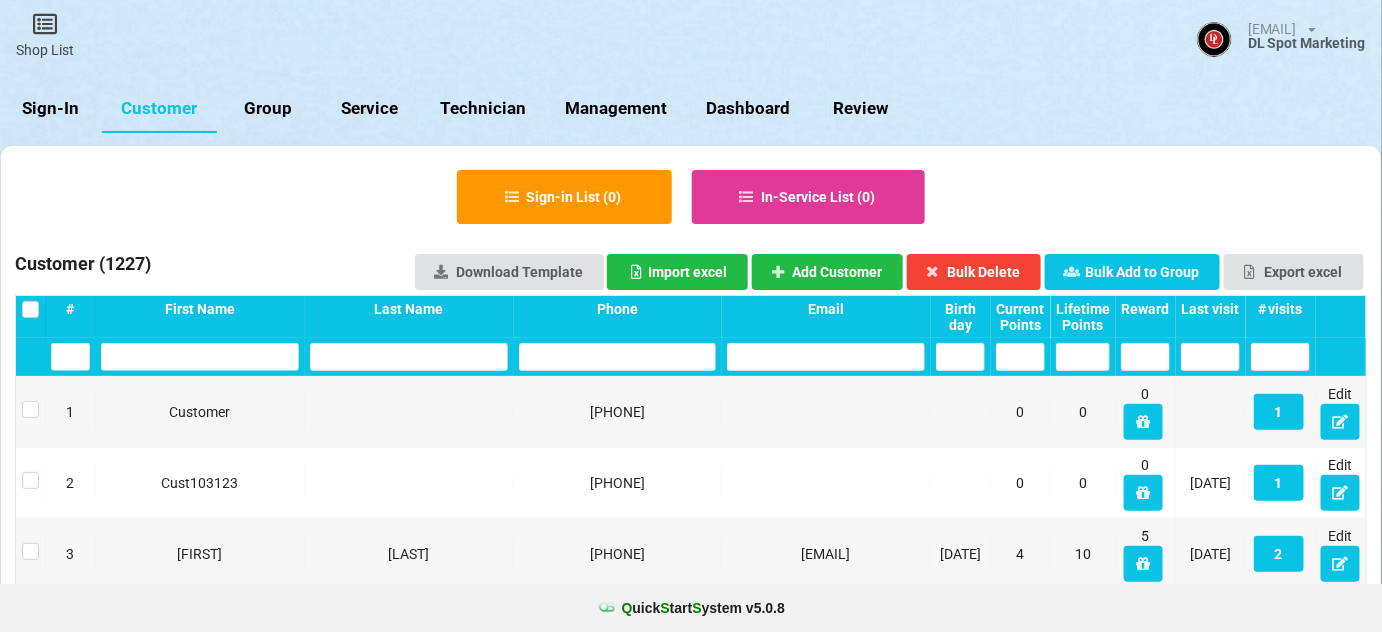 click at bounding box center (618, 357) 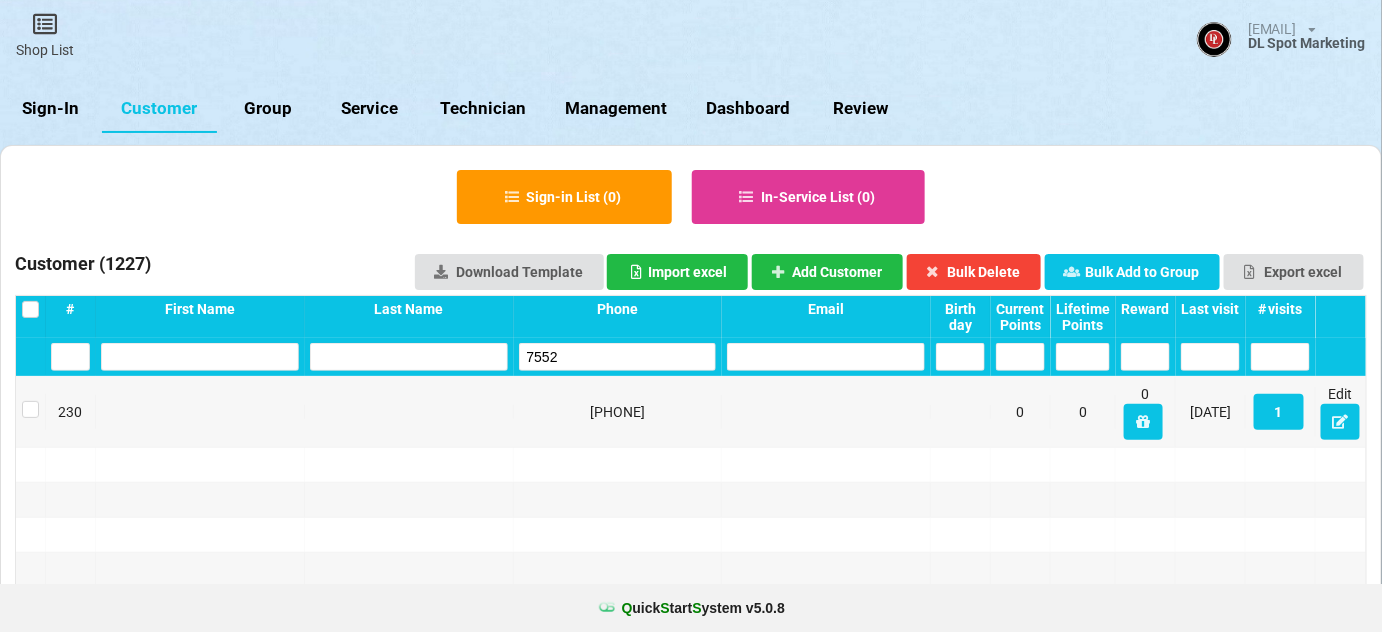 type on "7552" 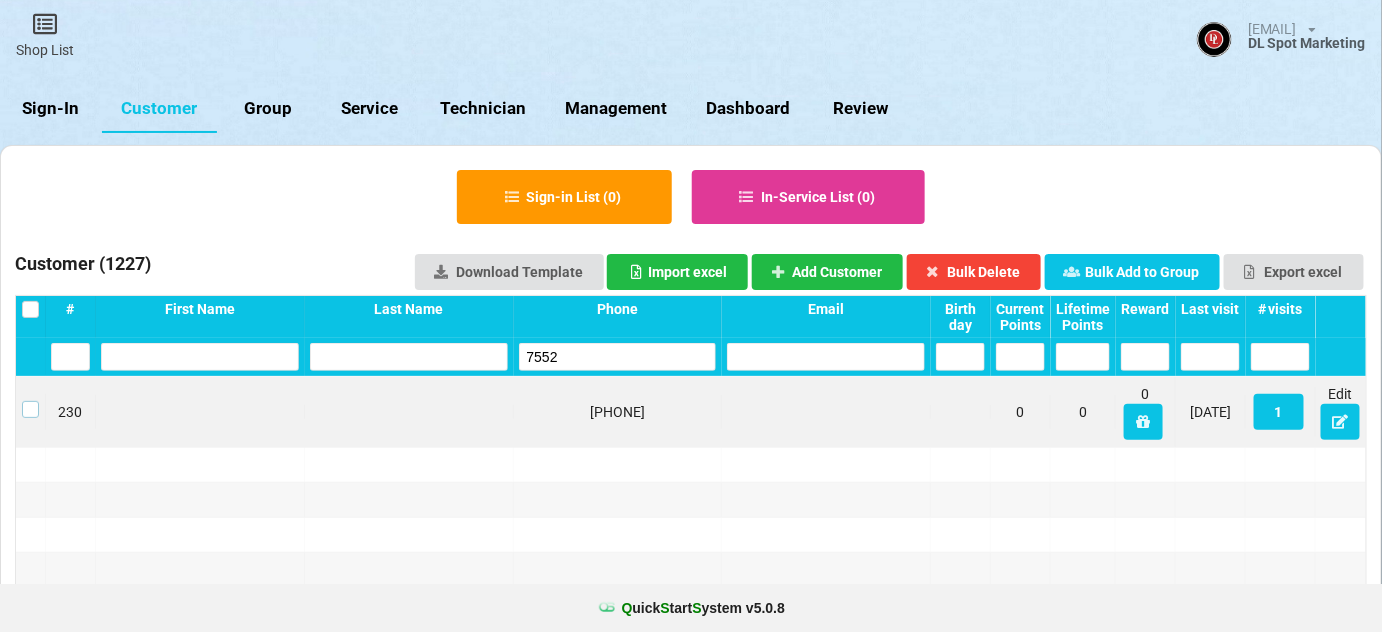 click at bounding box center (30, 401) 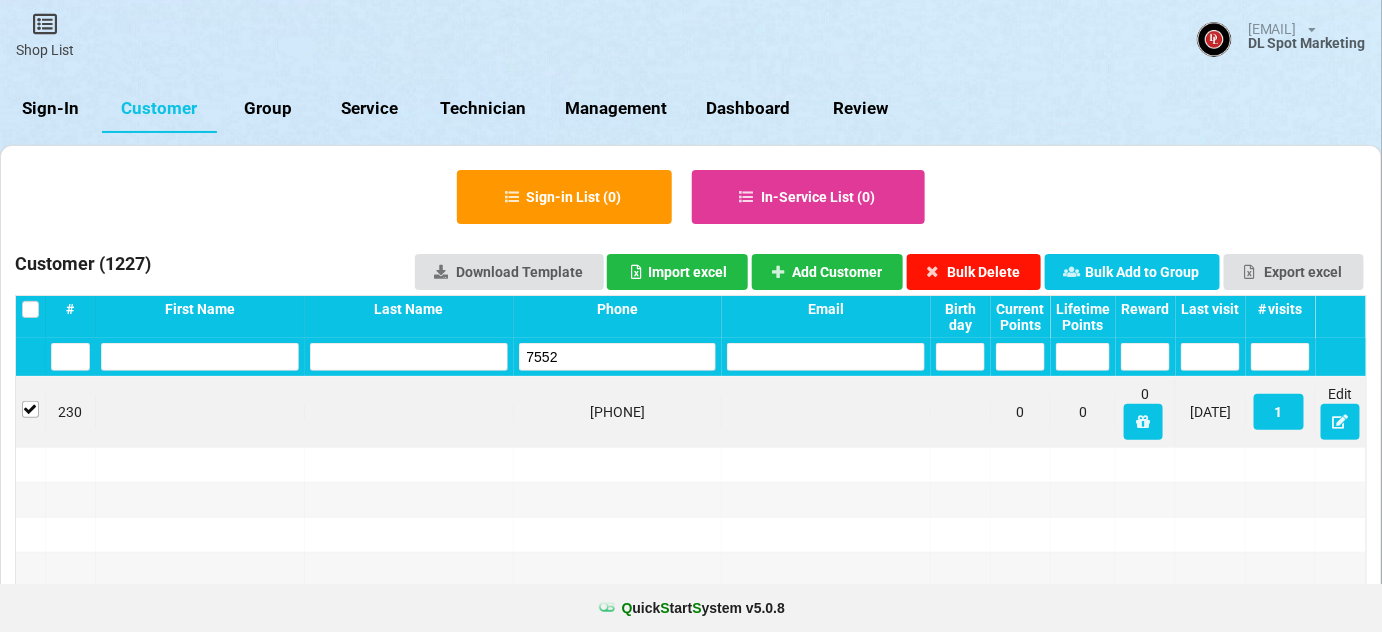 click on "Bulk Delete" at bounding box center [974, 272] 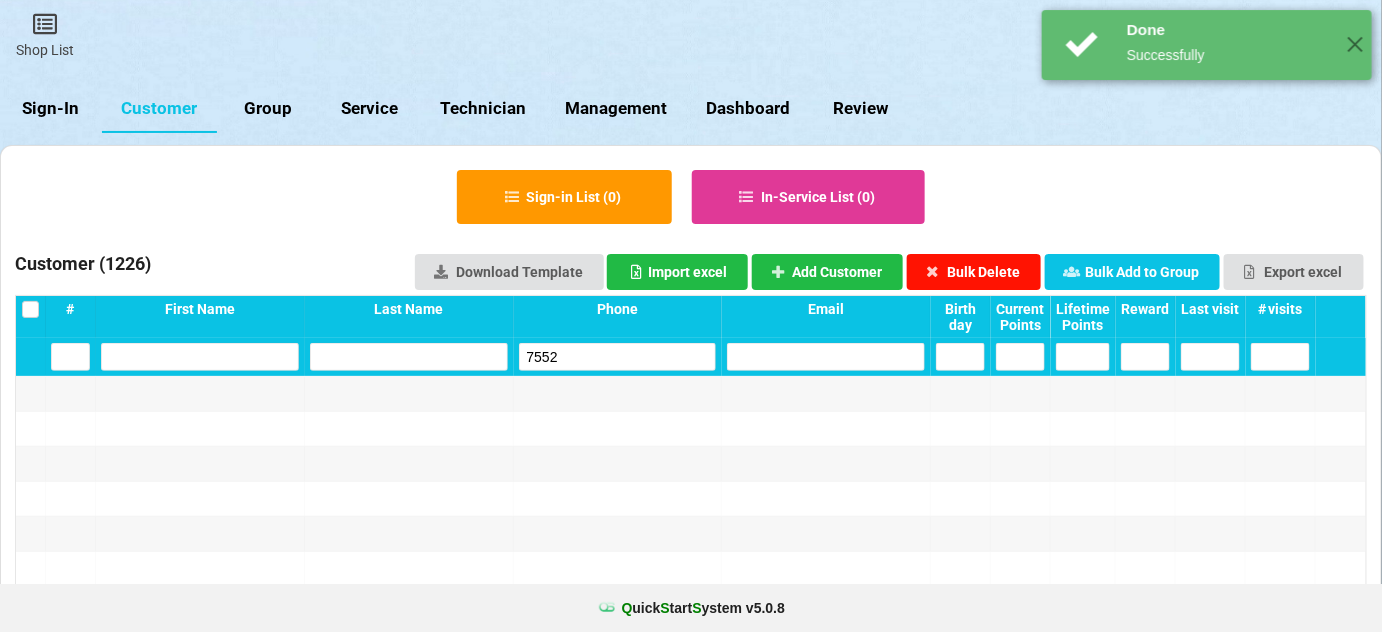 type 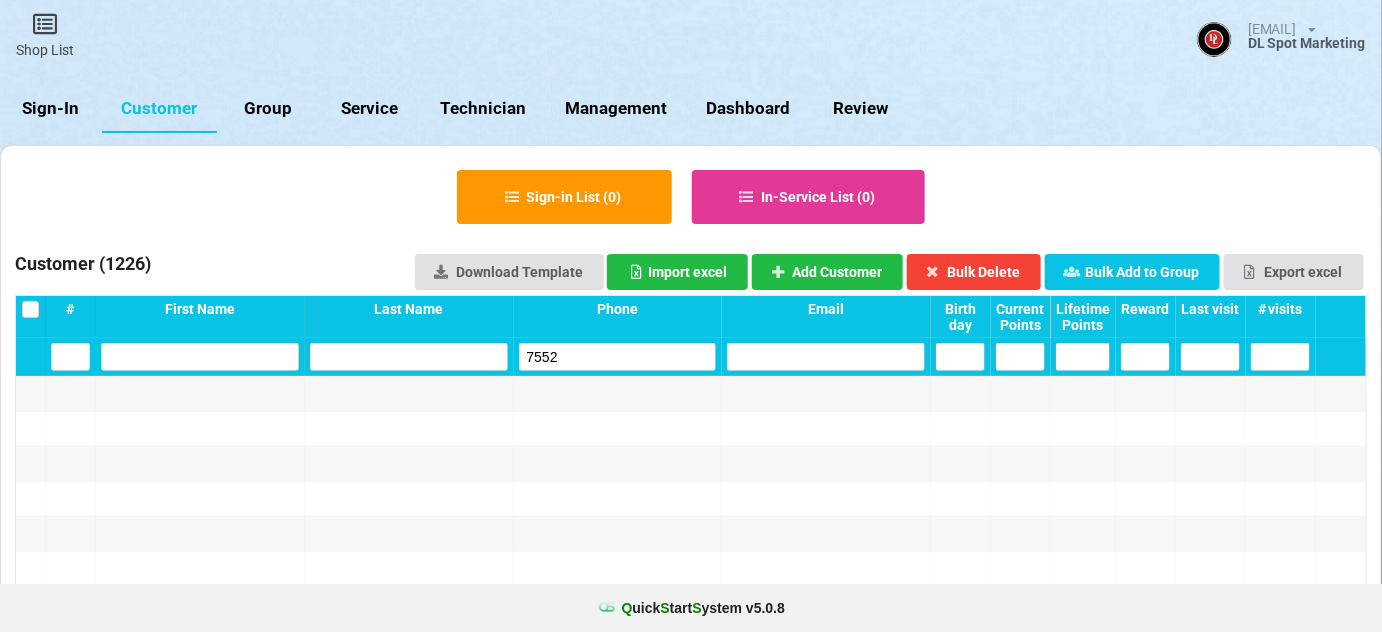 click on "7552" at bounding box center [70, 357] 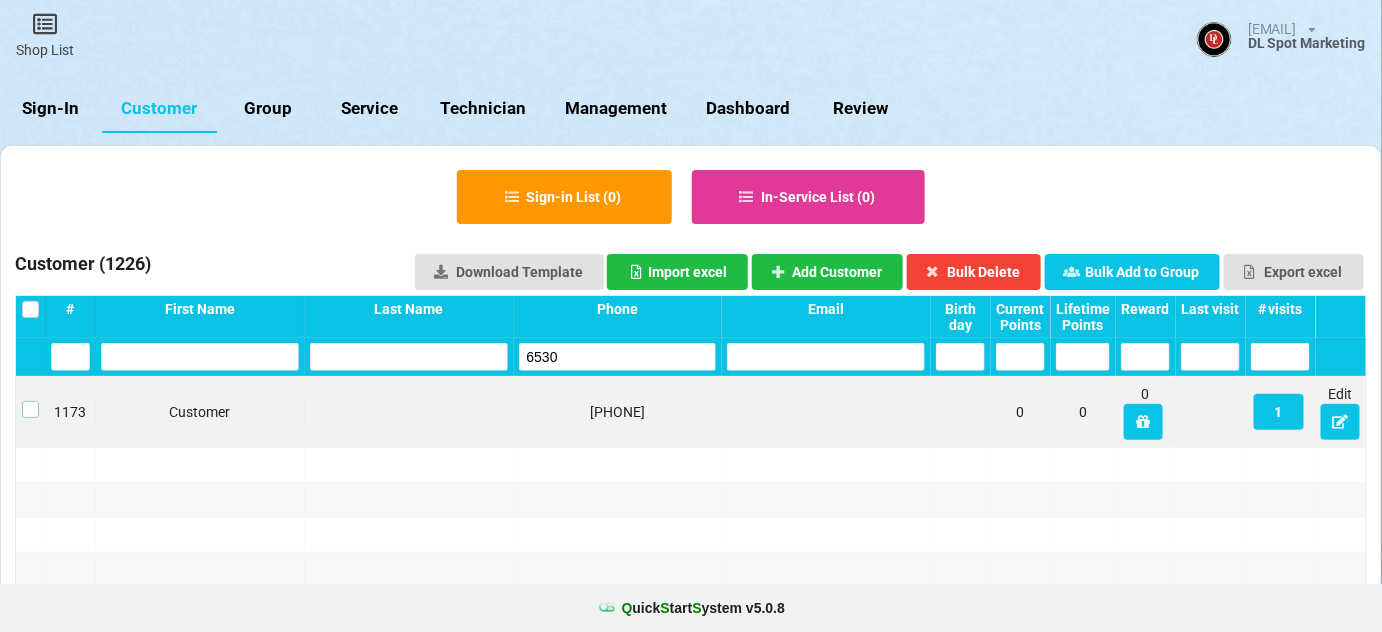 click at bounding box center [30, 401] 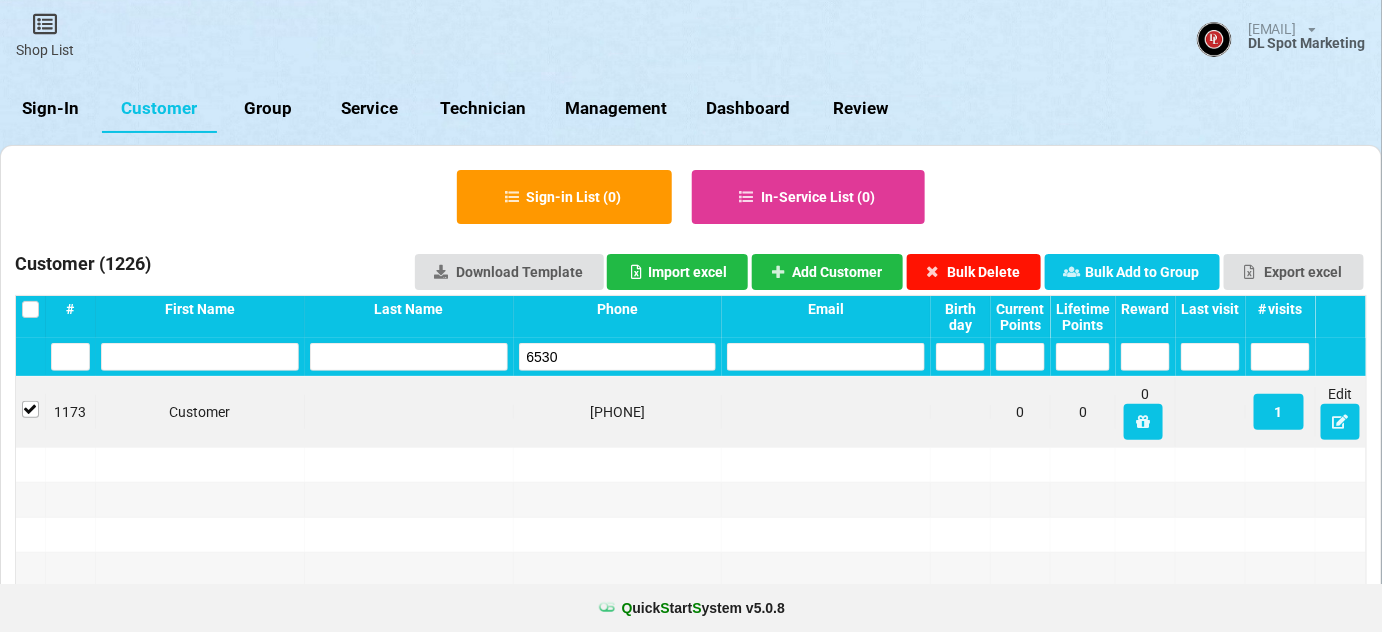 click on "Bulk Delete" at bounding box center [974, 272] 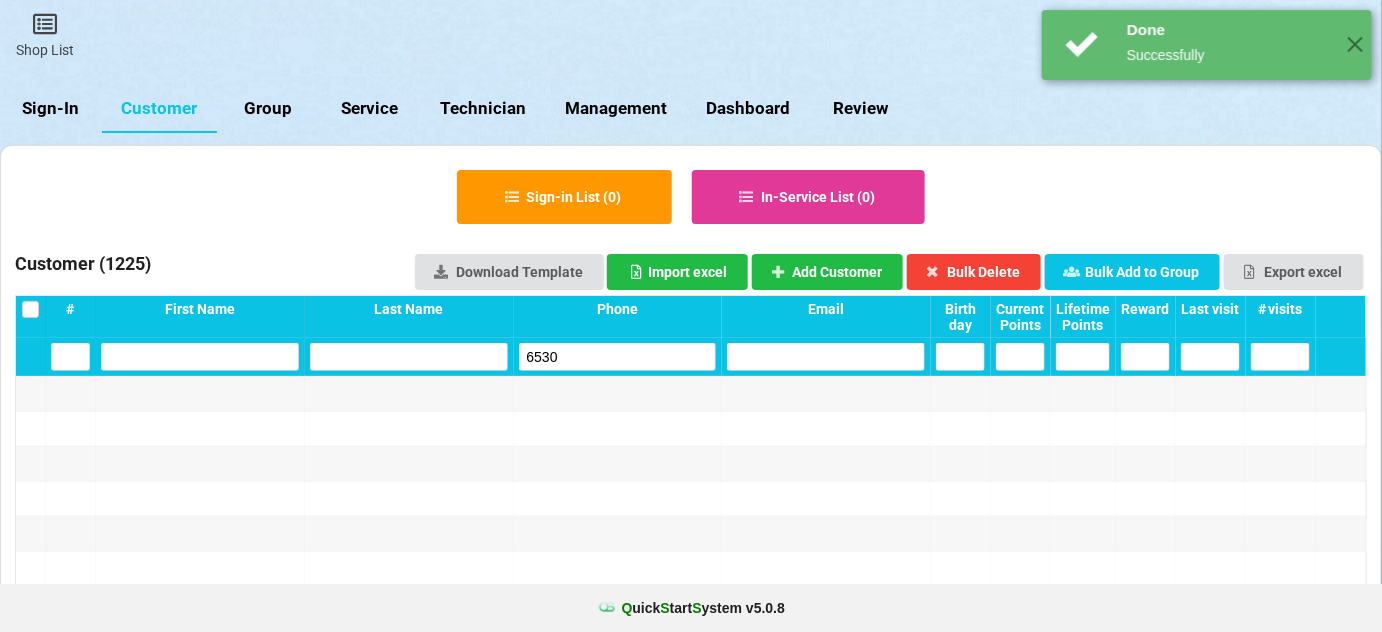 click on "6530" at bounding box center (70, 357) 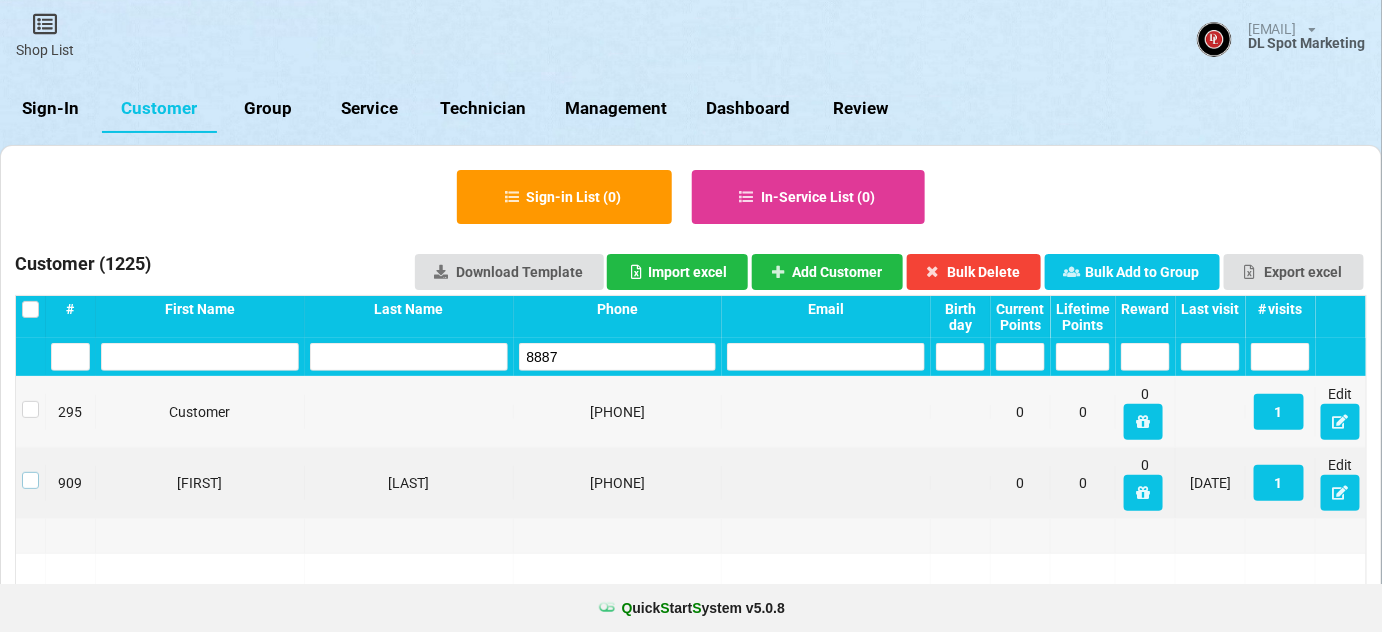 click at bounding box center [30, 472] 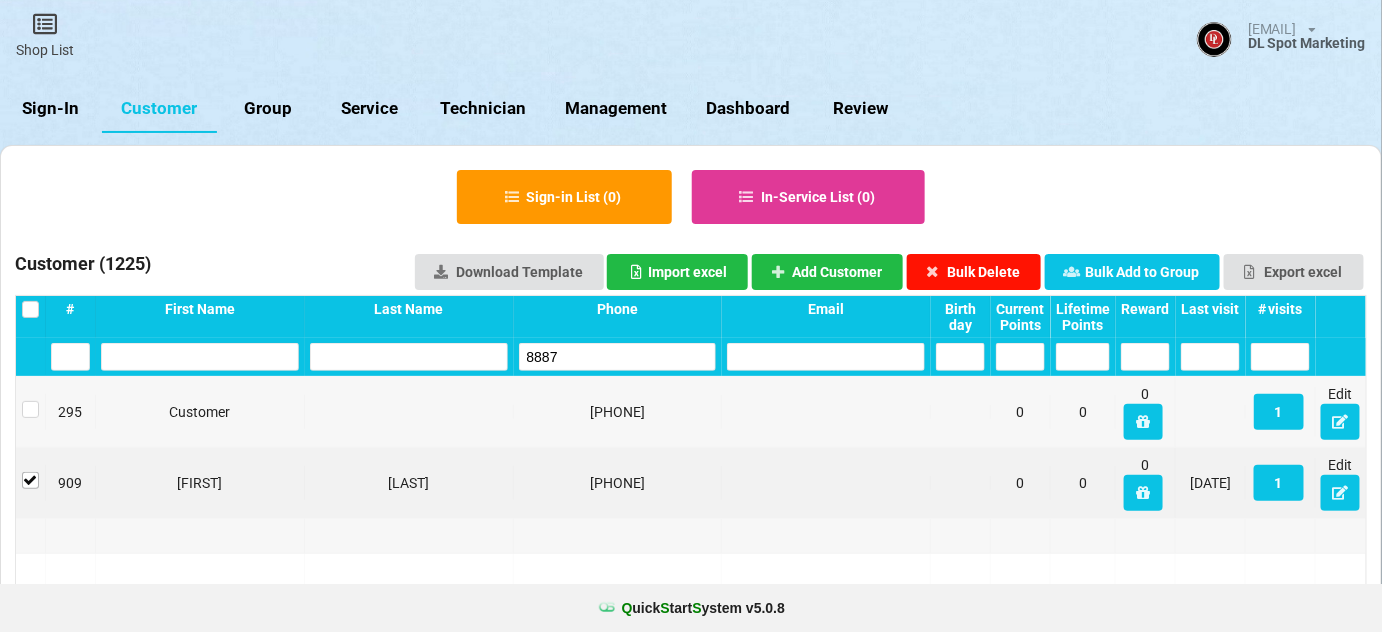 click on "Bulk Delete" at bounding box center [974, 272] 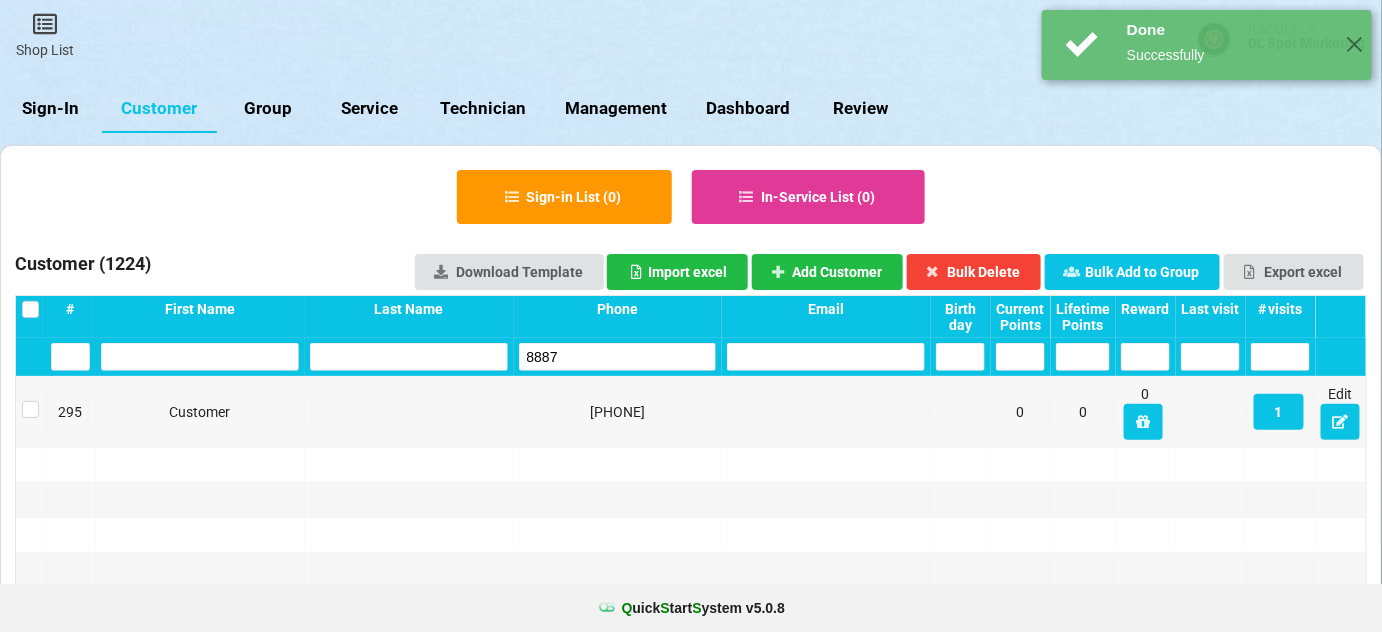 click on "8887" at bounding box center [70, 357] 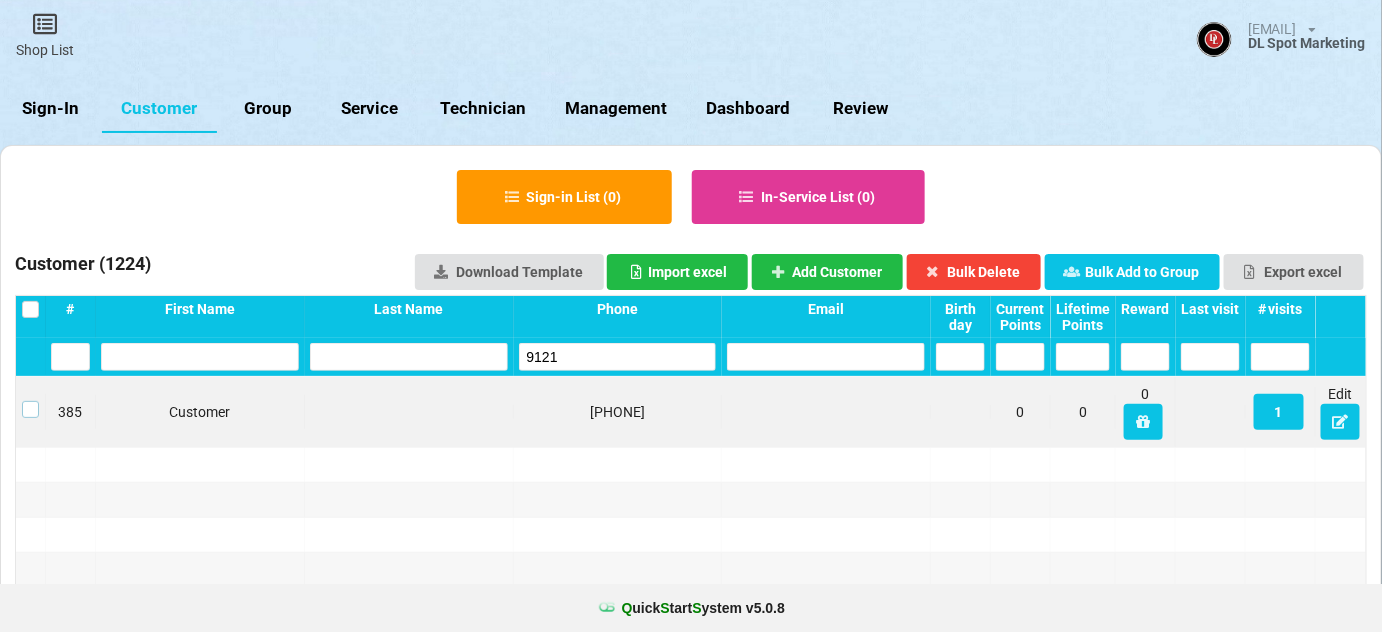 click at bounding box center [30, 401] 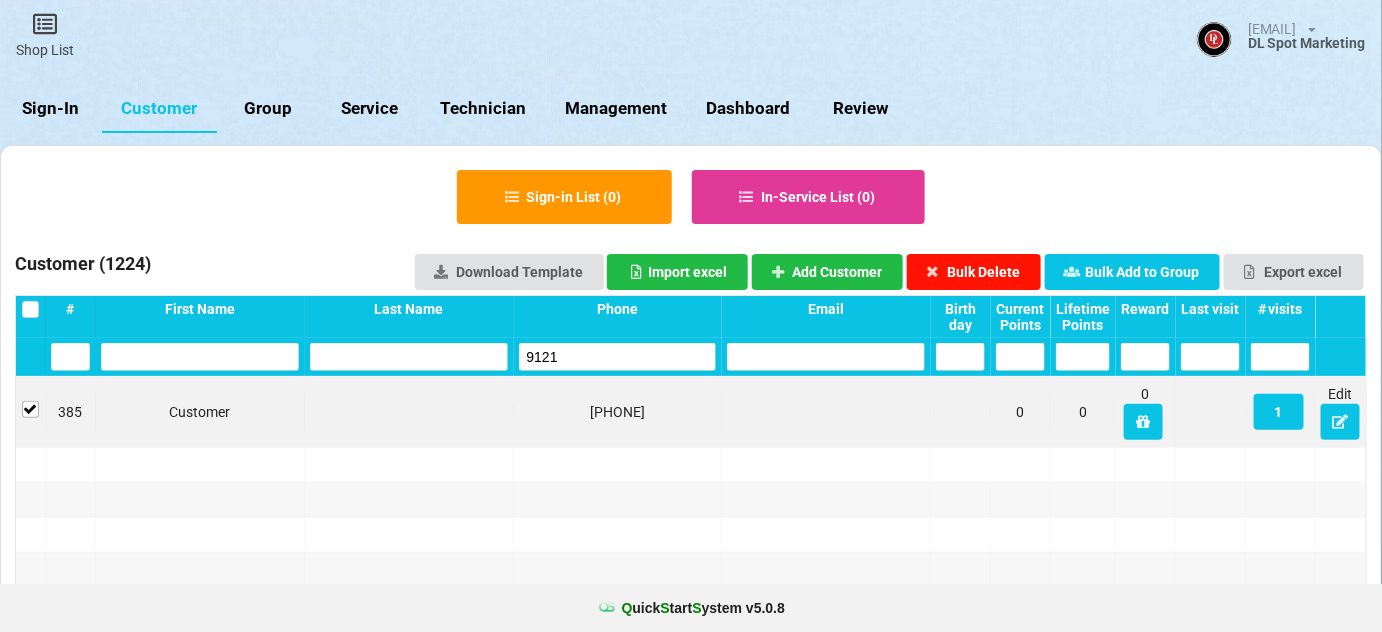 click on "Bulk Delete" at bounding box center (974, 272) 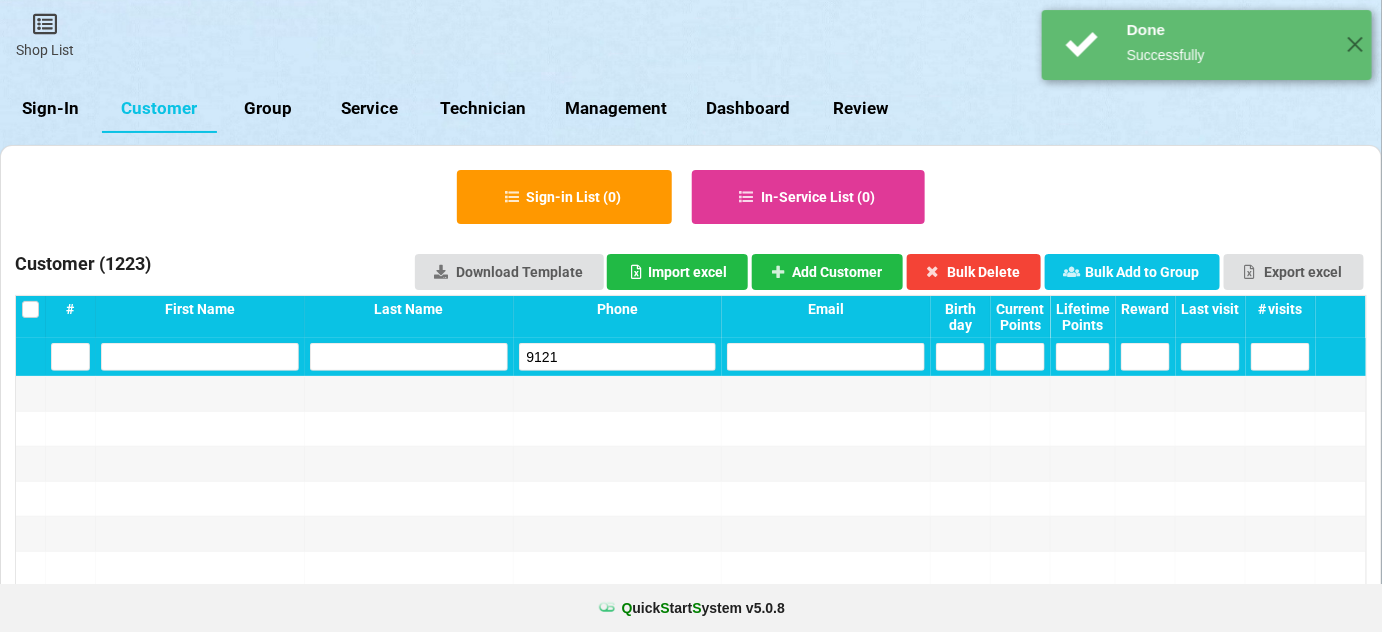 click on "9121" at bounding box center (70, 357) 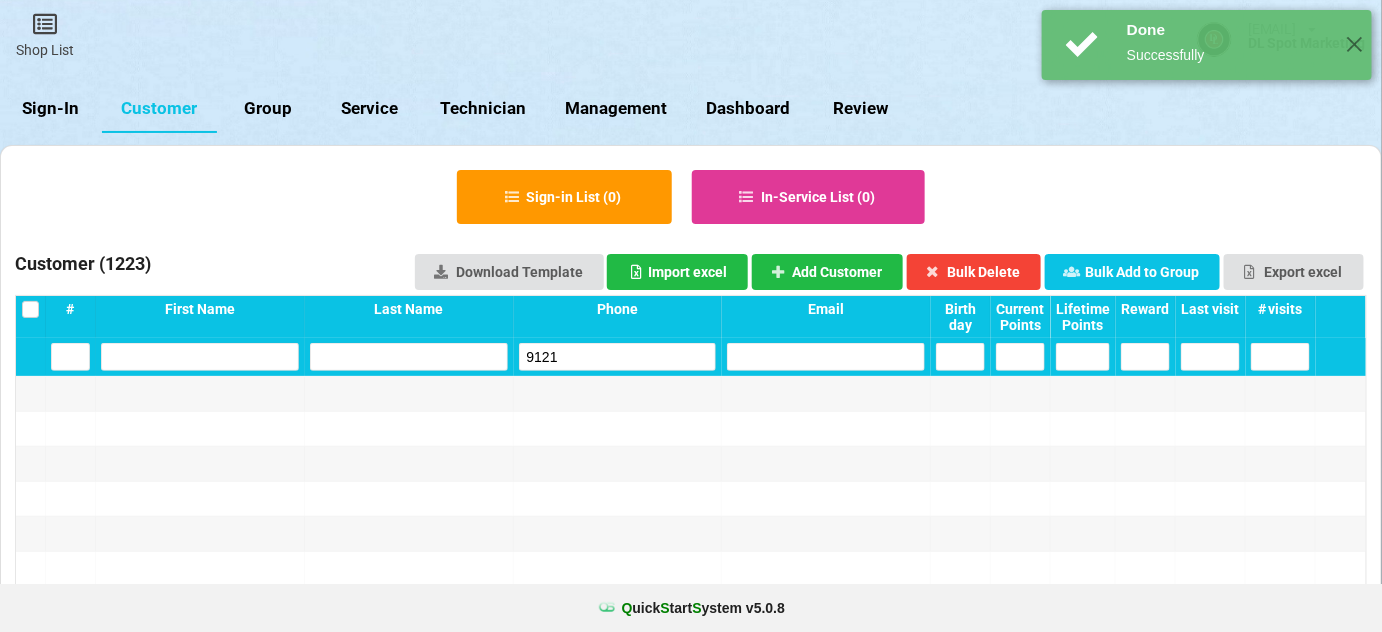 click on "9121" at bounding box center [70, 357] 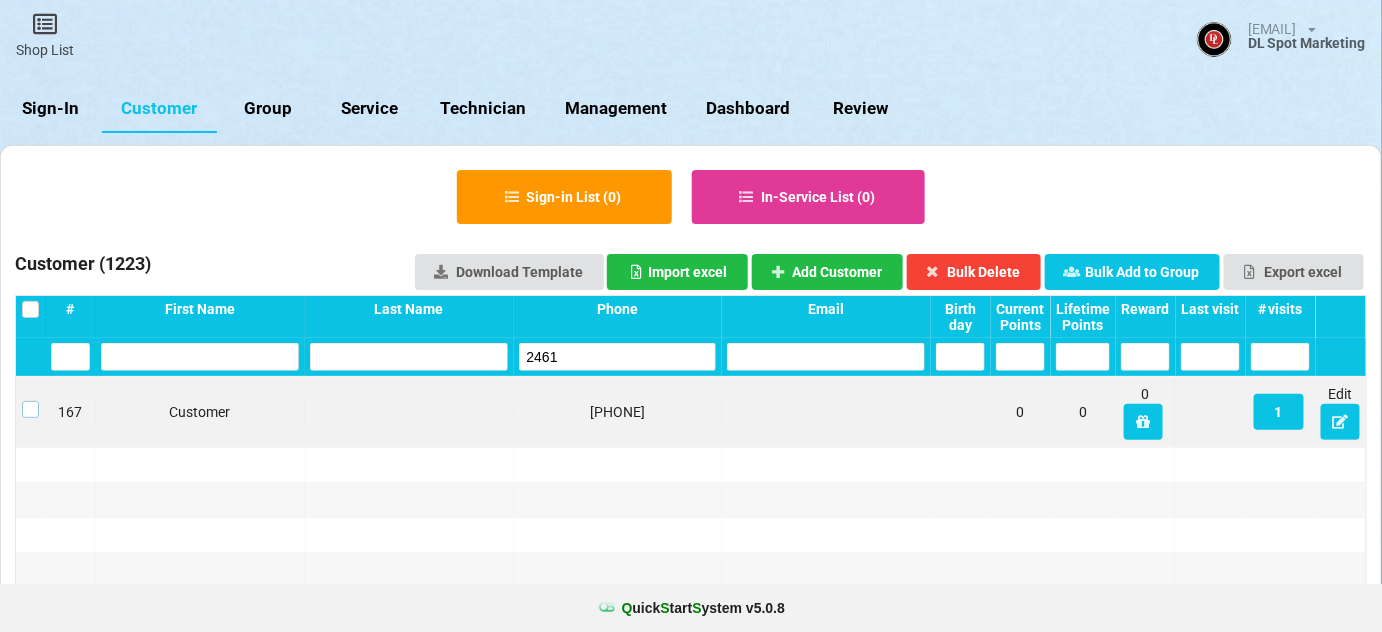 click at bounding box center (30, 401) 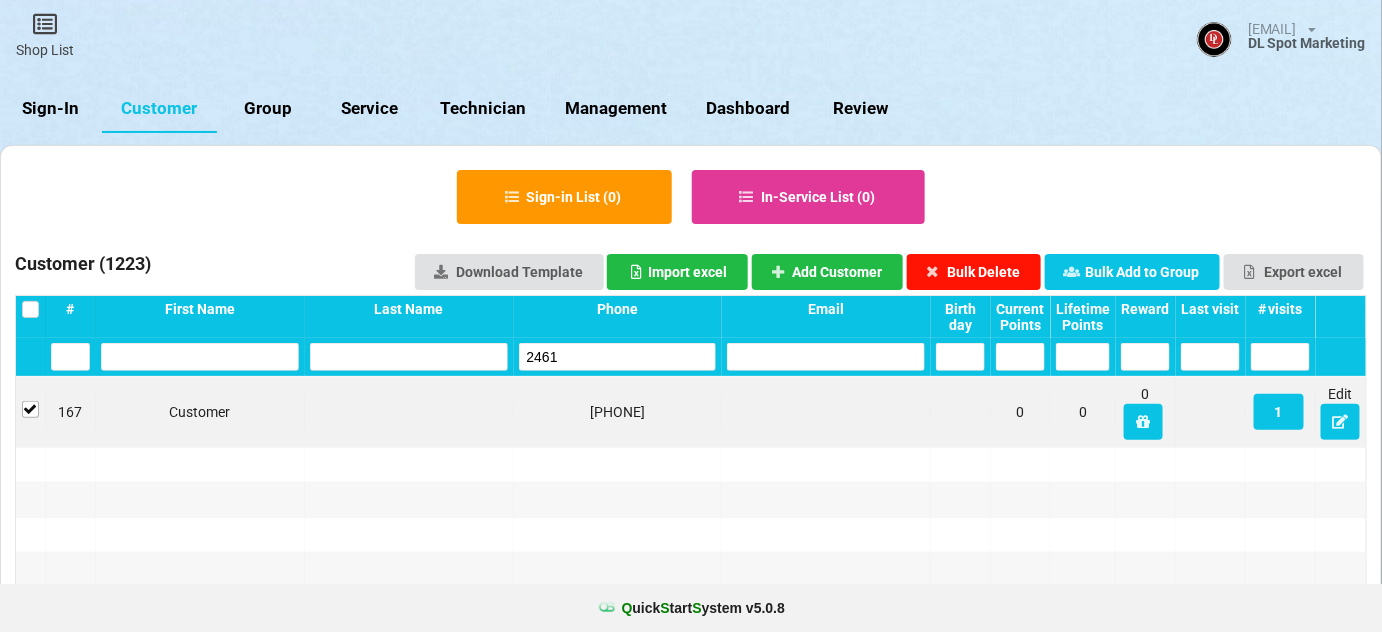 click on "Bulk Delete" at bounding box center [974, 272] 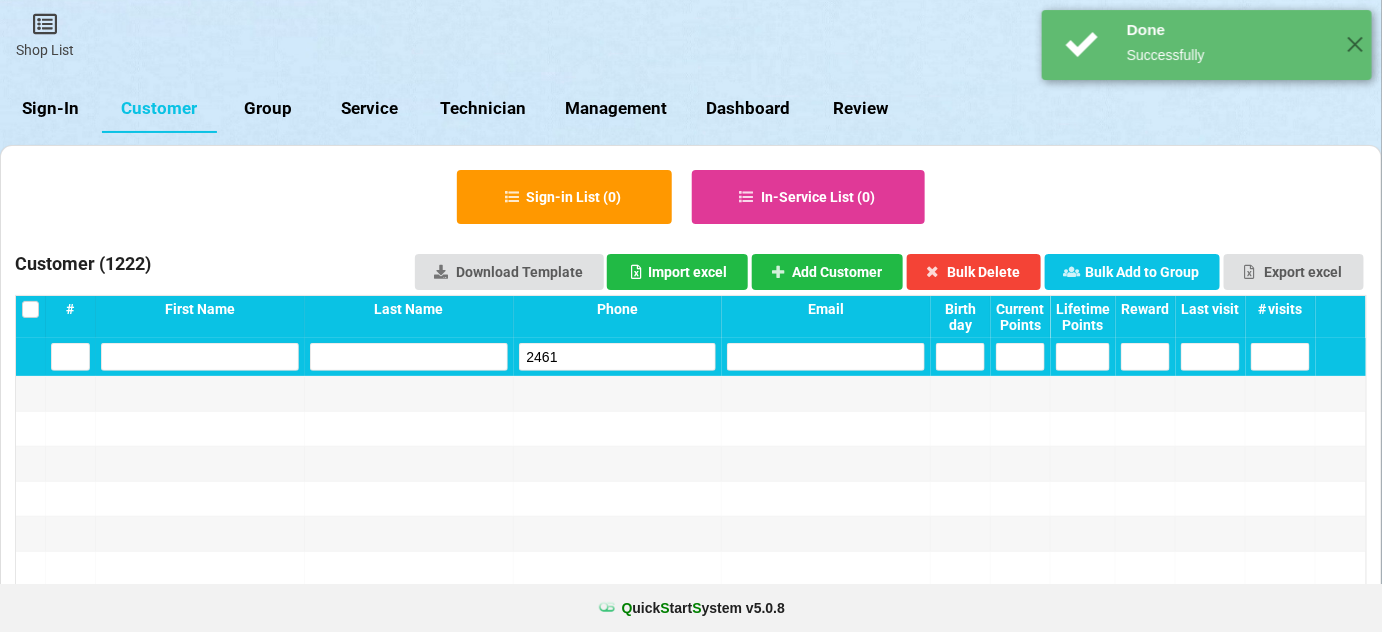 click on "2461" at bounding box center [70, 357] 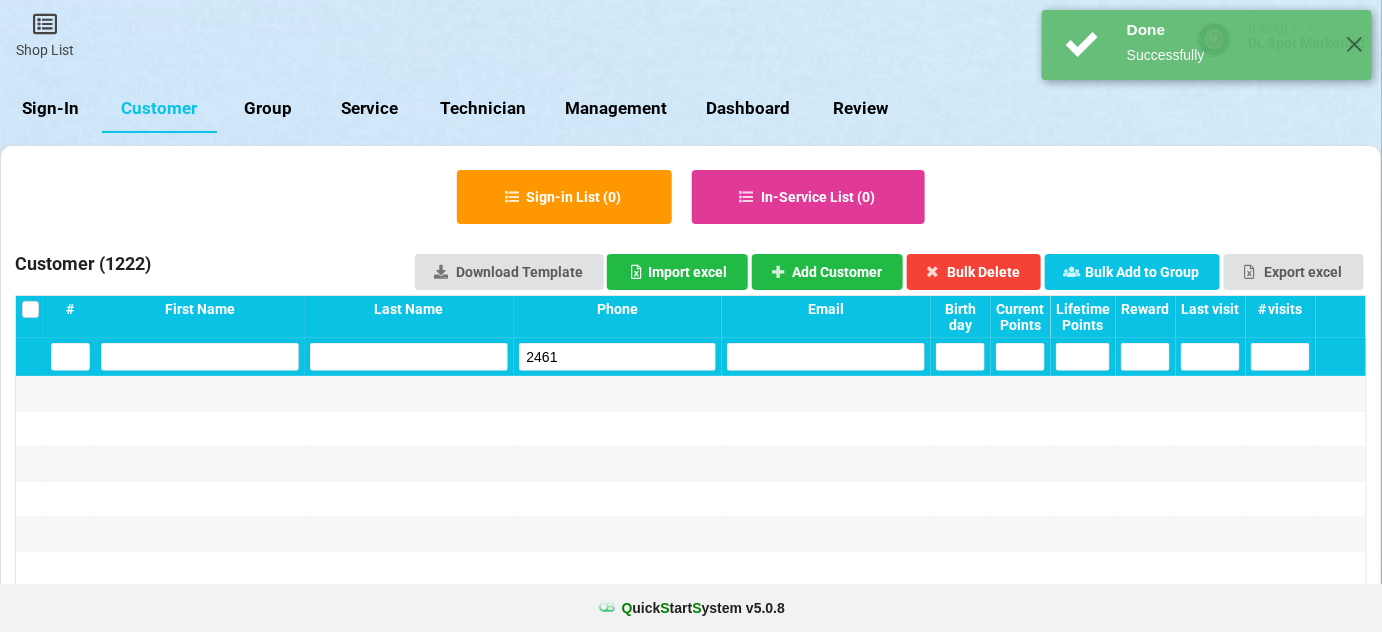 click on "2461" at bounding box center [70, 357] 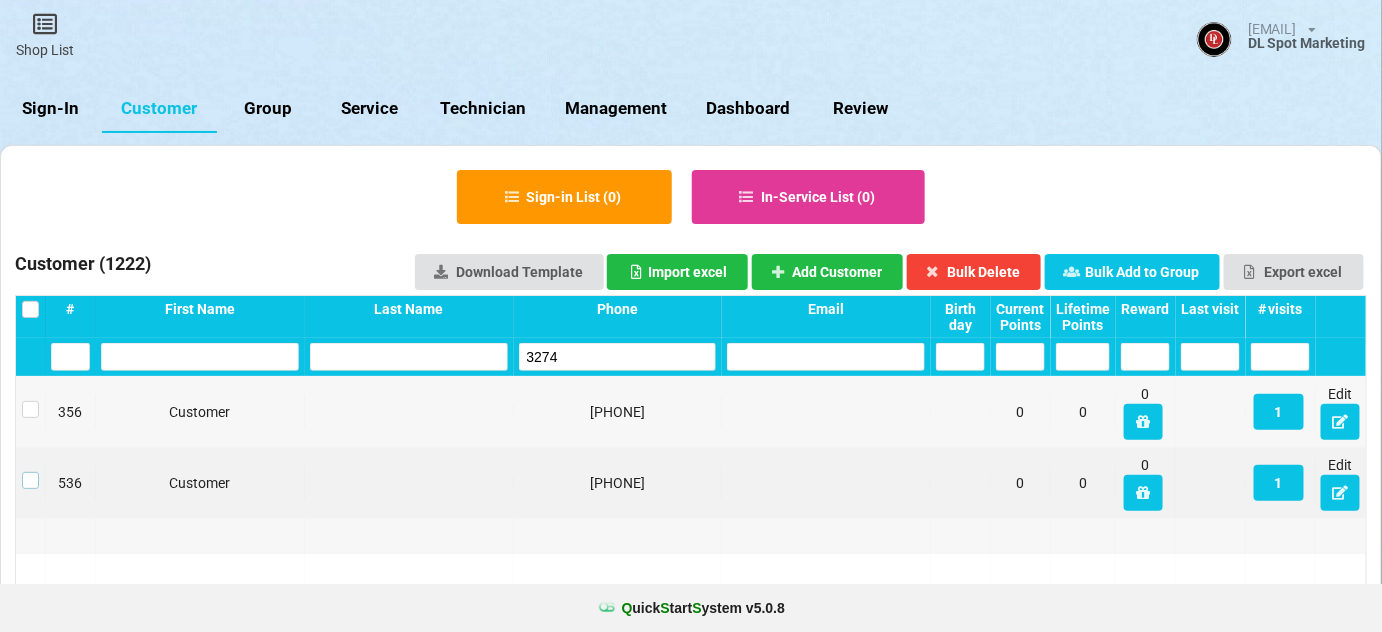 click at bounding box center (30, 472) 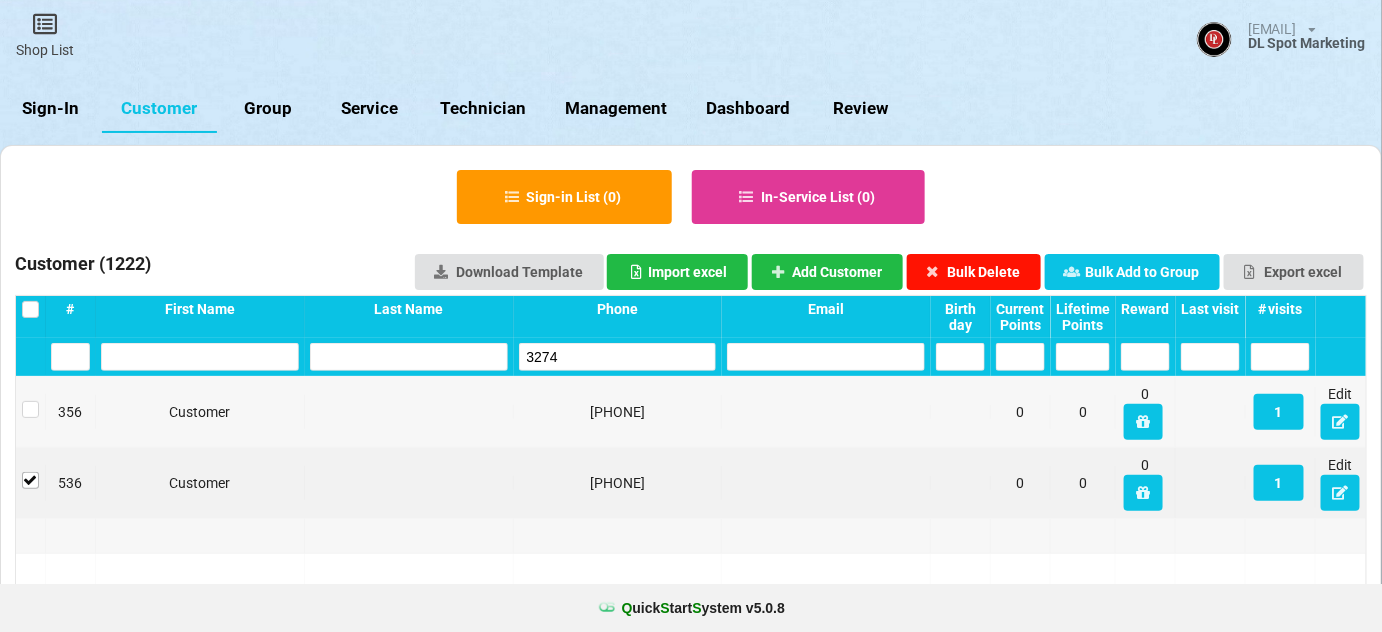 click on "Bulk Delete" at bounding box center (974, 272) 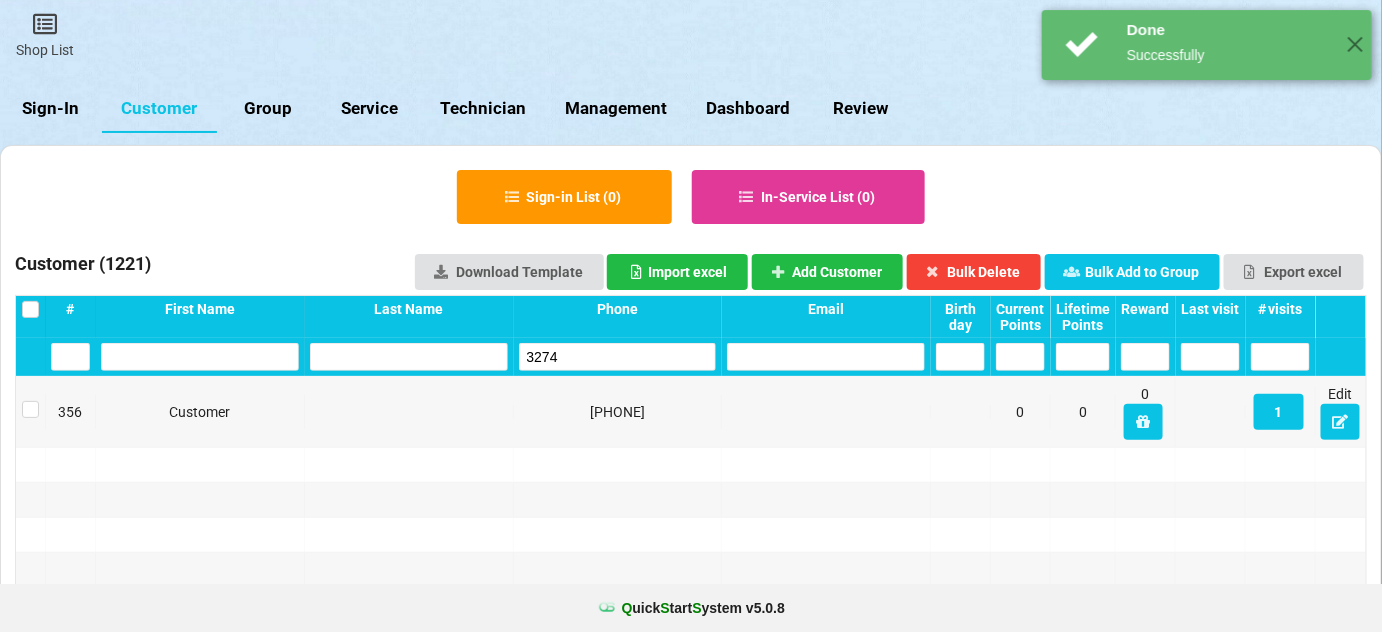 click on "3274" at bounding box center (70, 357) 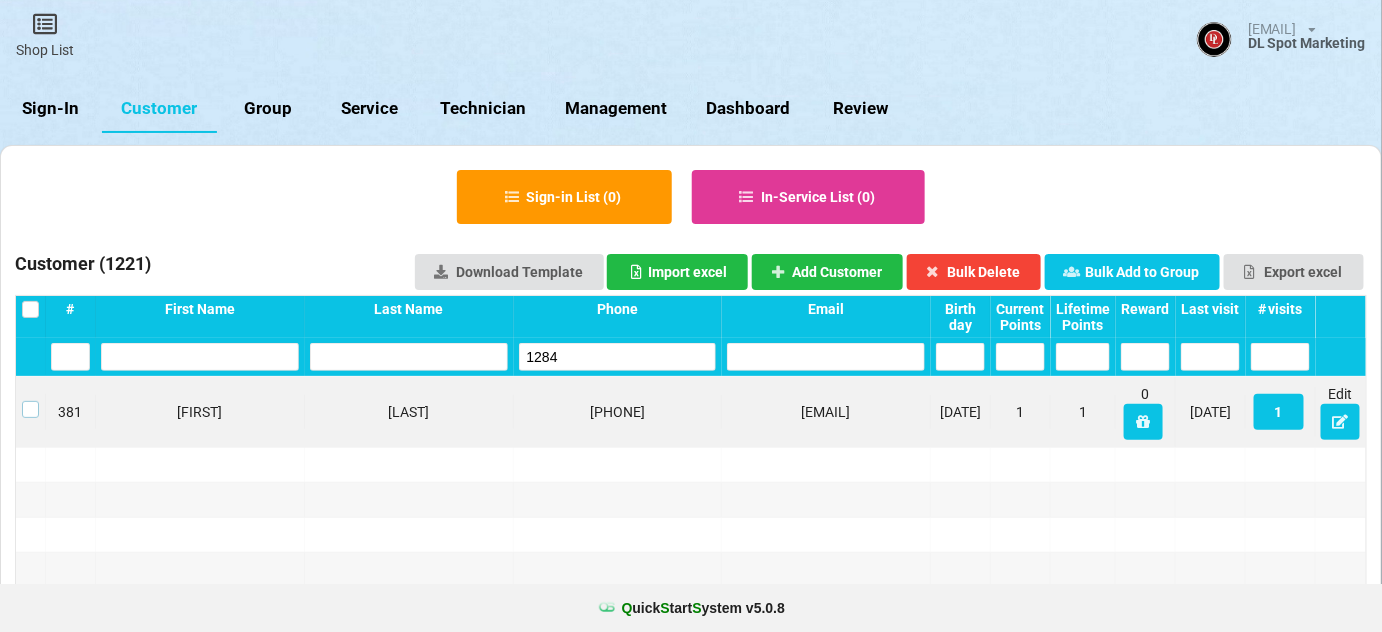 click at bounding box center (30, 401) 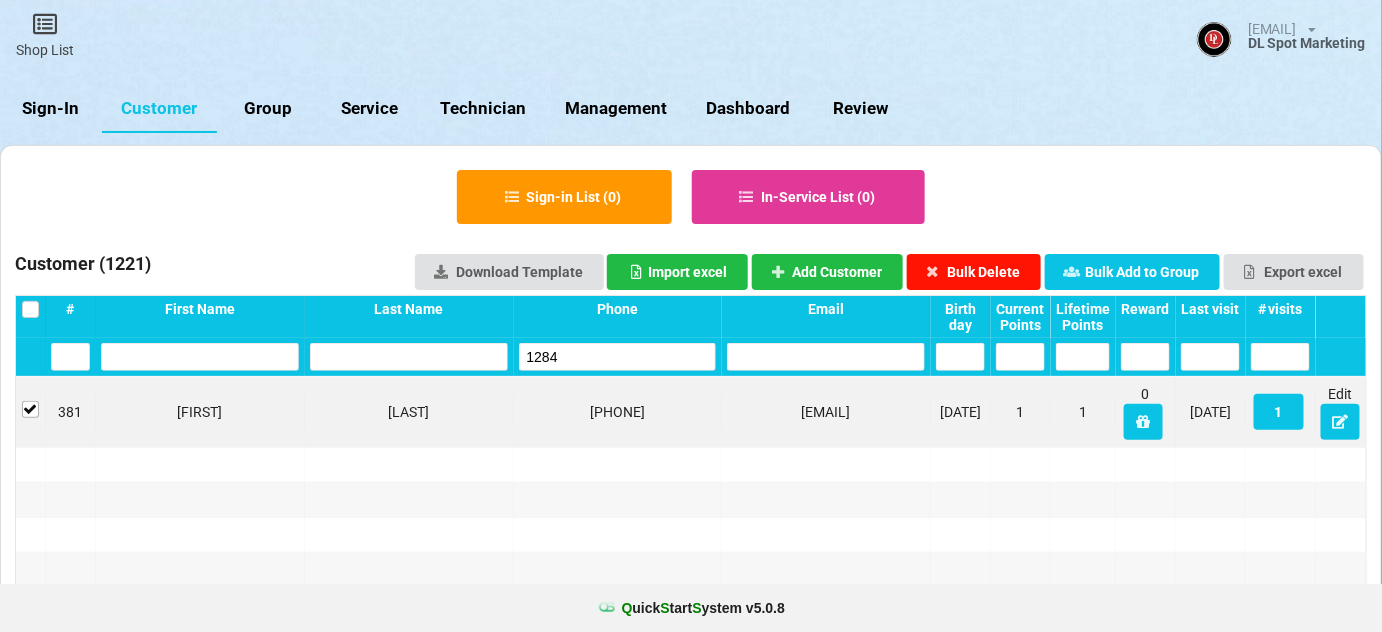 click on "Bulk Delete" at bounding box center [974, 272] 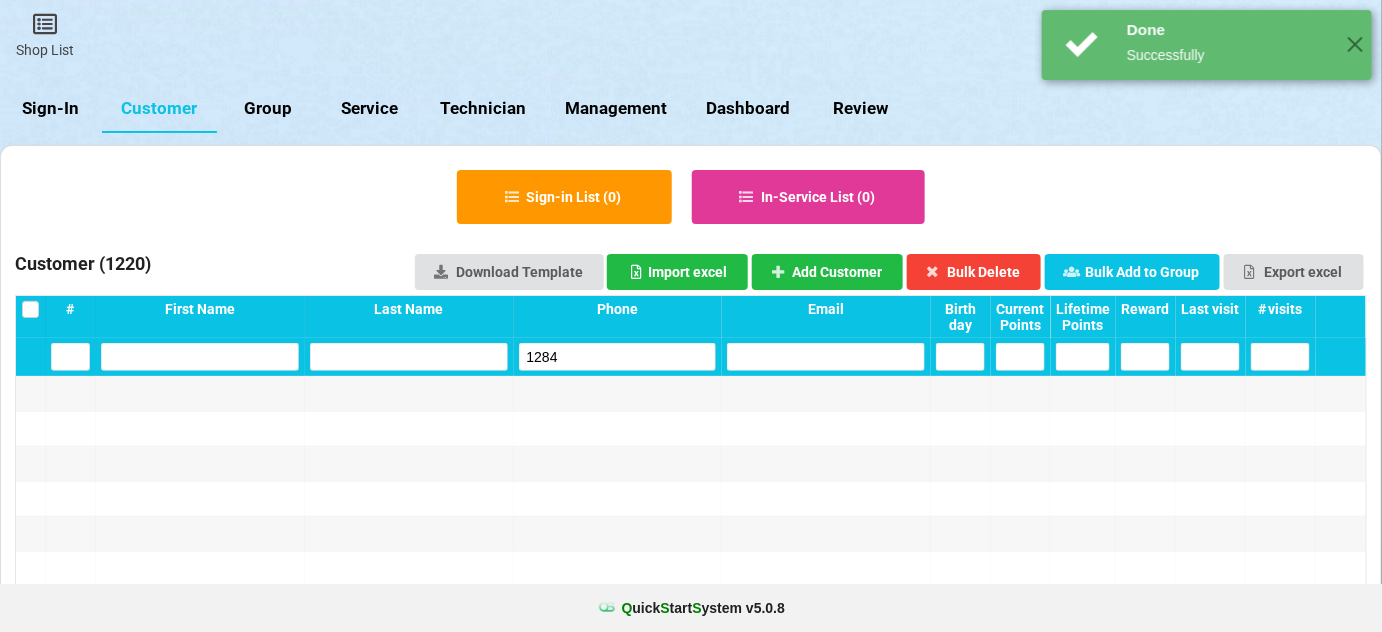 click on "1284" at bounding box center [70, 357] 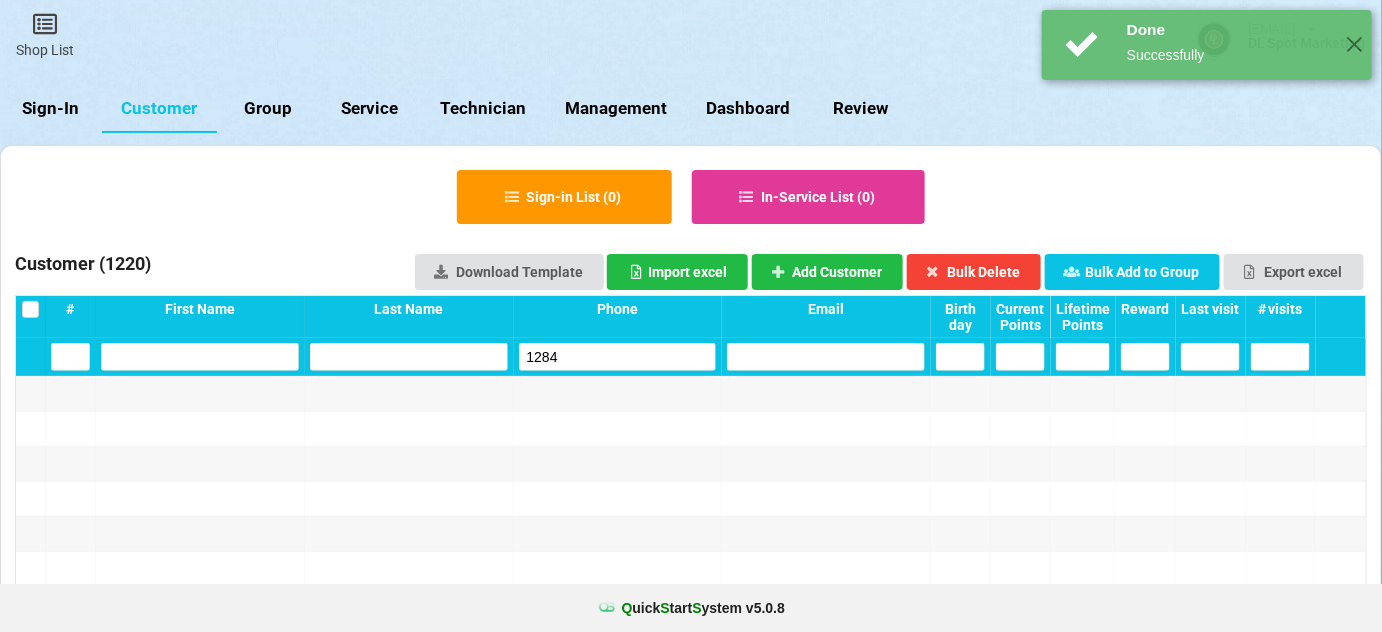 click on "1284" at bounding box center (70, 357) 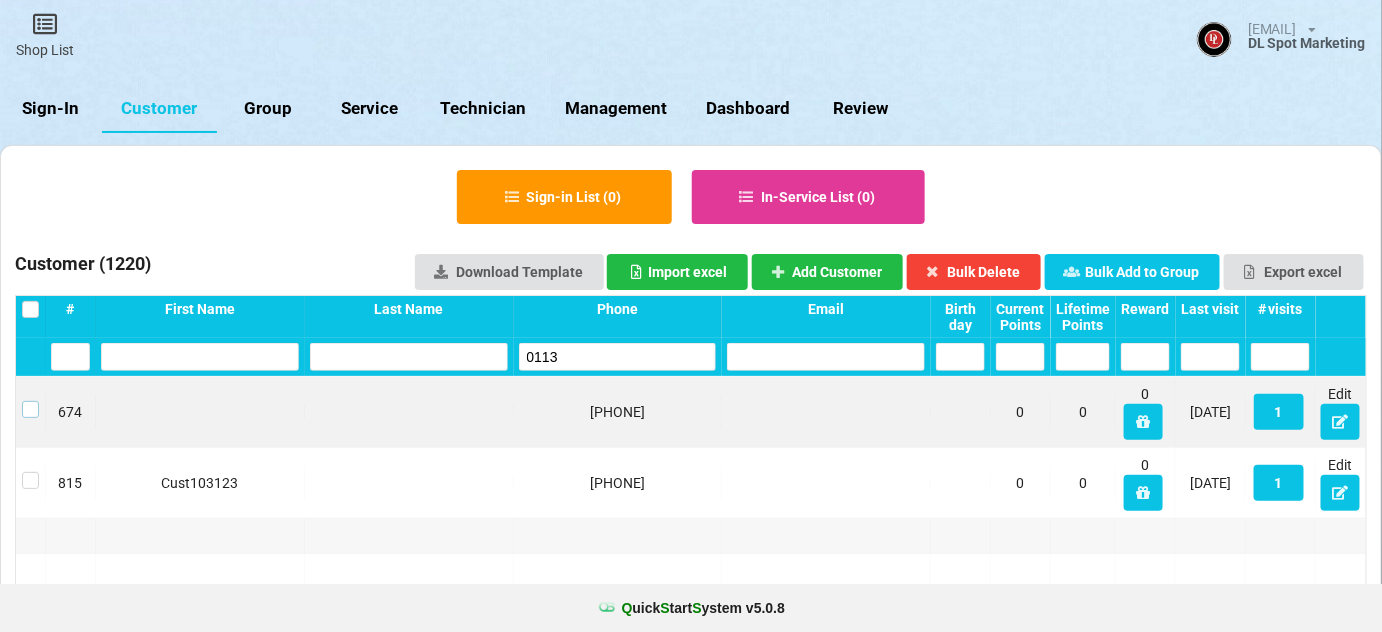 click at bounding box center [30, 401] 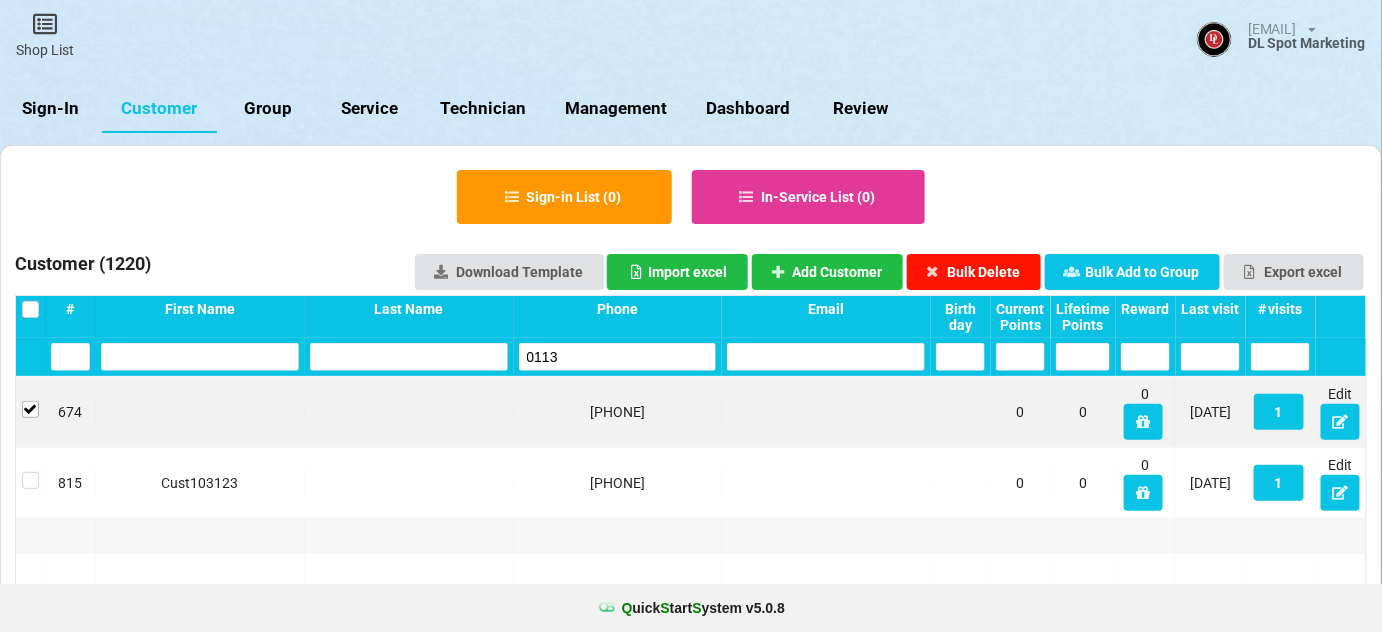 drag, startPoint x: 998, startPoint y: 265, endPoint x: 1000, endPoint y: 254, distance: 11.18034 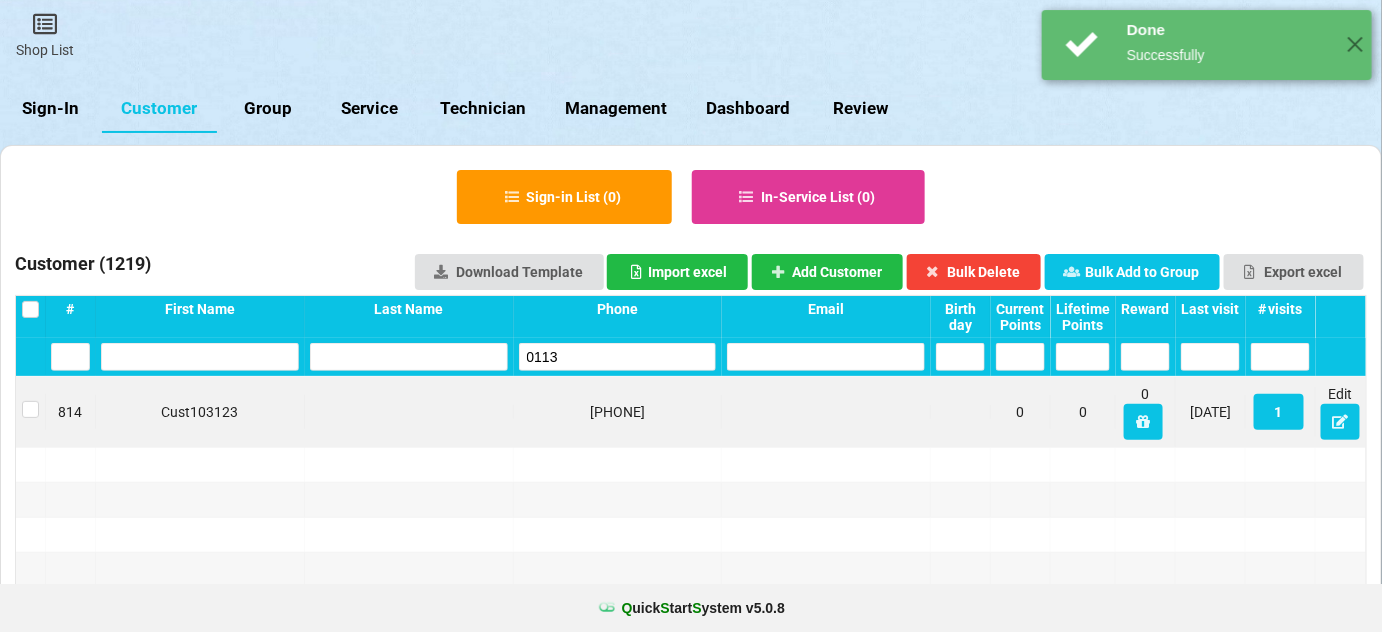 click on "0113" at bounding box center [70, 357] 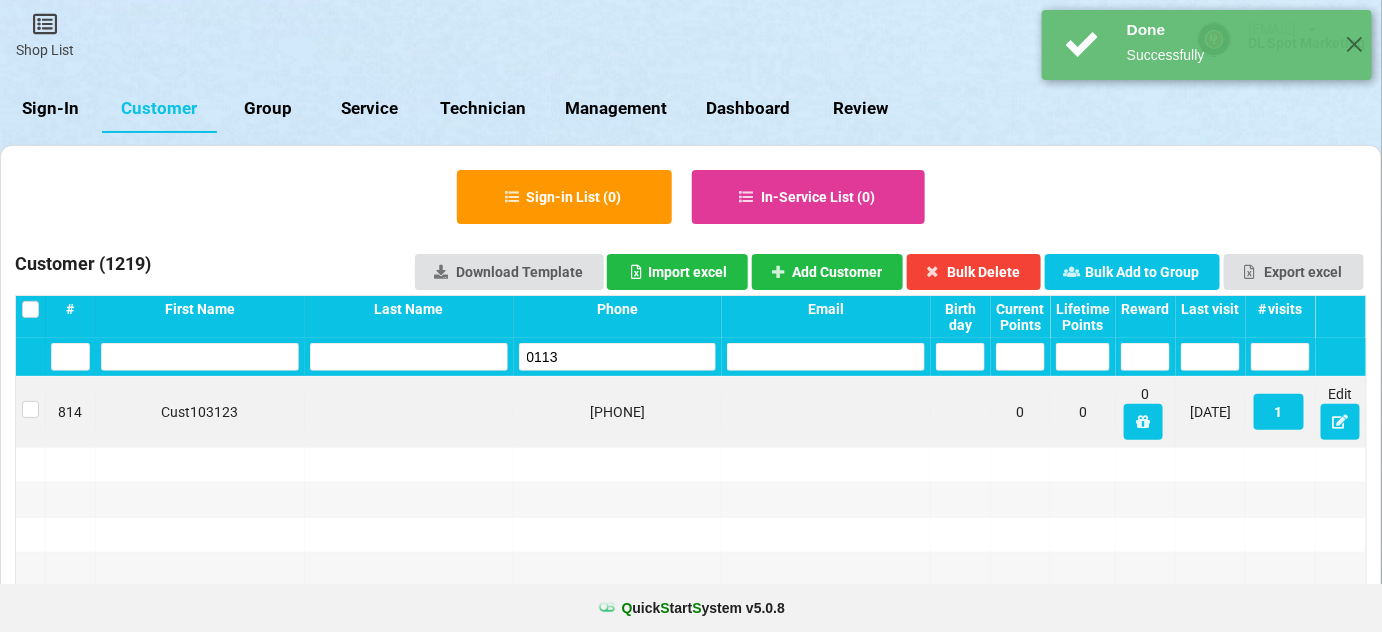 click on "0113" at bounding box center [70, 357] 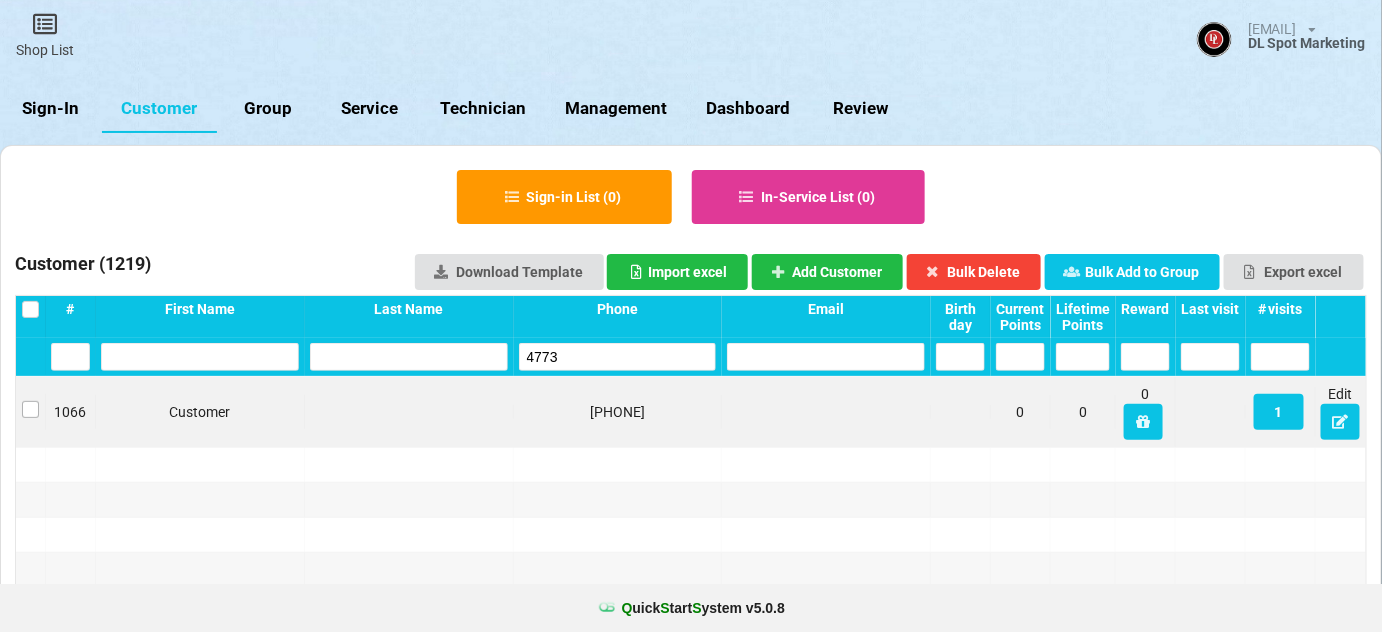type on "4773" 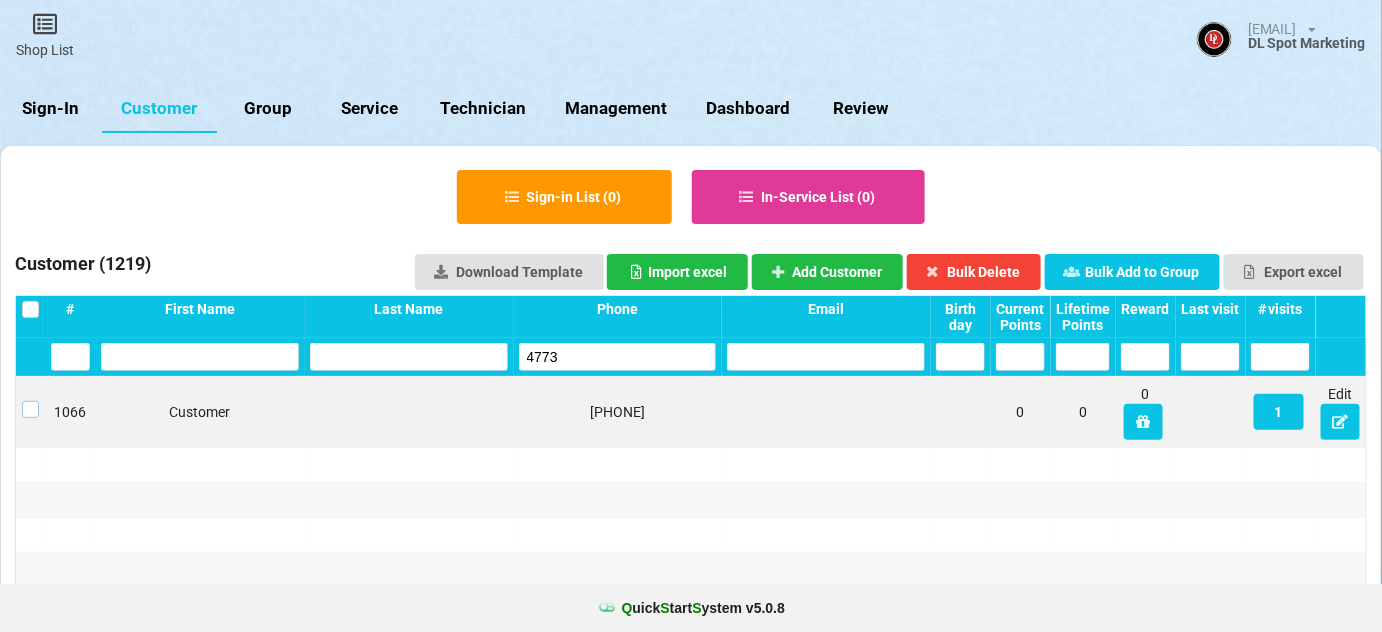 click at bounding box center [30, 401] 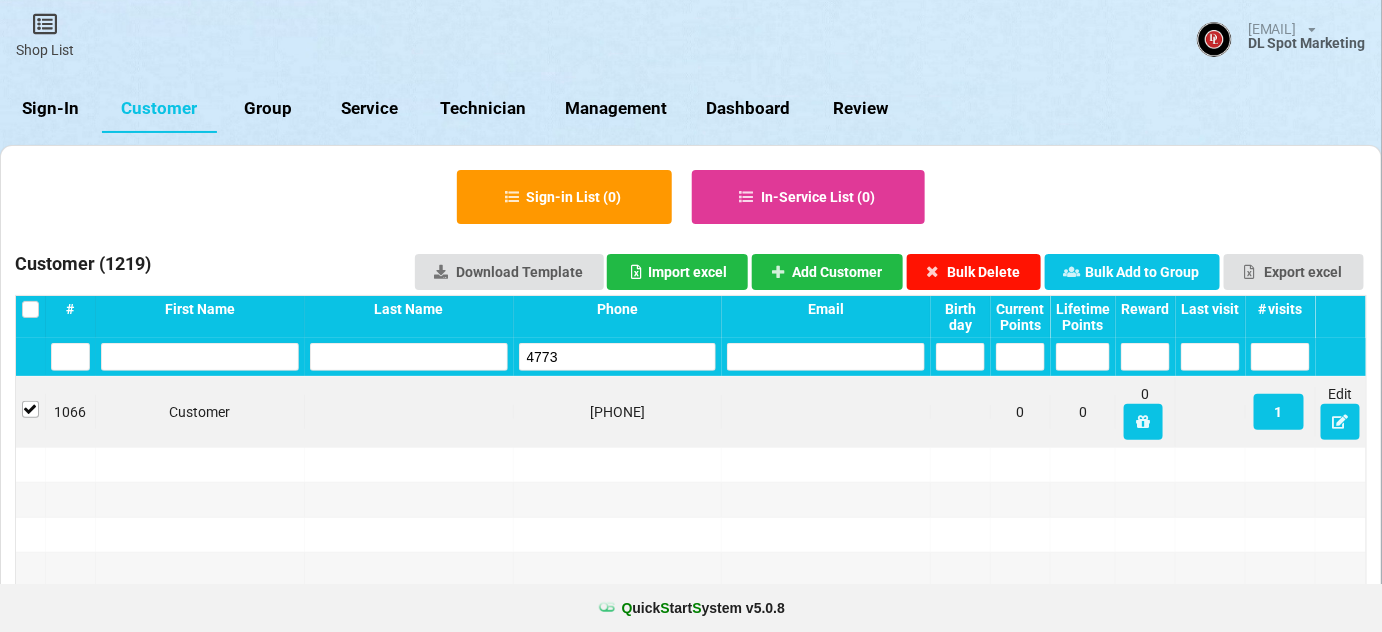 click on "Bulk Delete" at bounding box center (974, 272) 